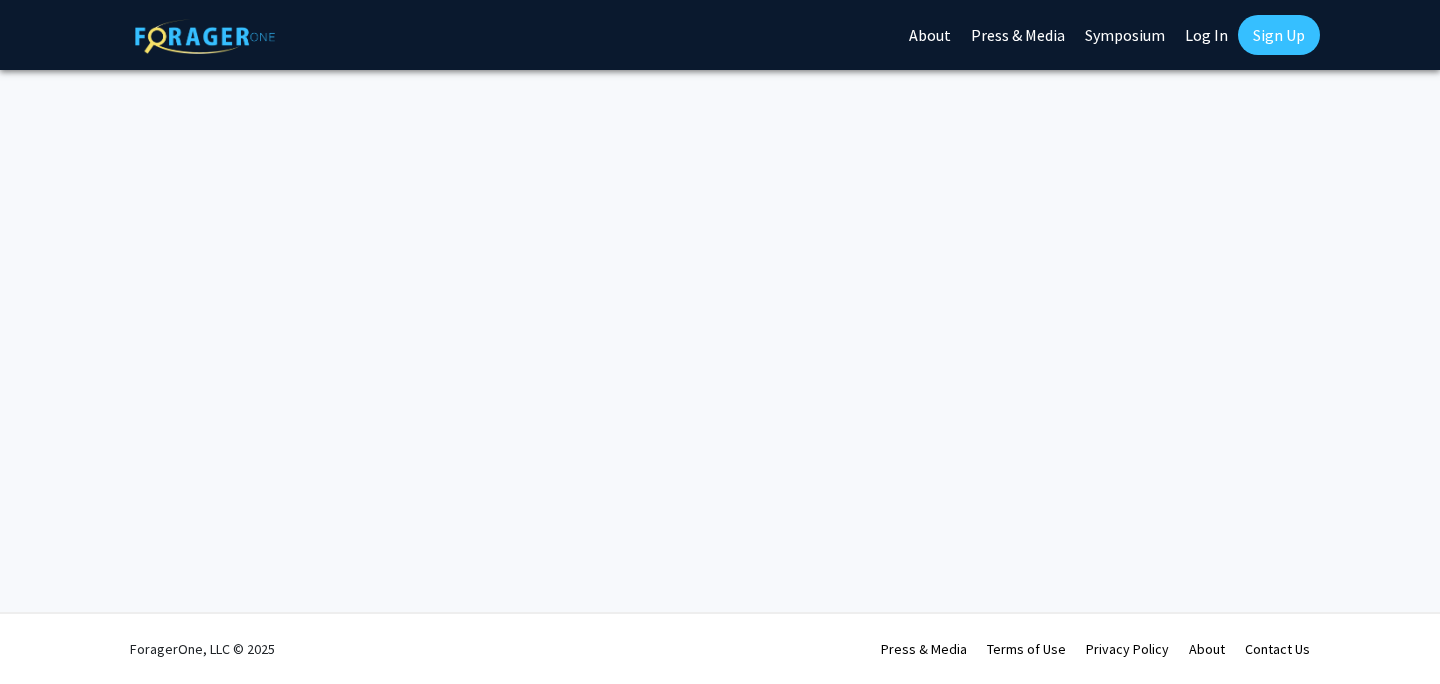 scroll, scrollTop: 0, scrollLeft: 0, axis: both 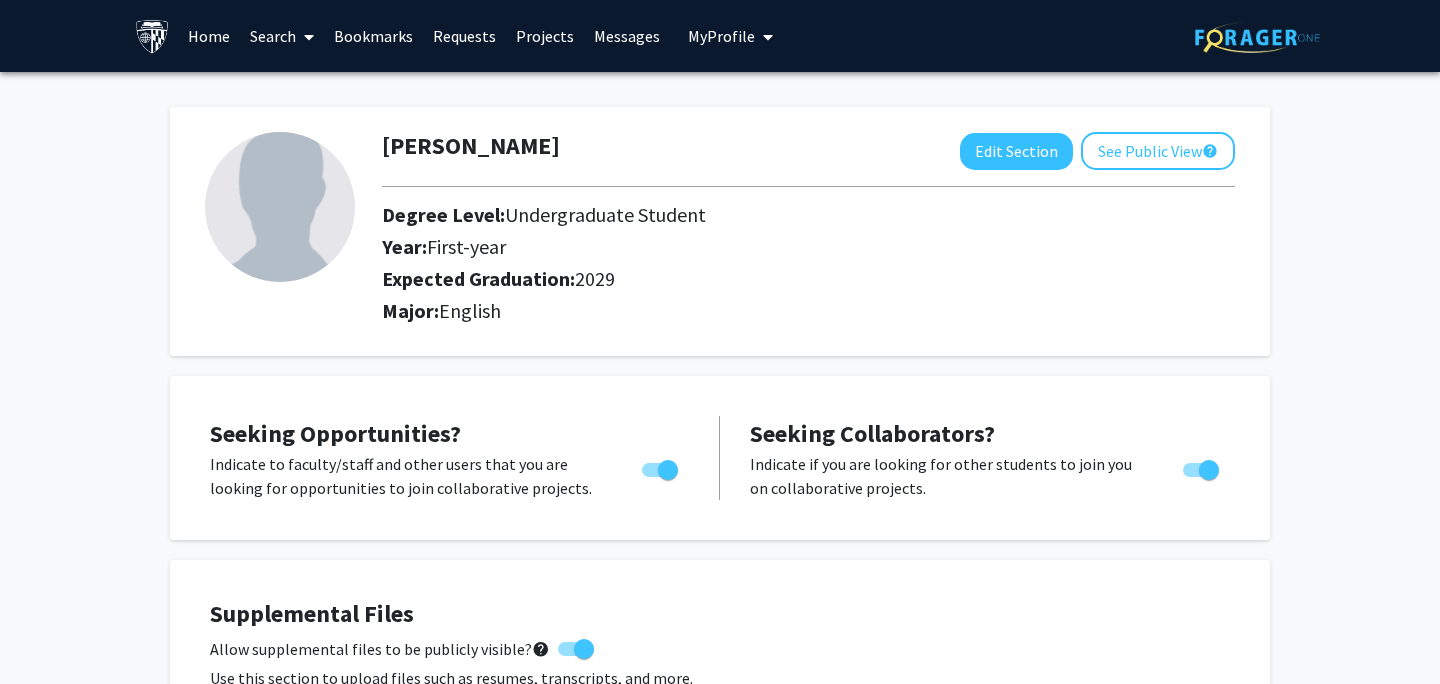 click on "Search" at bounding box center [282, 36] 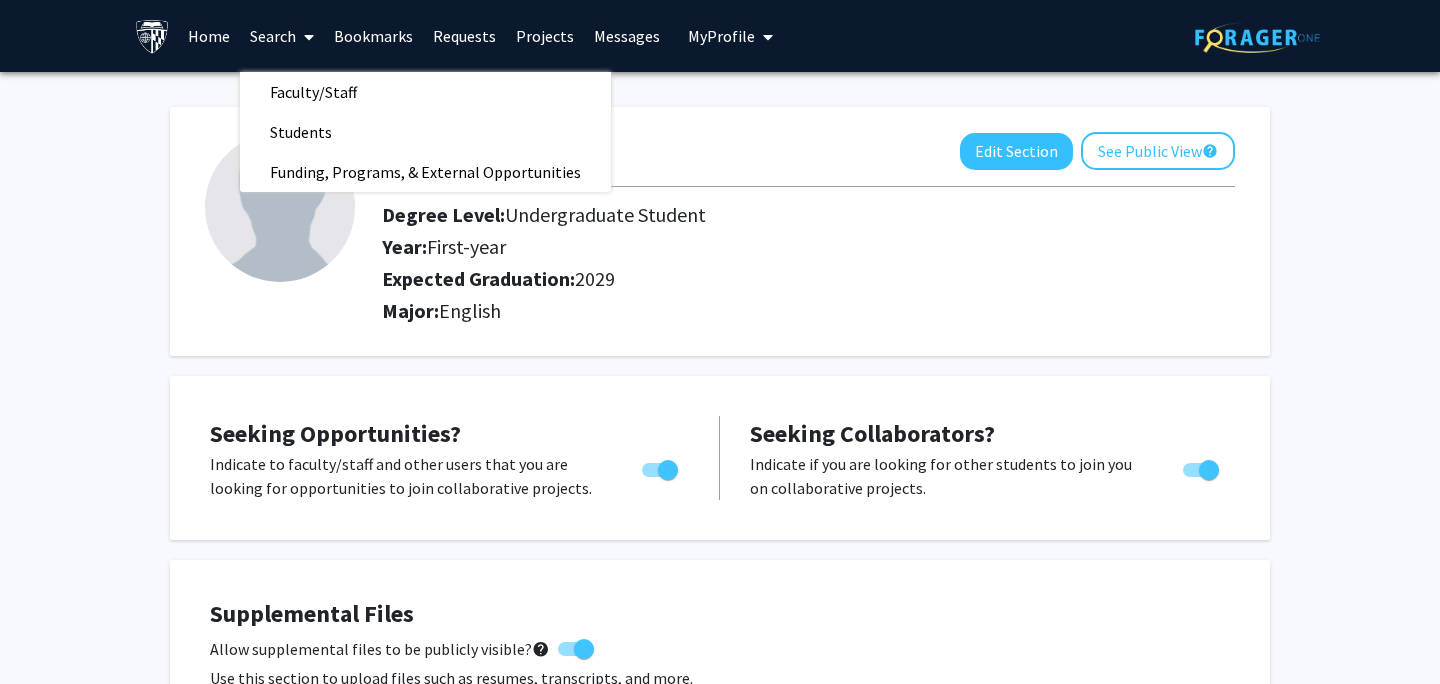 click at bounding box center (156, 36) 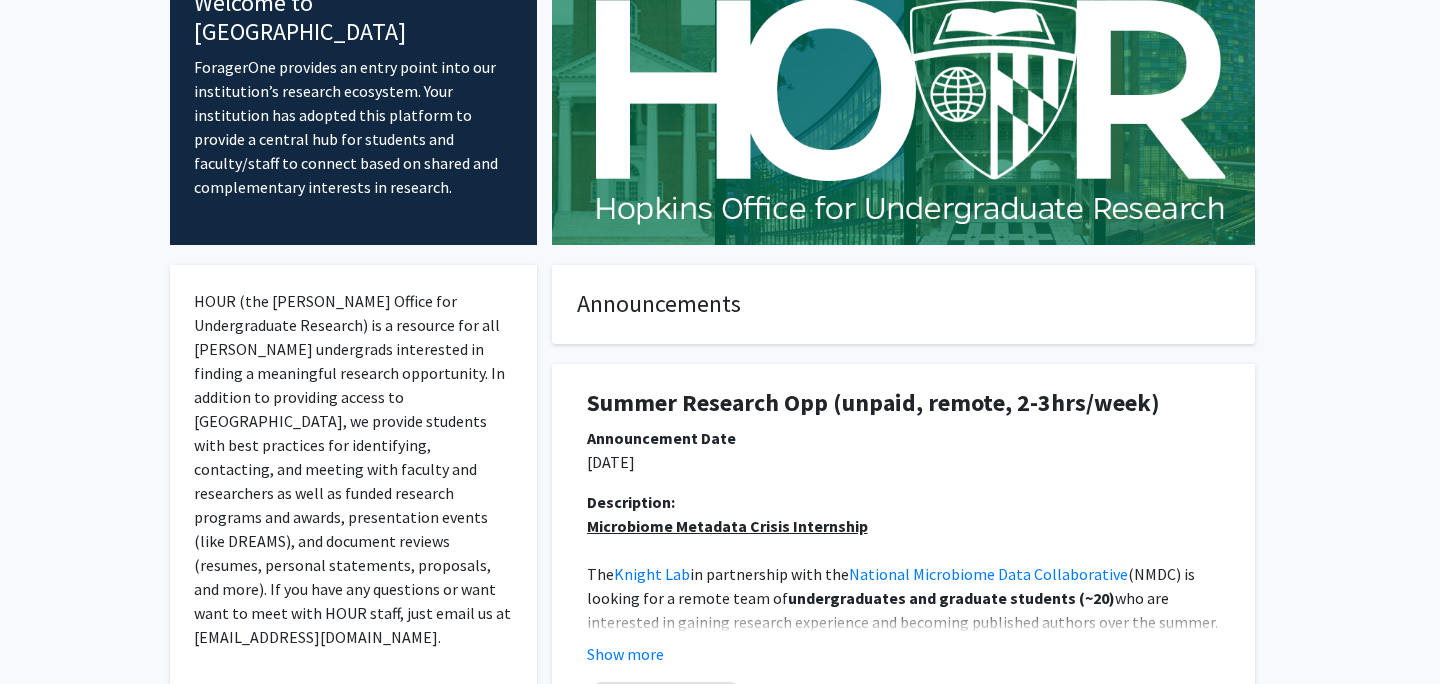 scroll, scrollTop: 0, scrollLeft: 0, axis: both 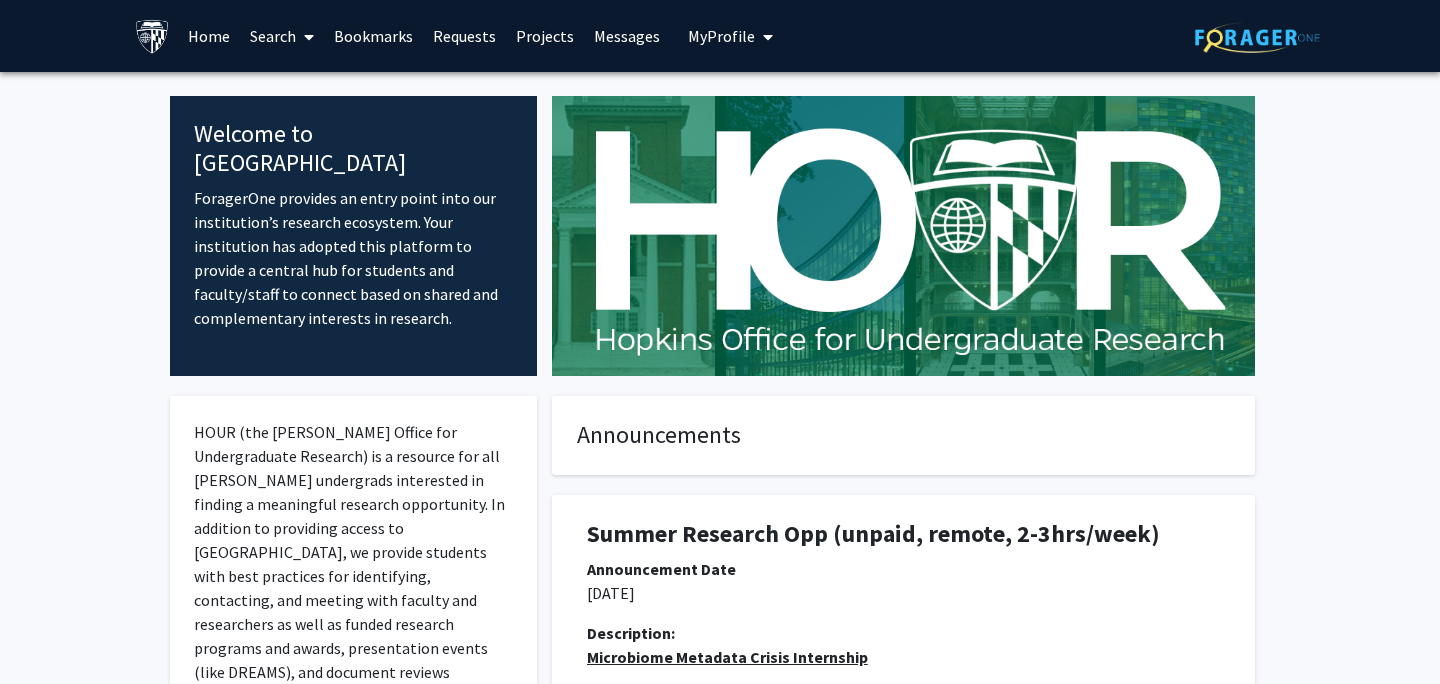 click on "Projects" at bounding box center (545, 36) 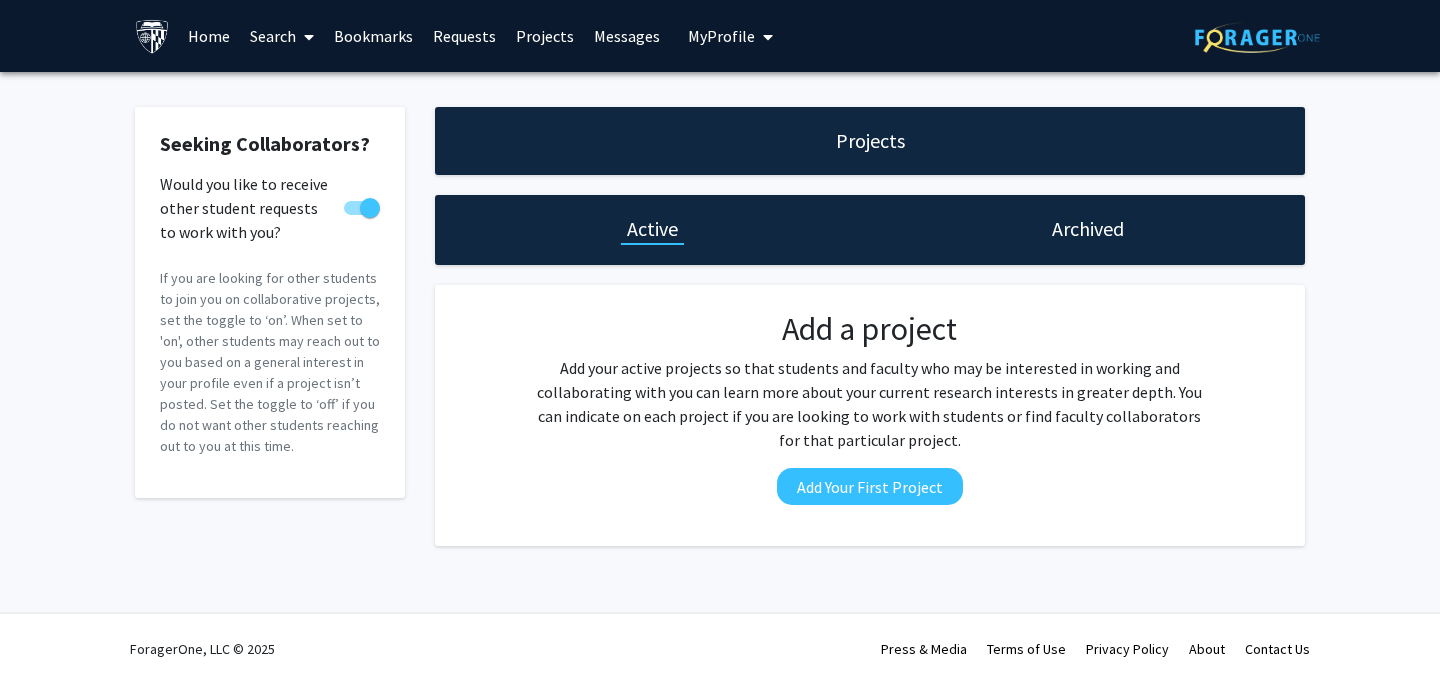 click on "Search" at bounding box center [282, 36] 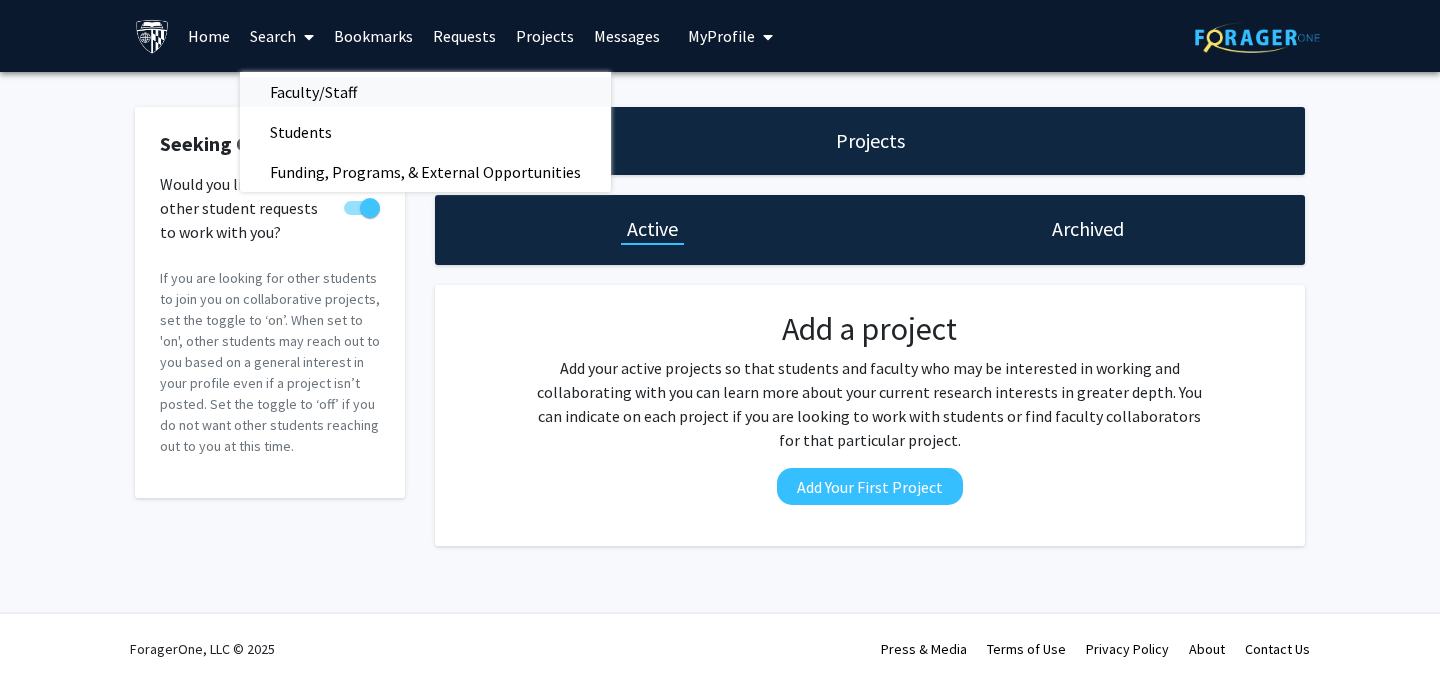 click on "Faculty/Staff" at bounding box center (313, 92) 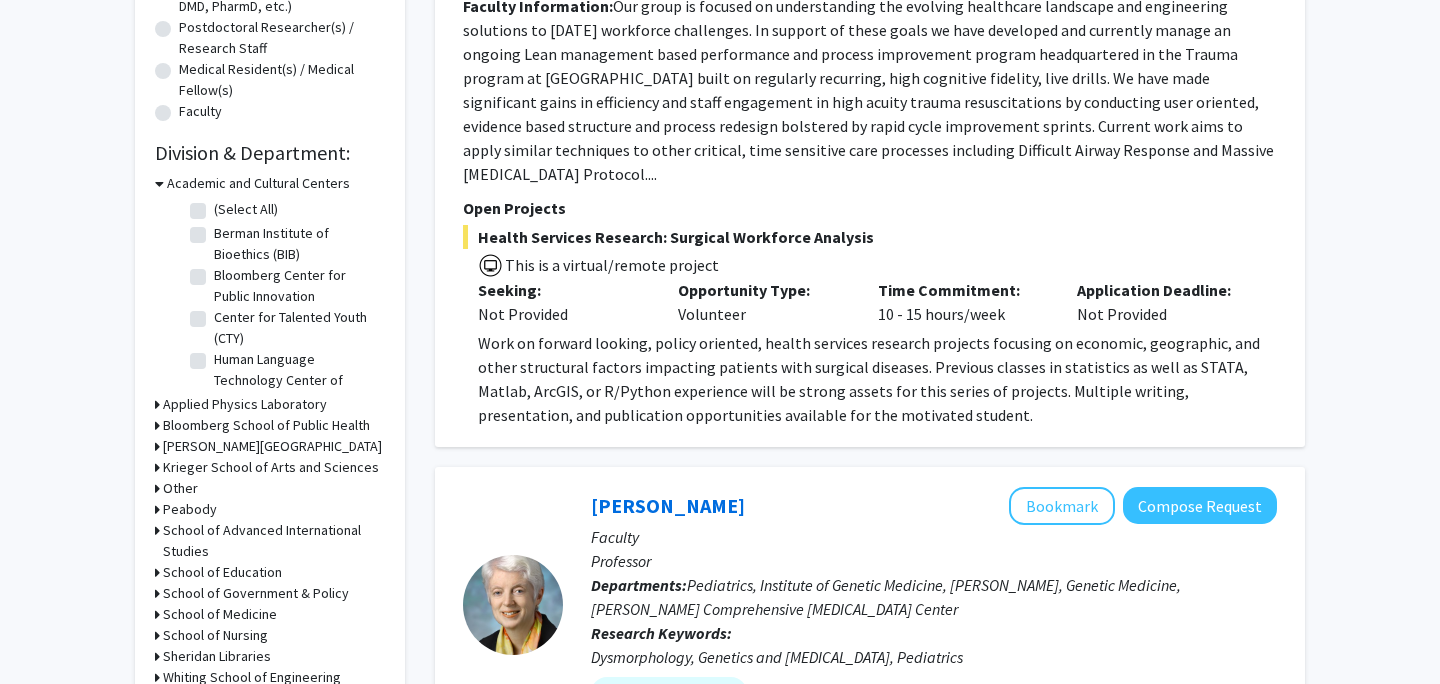 scroll, scrollTop: 465, scrollLeft: 0, axis: vertical 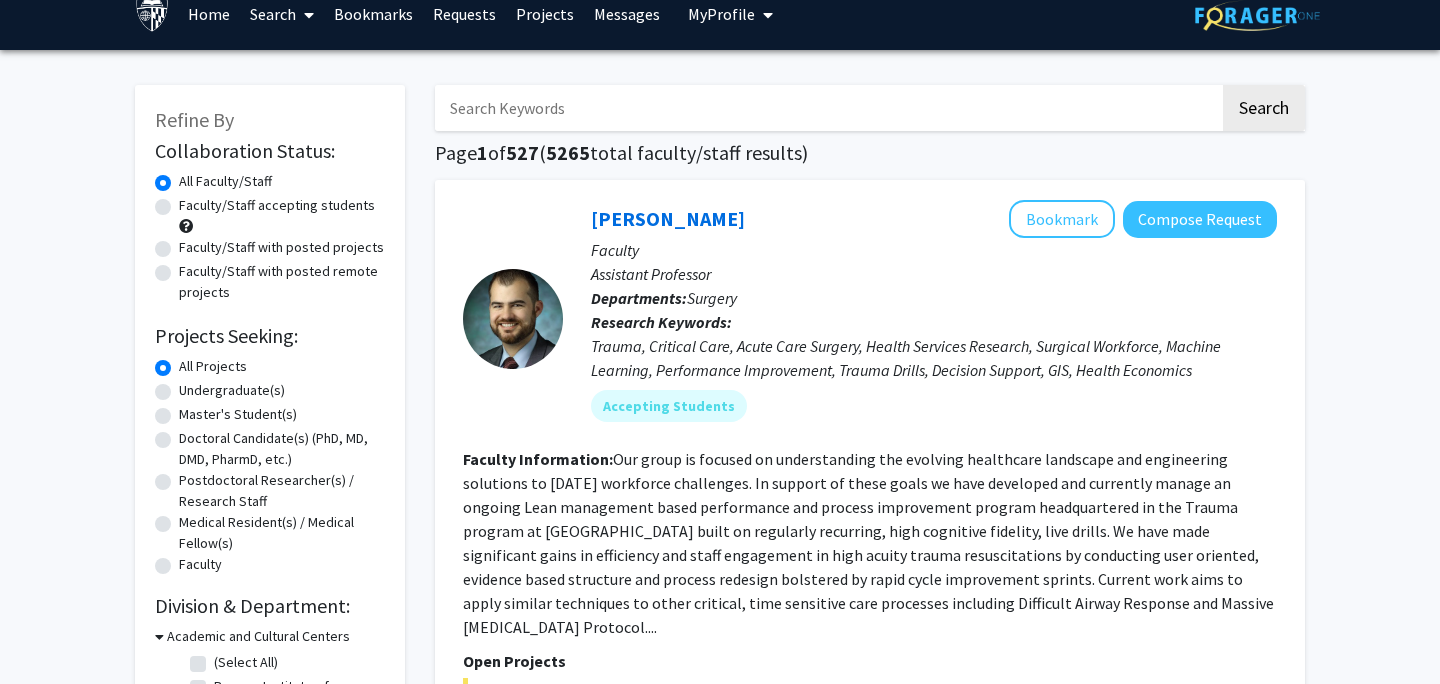 click at bounding box center [827, 108] 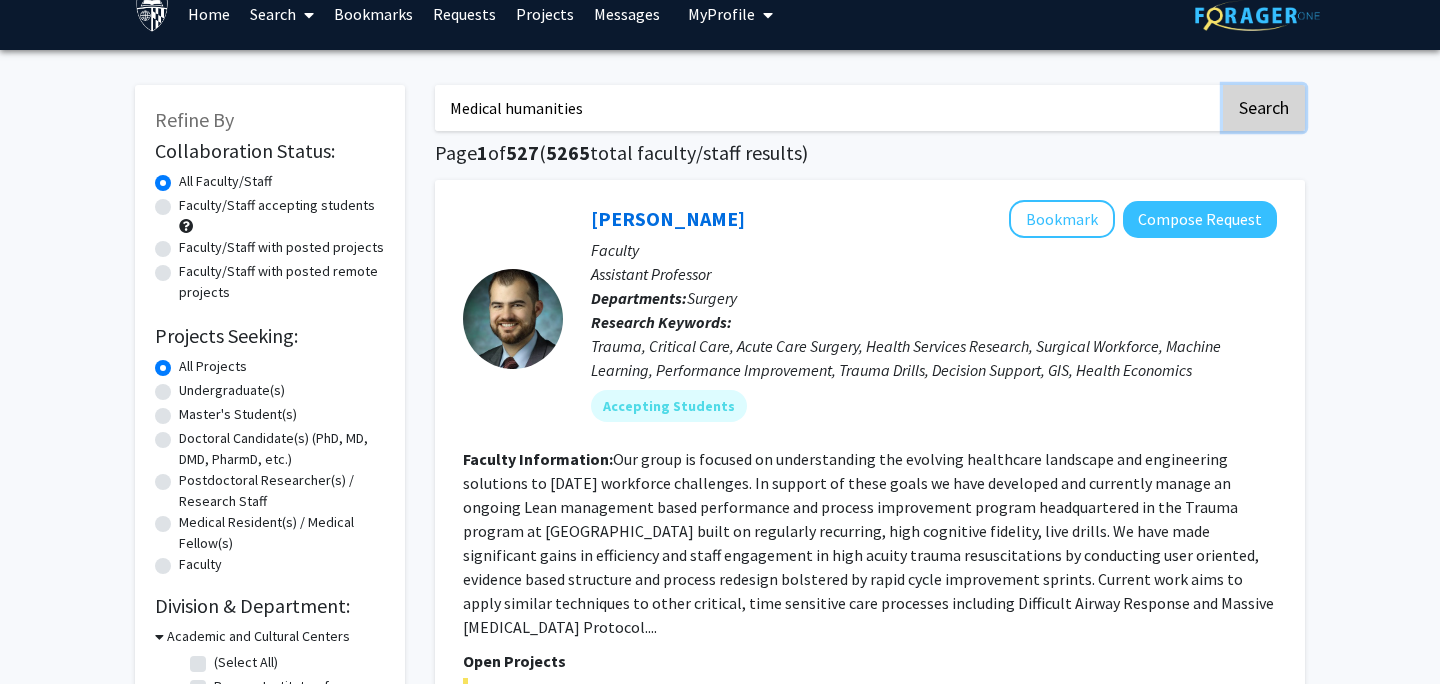 click on "Search" 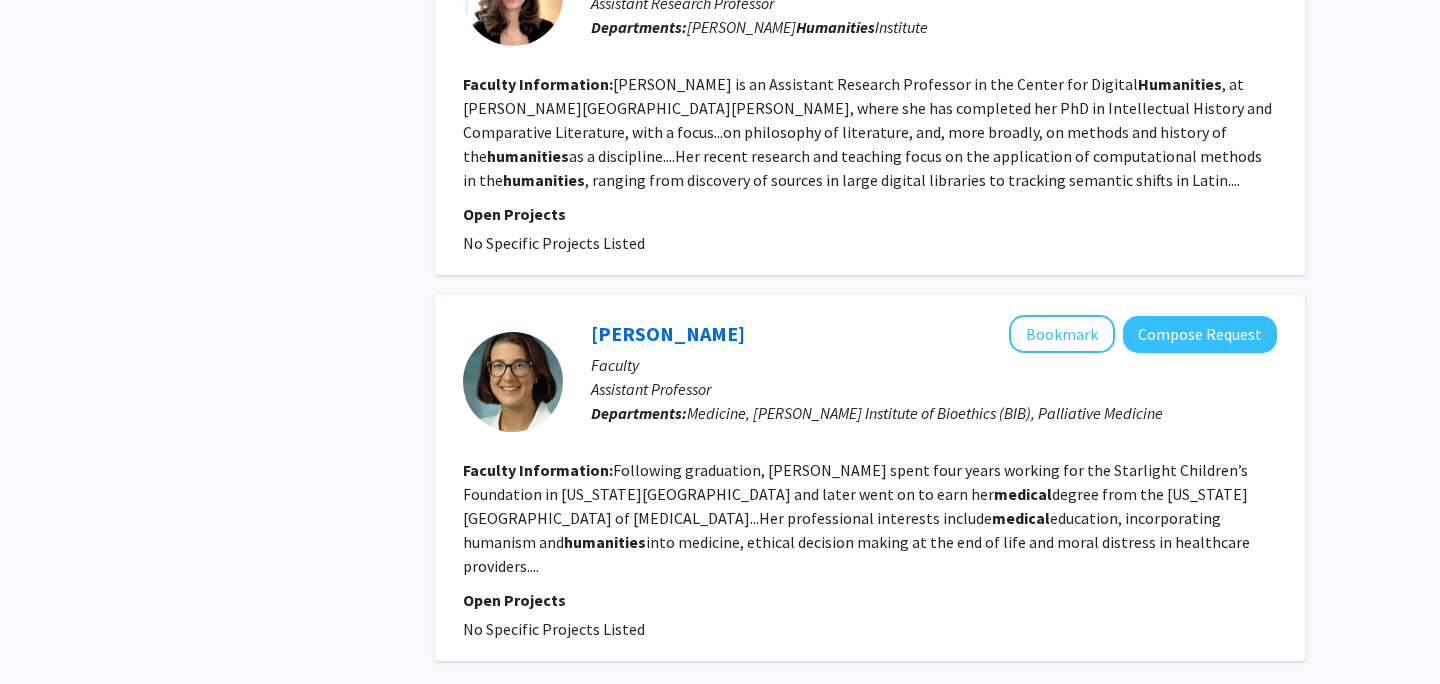 scroll, scrollTop: 3515, scrollLeft: 0, axis: vertical 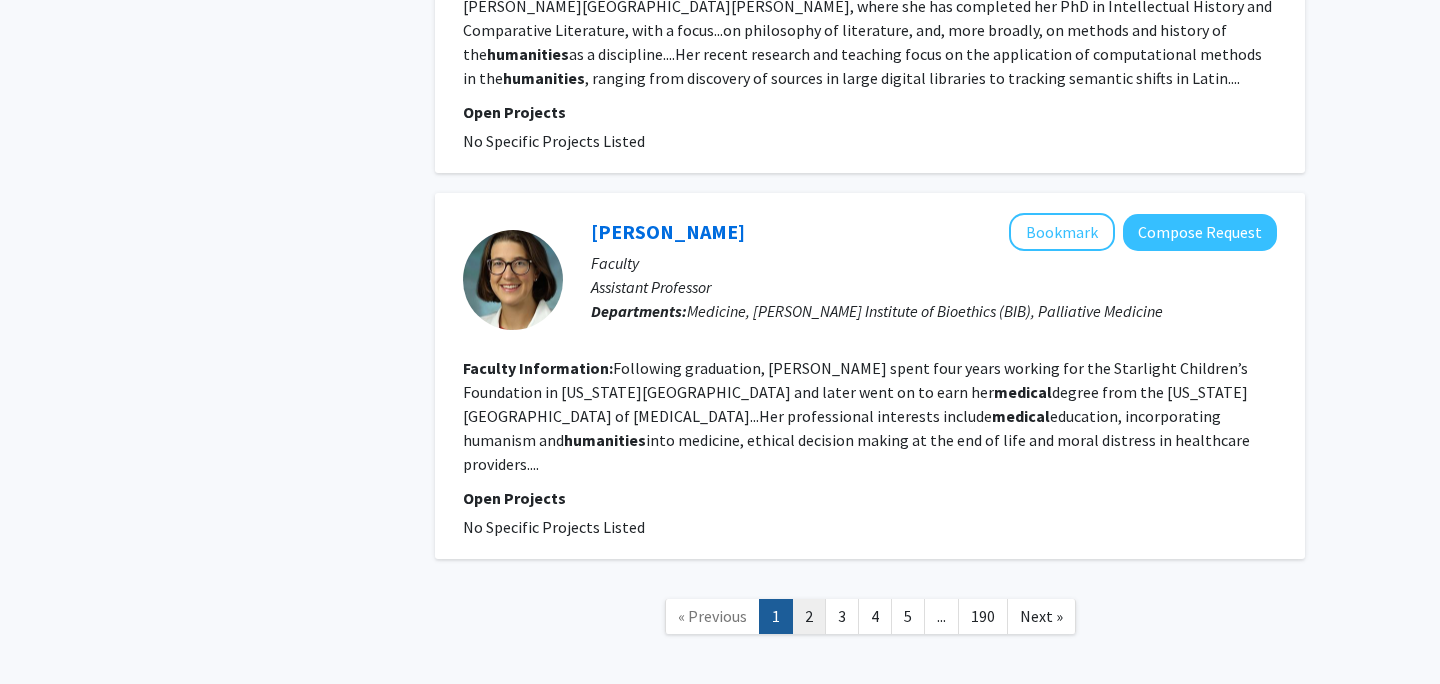 click on "2" 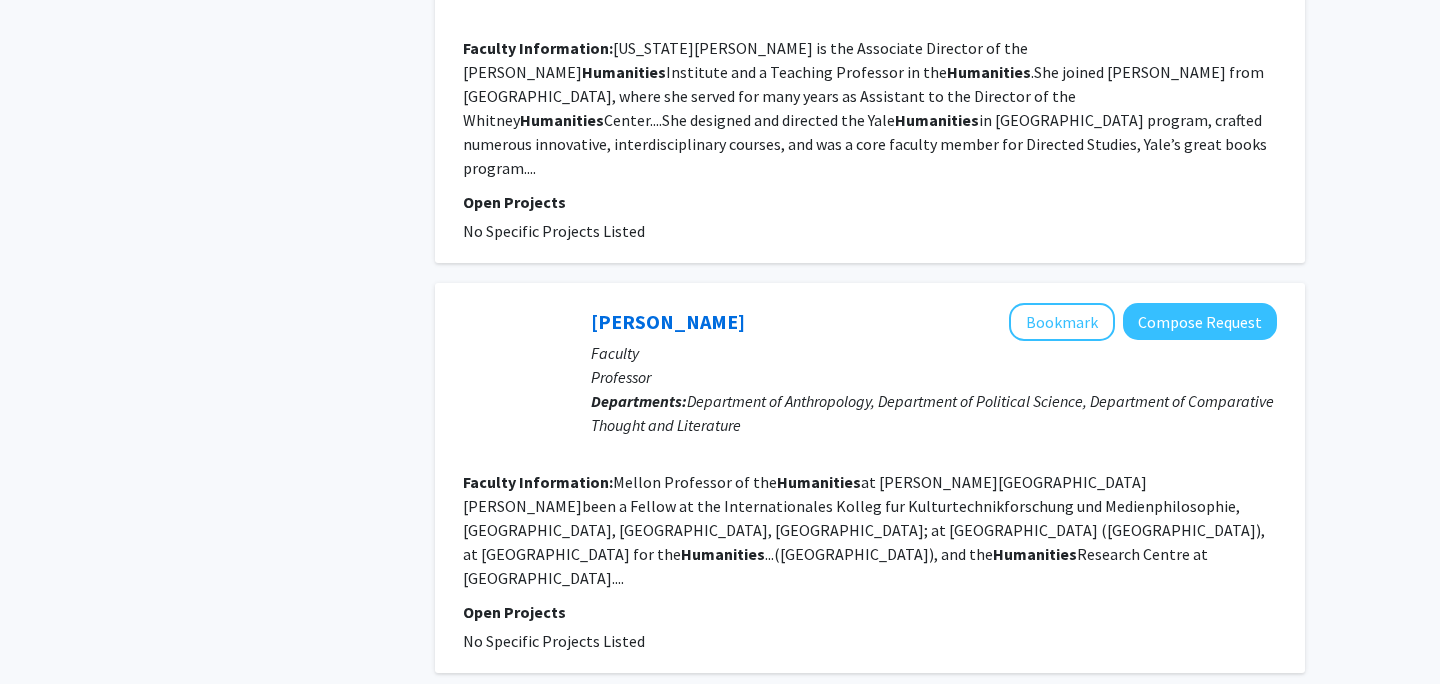 scroll, scrollTop: 4390, scrollLeft: 0, axis: vertical 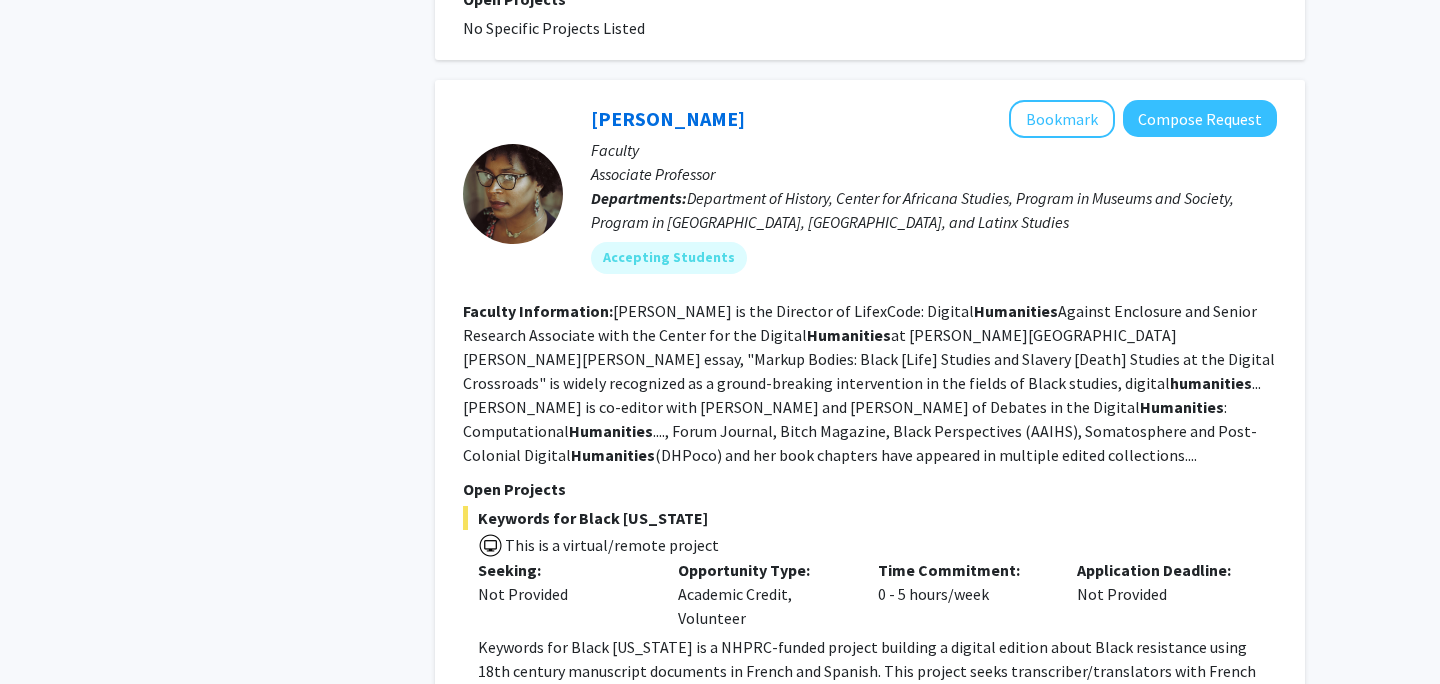 click on "3" 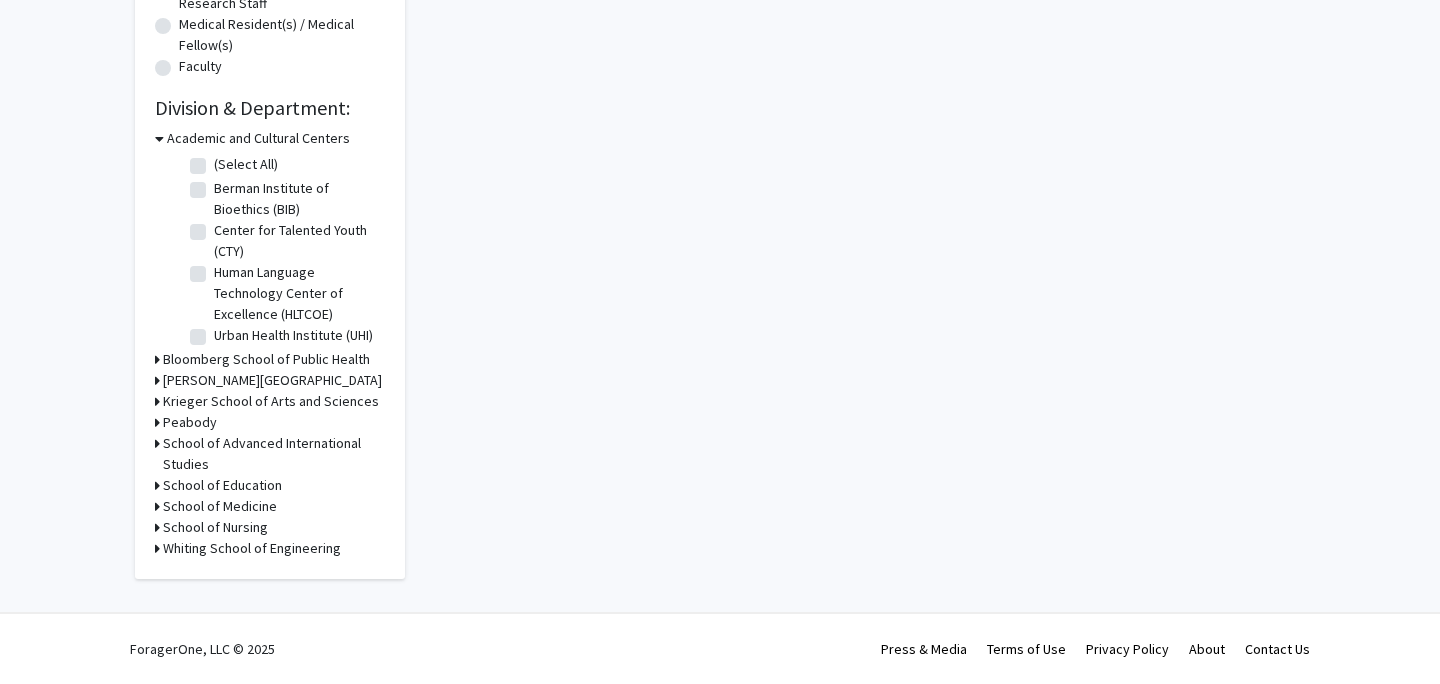 scroll, scrollTop: 0, scrollLeft: 0, axis: both 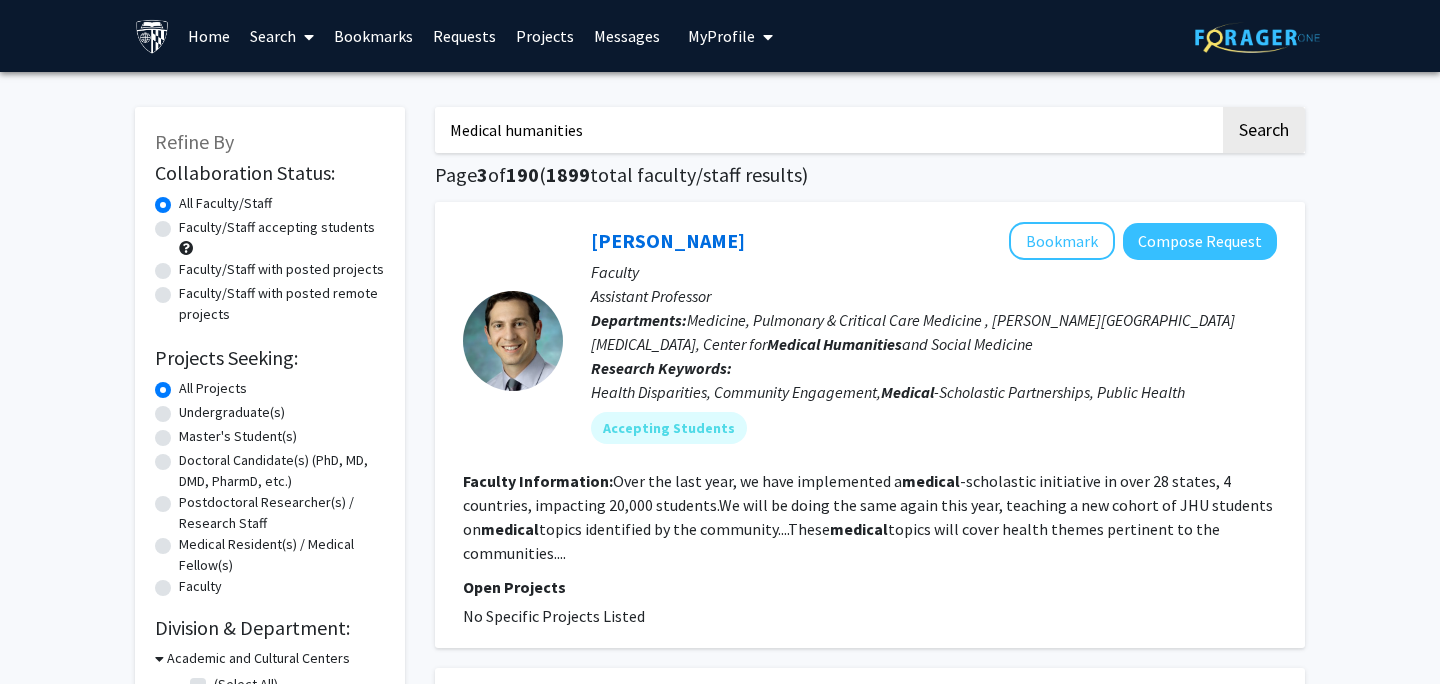 click on "Medical humanities" at bounding box center (827, 130) 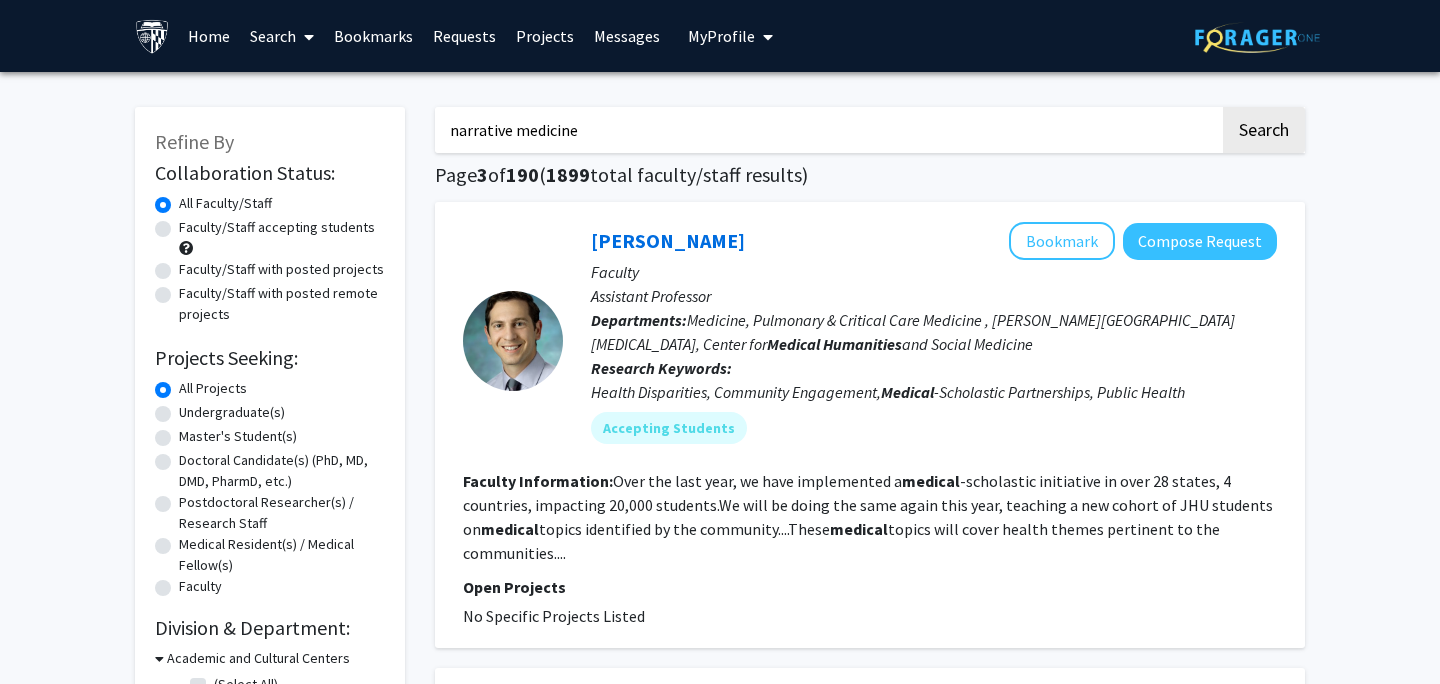 click on "Search" 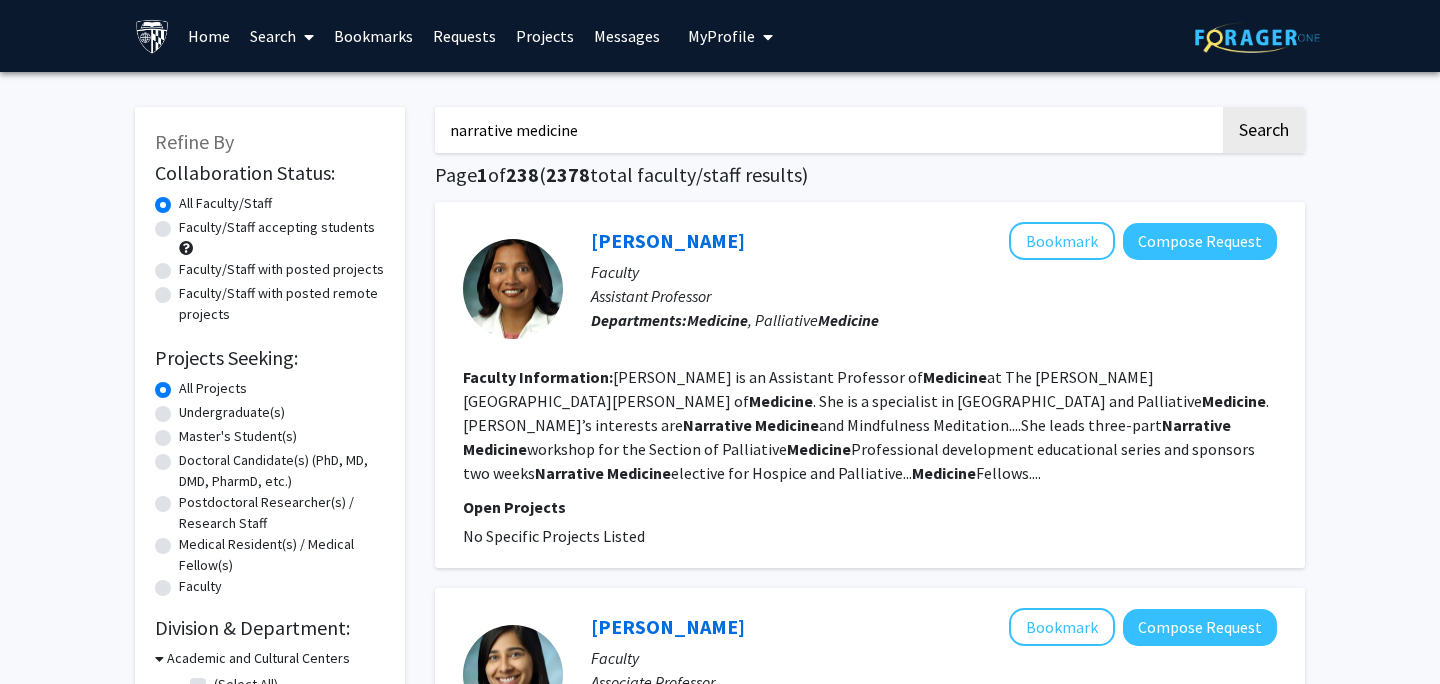 click on "Page  1  of  238  ( 2378  total faculty/staff results)" 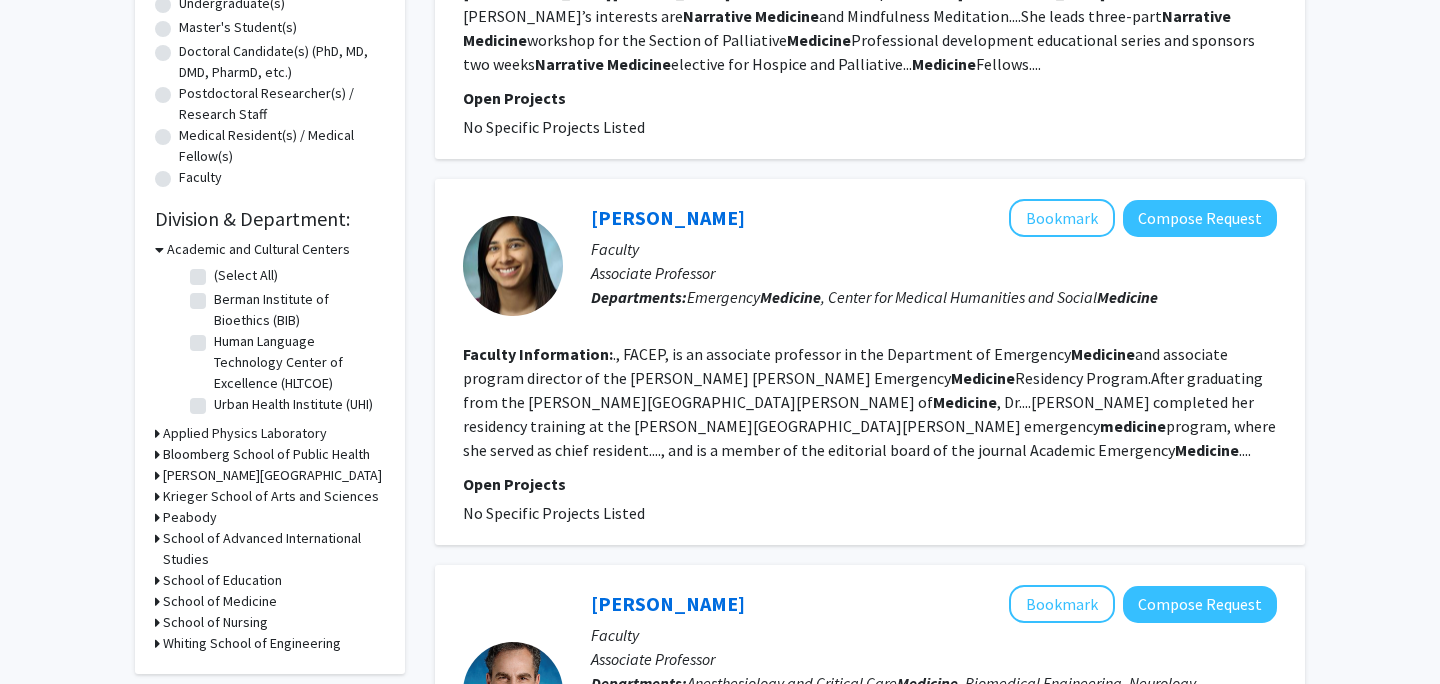 scroll, scrollTop: 407, scrollLeft: 0, axis: vertical 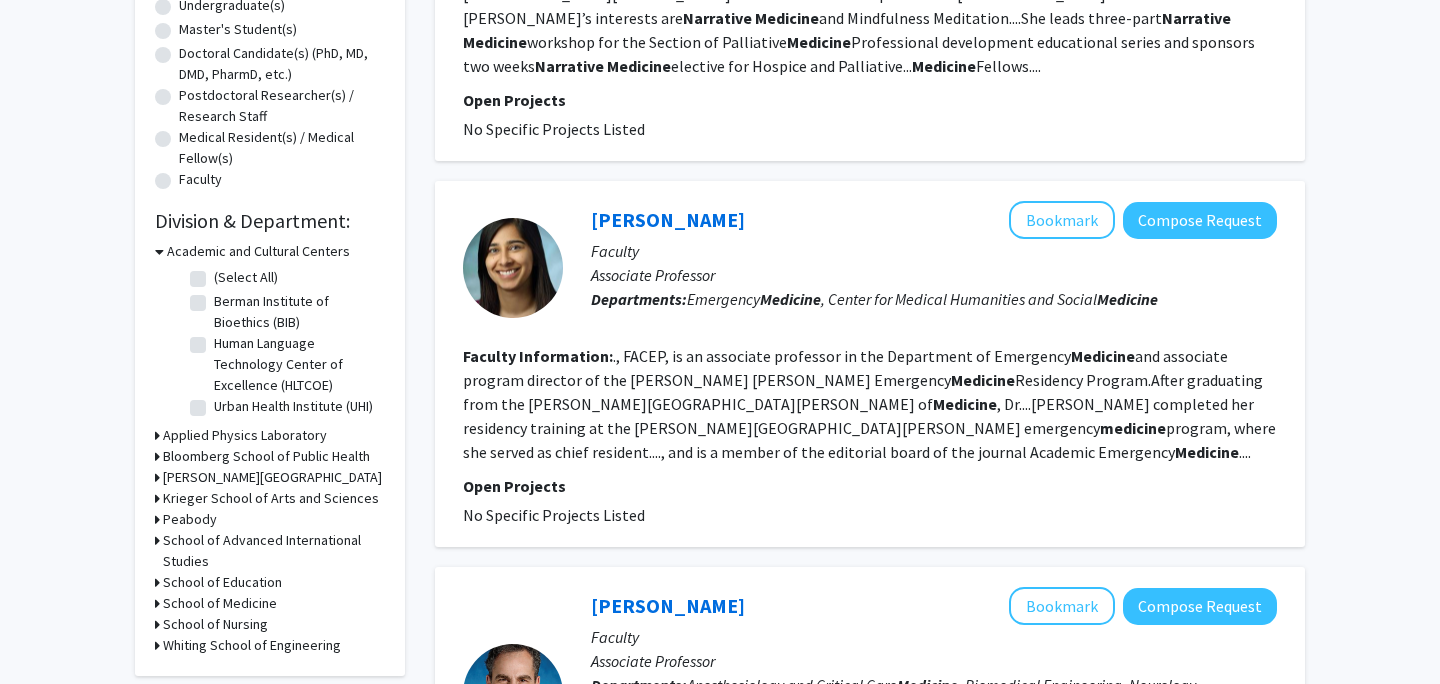 click on "Academic and Cultural Centers" at bounding box center (258, 251) 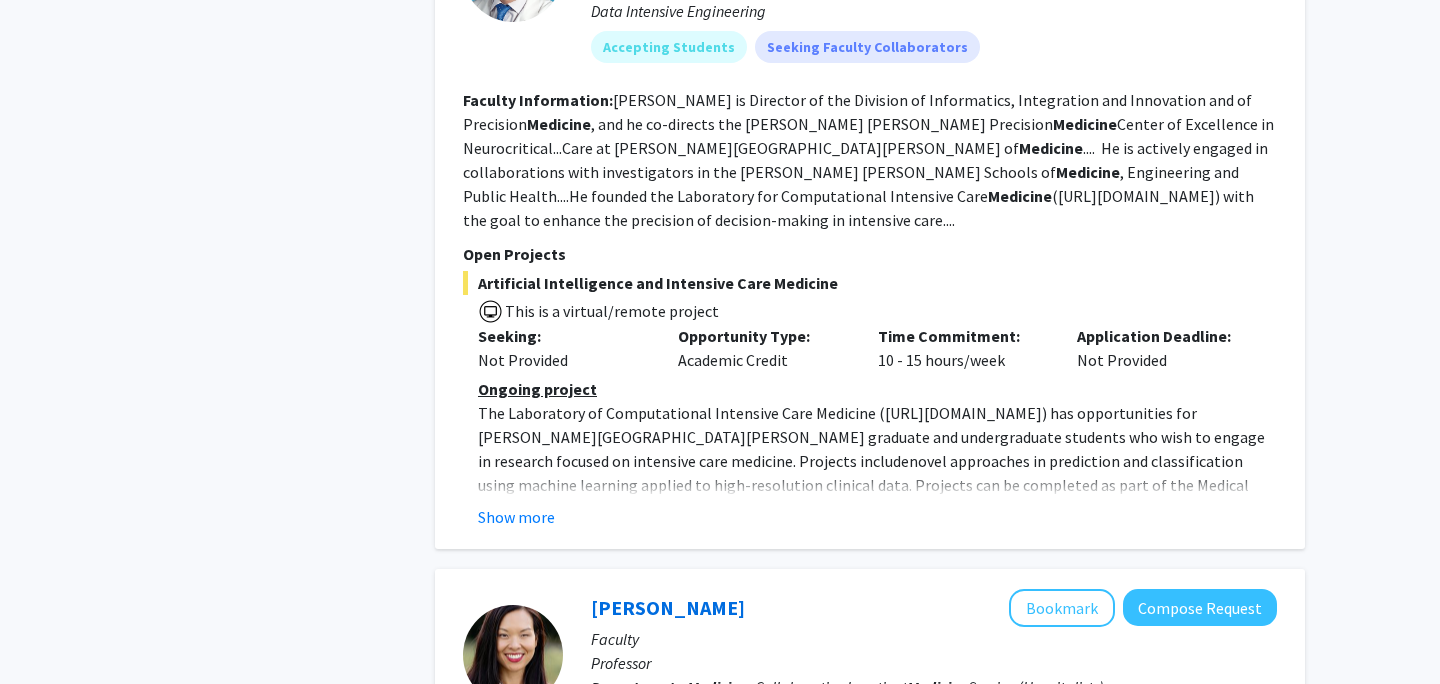 scroll, scrollTop: 1133, scrollLeft: 0, axis: vertical 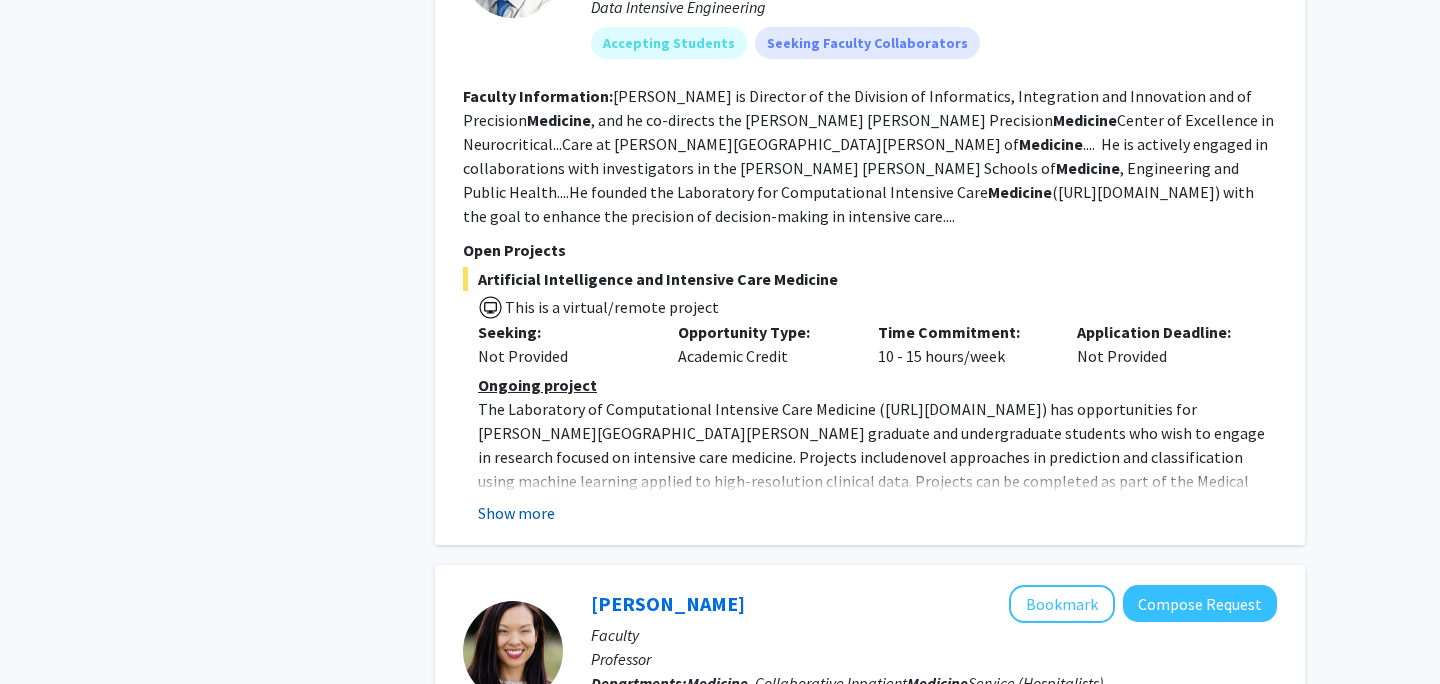 click on "Show more" 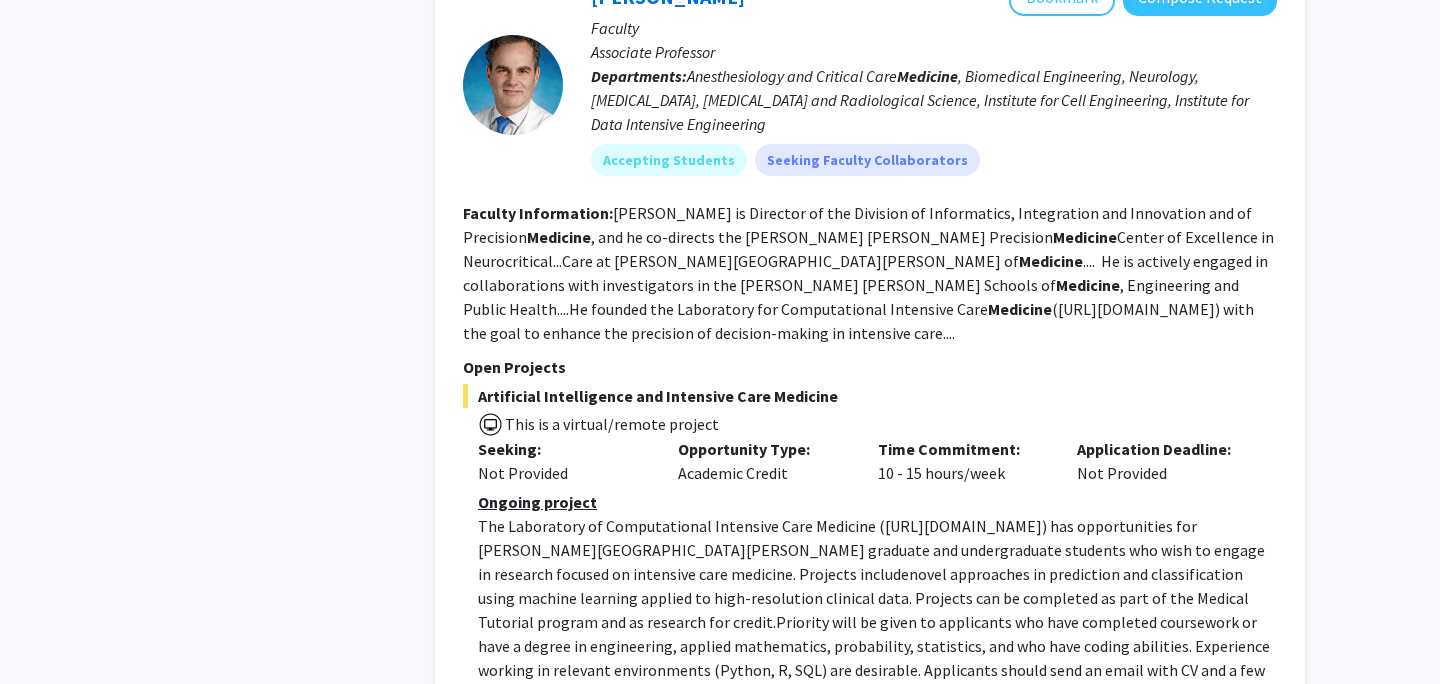scroll, scrollTop: 1012, scrollLeft: 0, axis: vertical 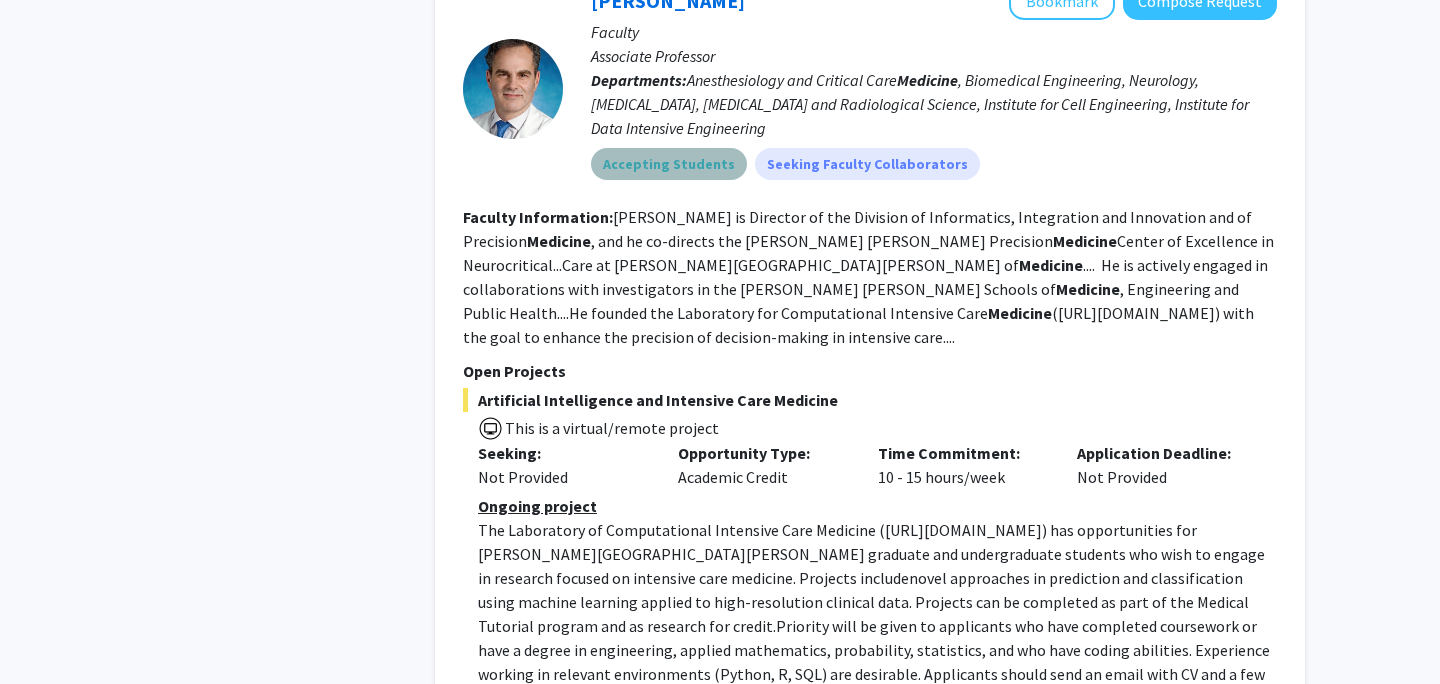 click on "Accepting Students" at bounding box center (669, 164) 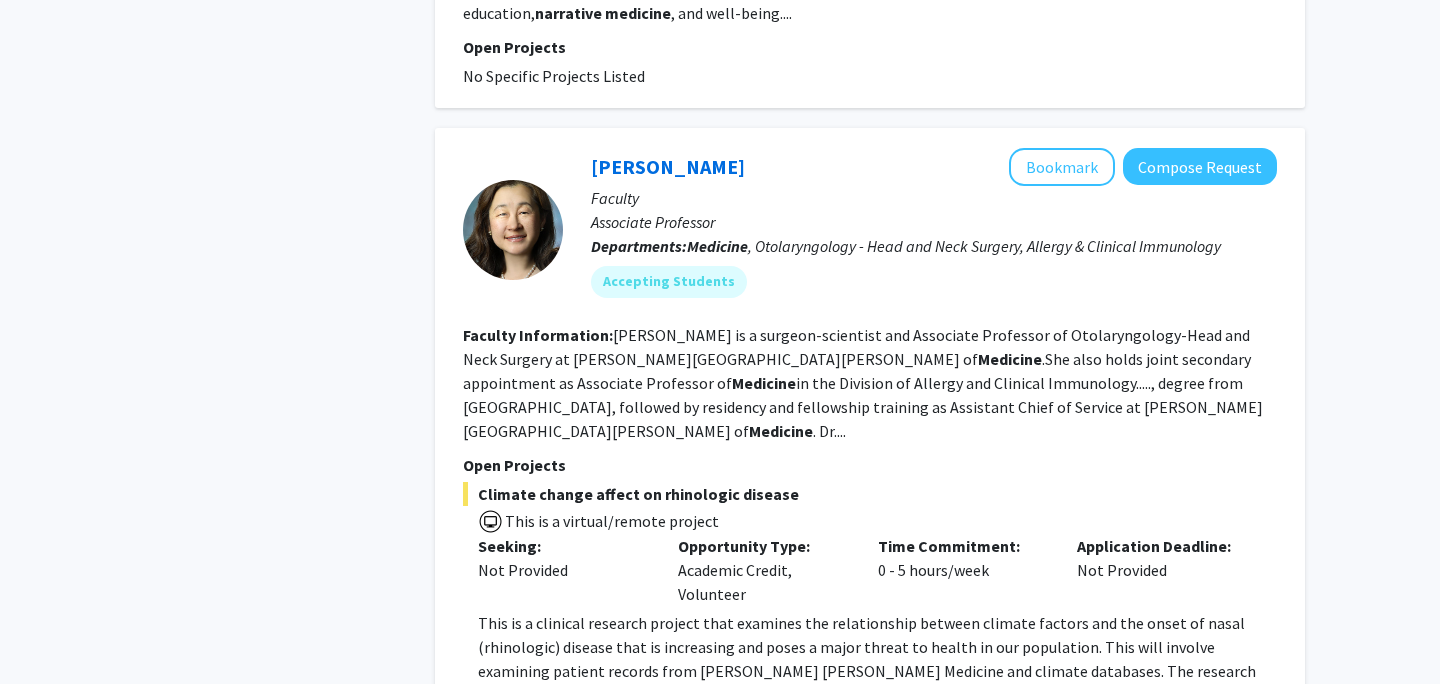 scroll, scrollTop: 2123, scrollLeft: 0, axis: vertical 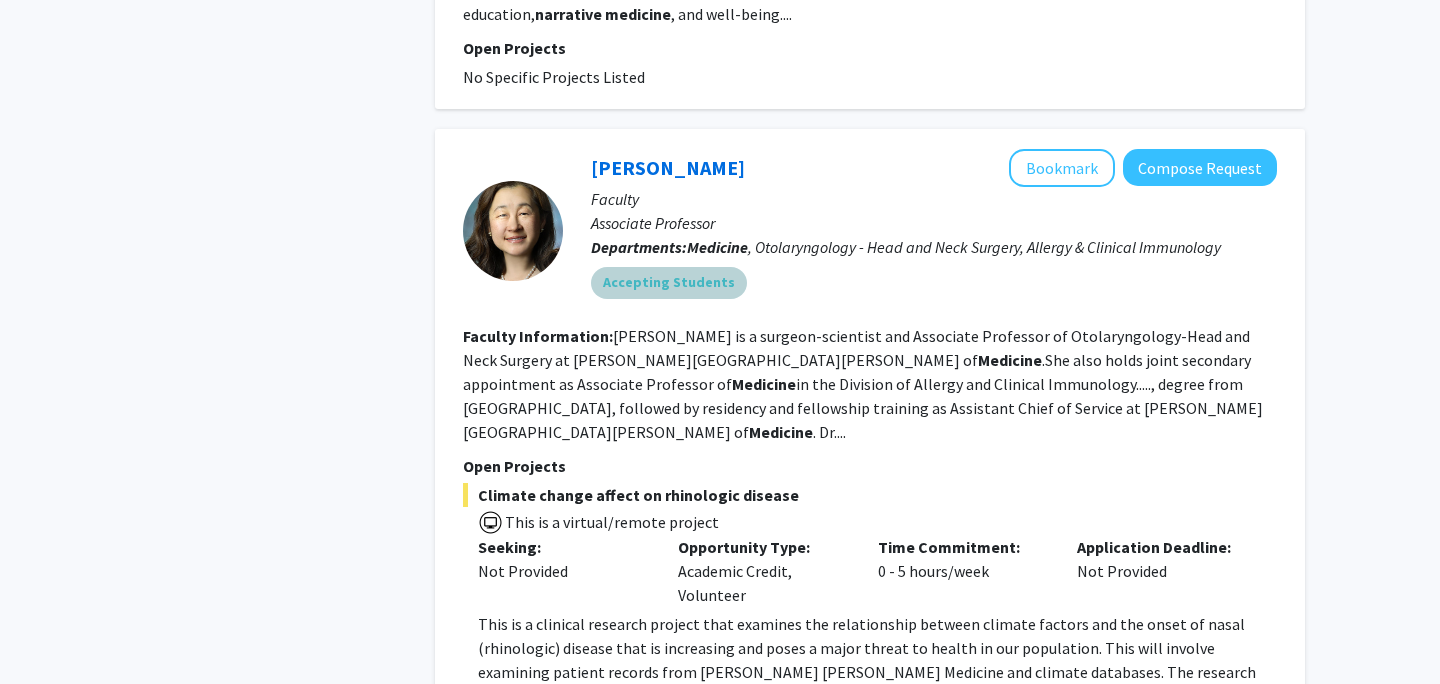 click on "Accepting Students" at bounding box center [669, 283] 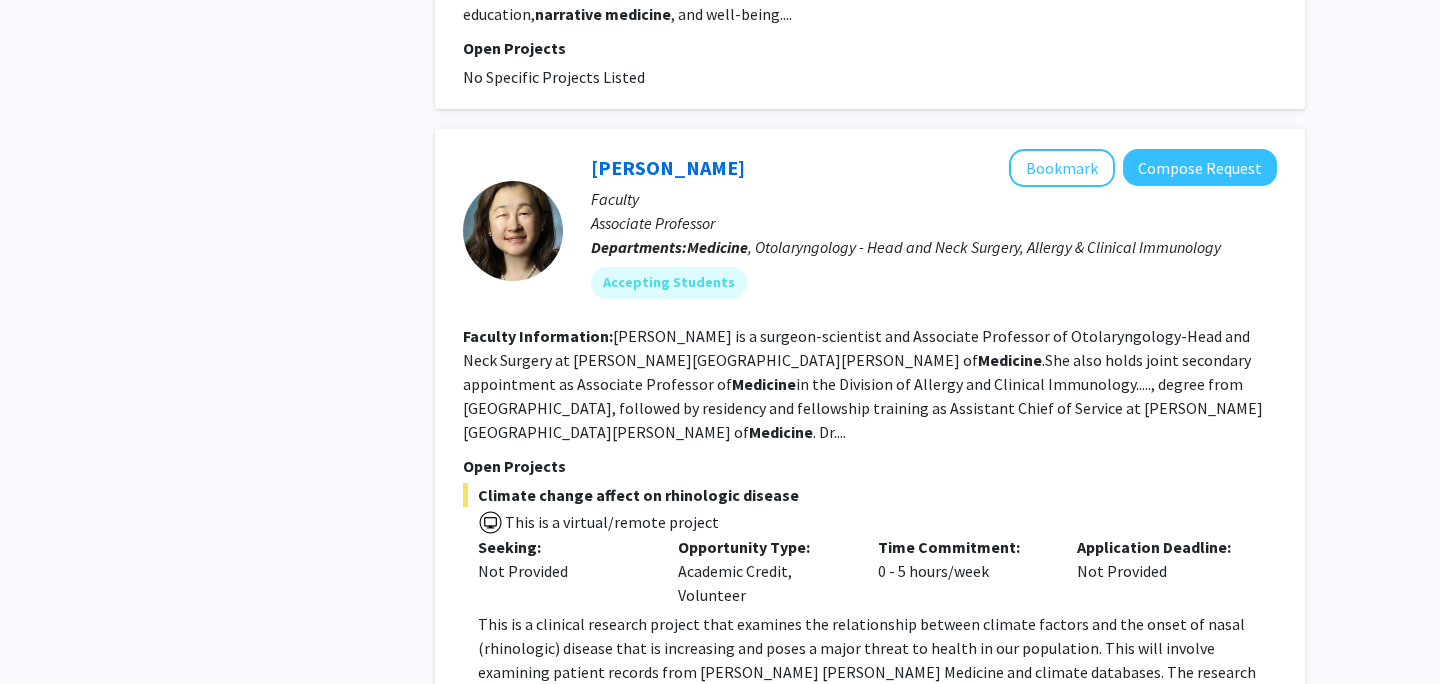click on "[PERSON_NAME] is a surgeon-scientist and Associate Professor of Otolaryngology-Head and Neck Surgery at [PERSON_NAME][GEOGRAPHIC_DATA][PERSON_NAME] .She also holds joint secondary appointment as Associate Professor of  Medicine  in the Division of Allergy and Clinical Immunology....., degree from [GEOGRAPHIC_DATA], followed by residency and fellowship training as Assistant Chief of Service at [PERSON_NAME][GEOGRAPHIC_DATA][PERSON_NAME] .
Dr...." 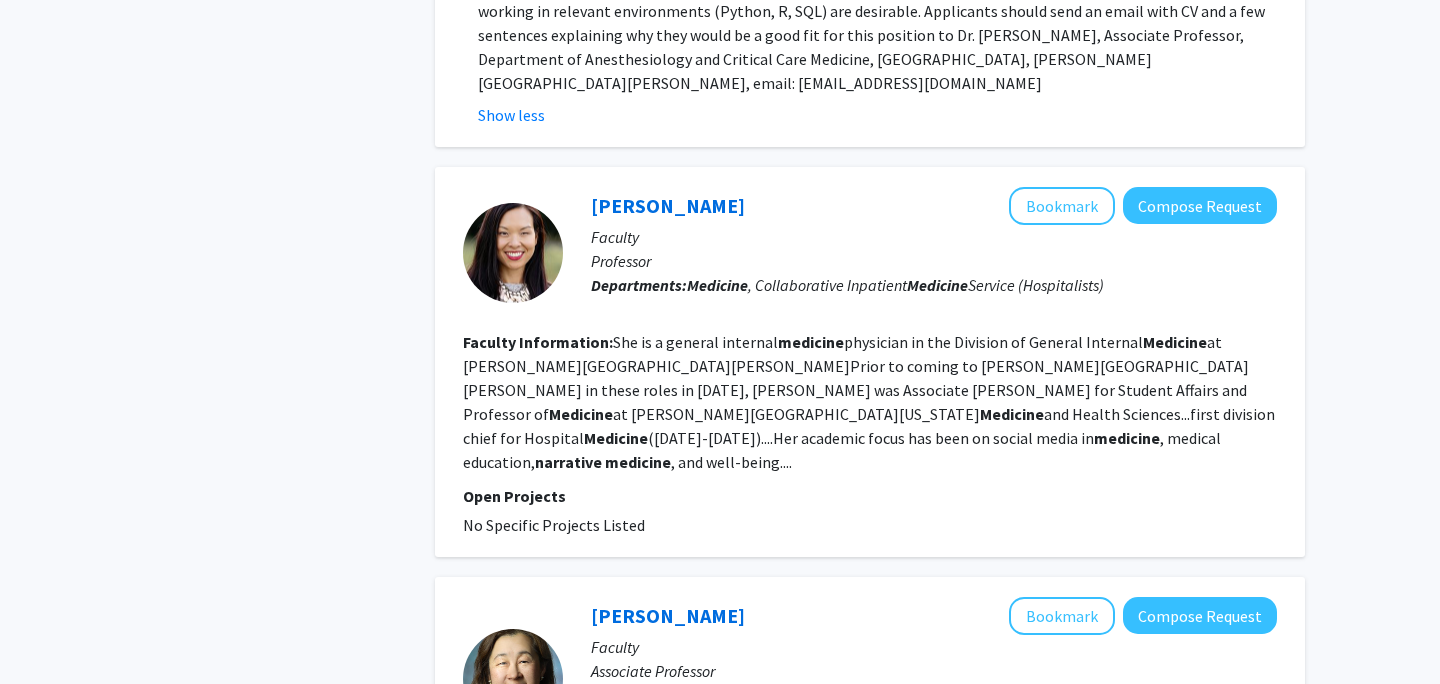 scroll, scrollTop: 2015, scrollLeft: 0, axis: vertical 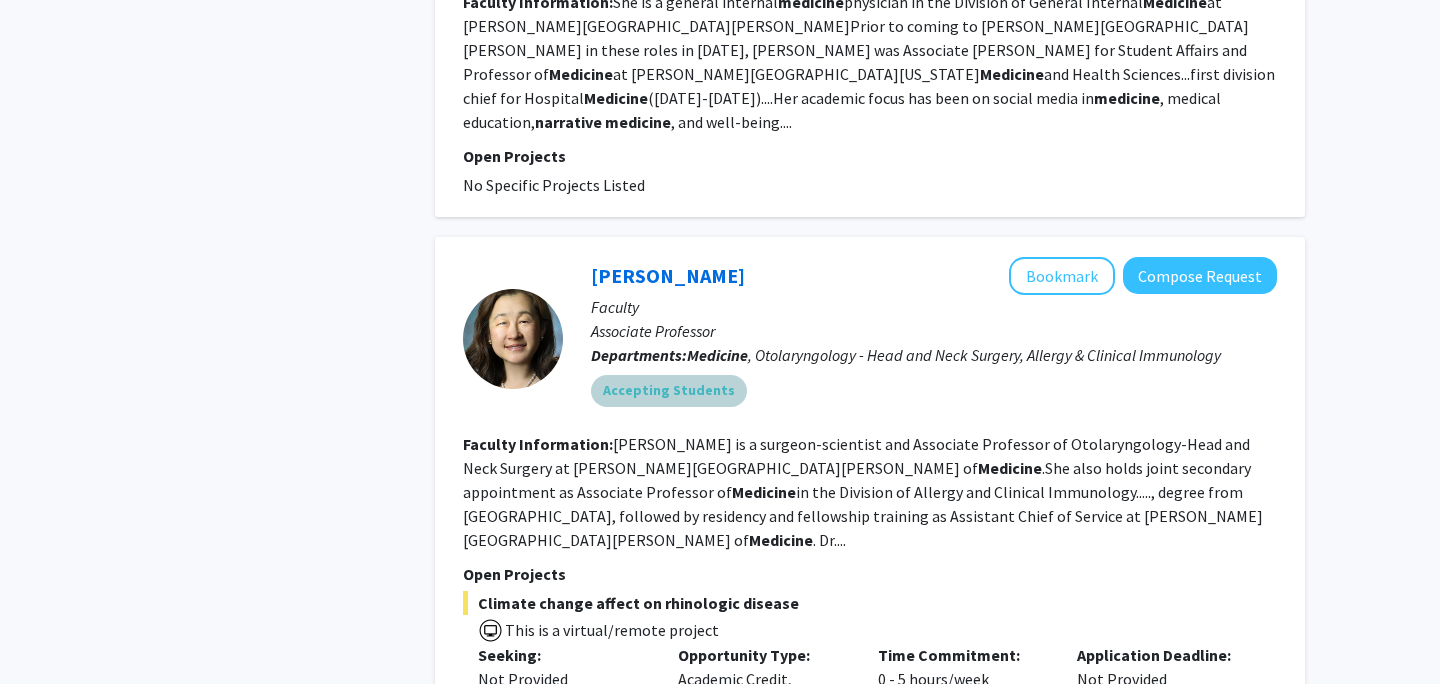 click on "Accepting Students" at bounding box center (669, 391) 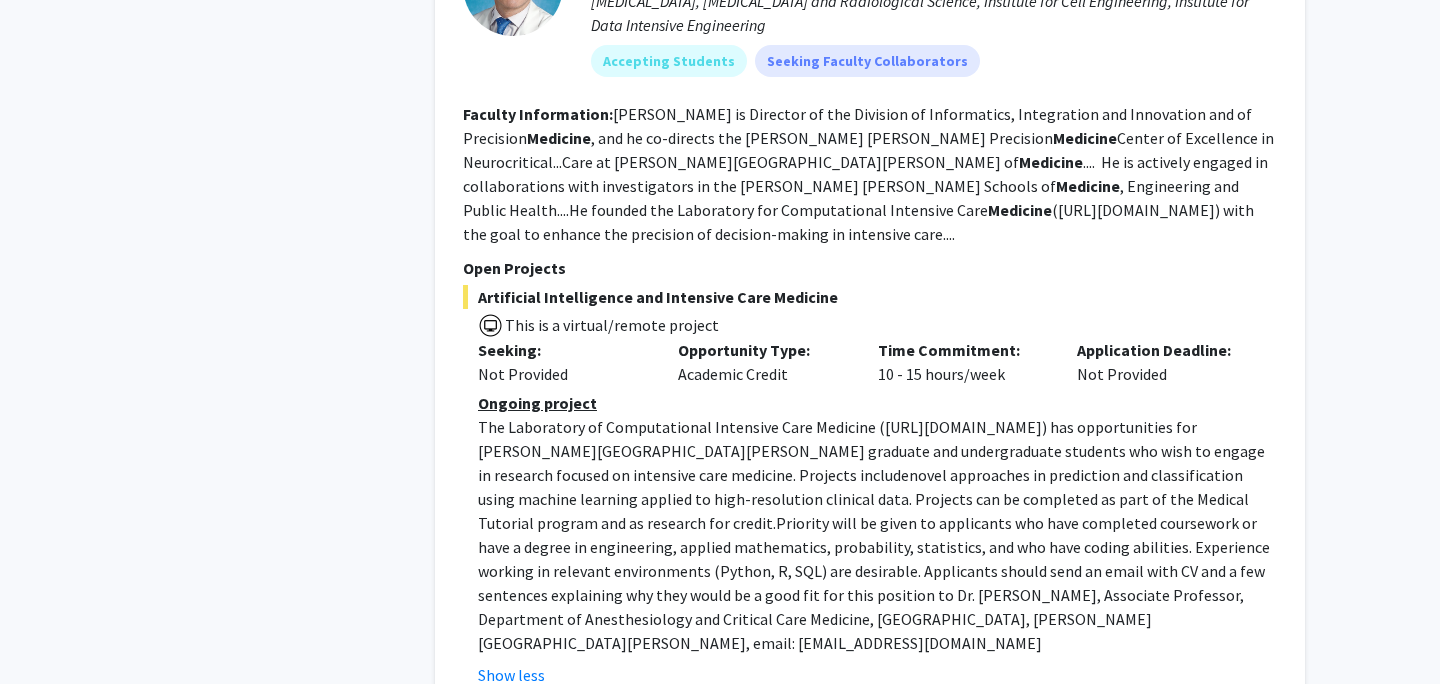scroll, scrollTop: 900, scrollLeft: 0, axis: vertical 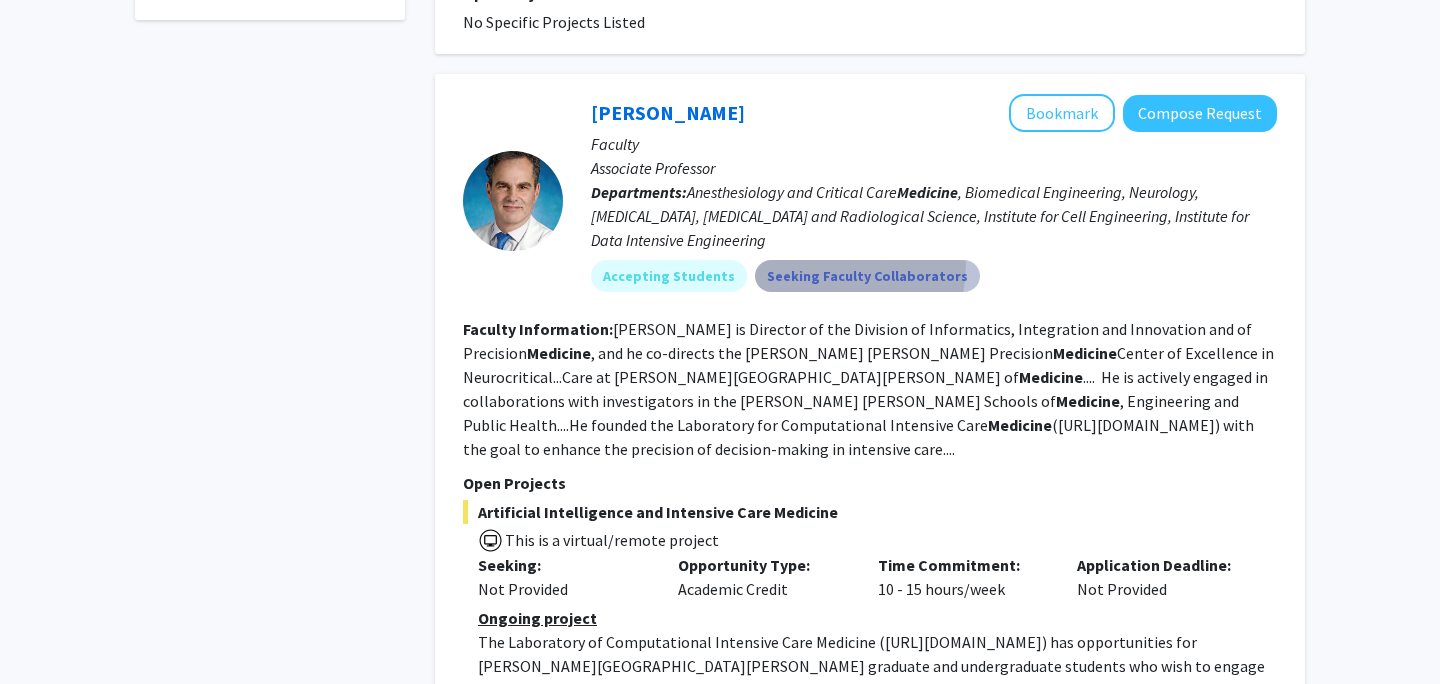 click on "Seeking Faculty Collaborators" at bounding box center (867, 276) 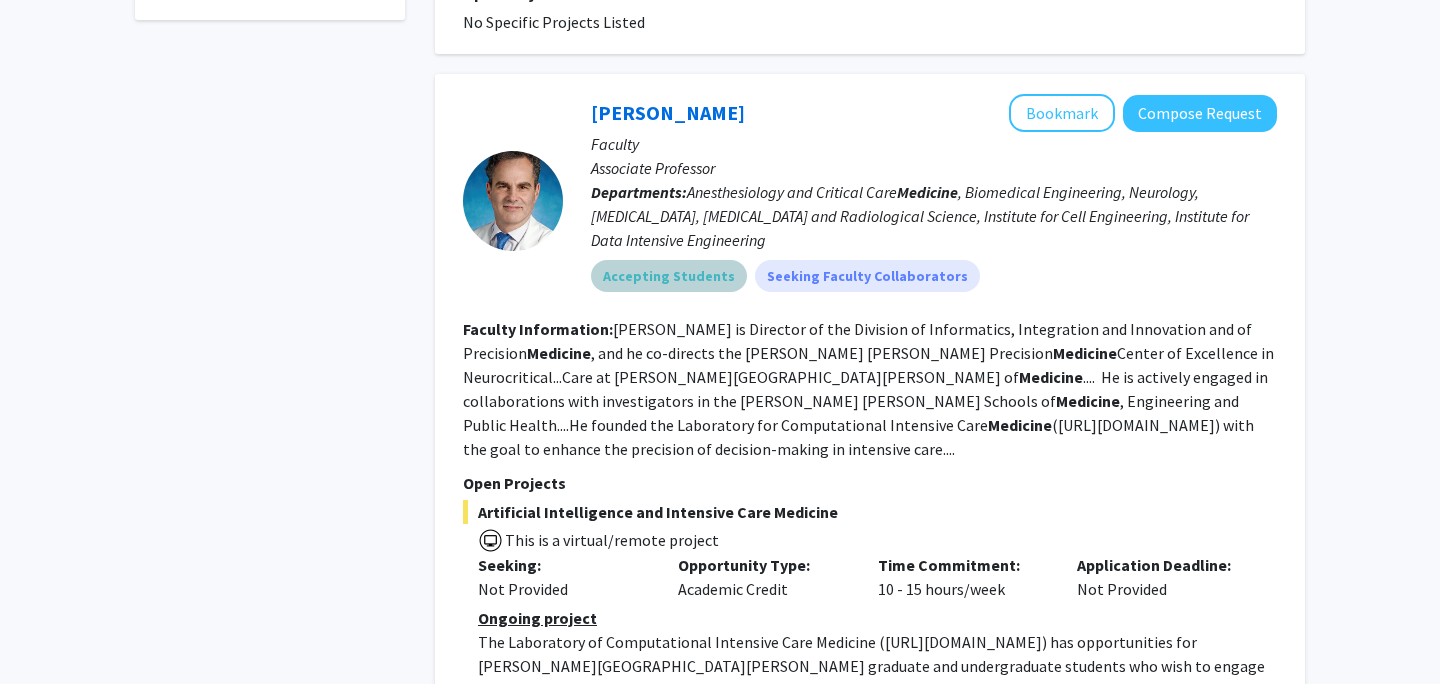 click on "Accepting Students" at bounding box center [669, 276] 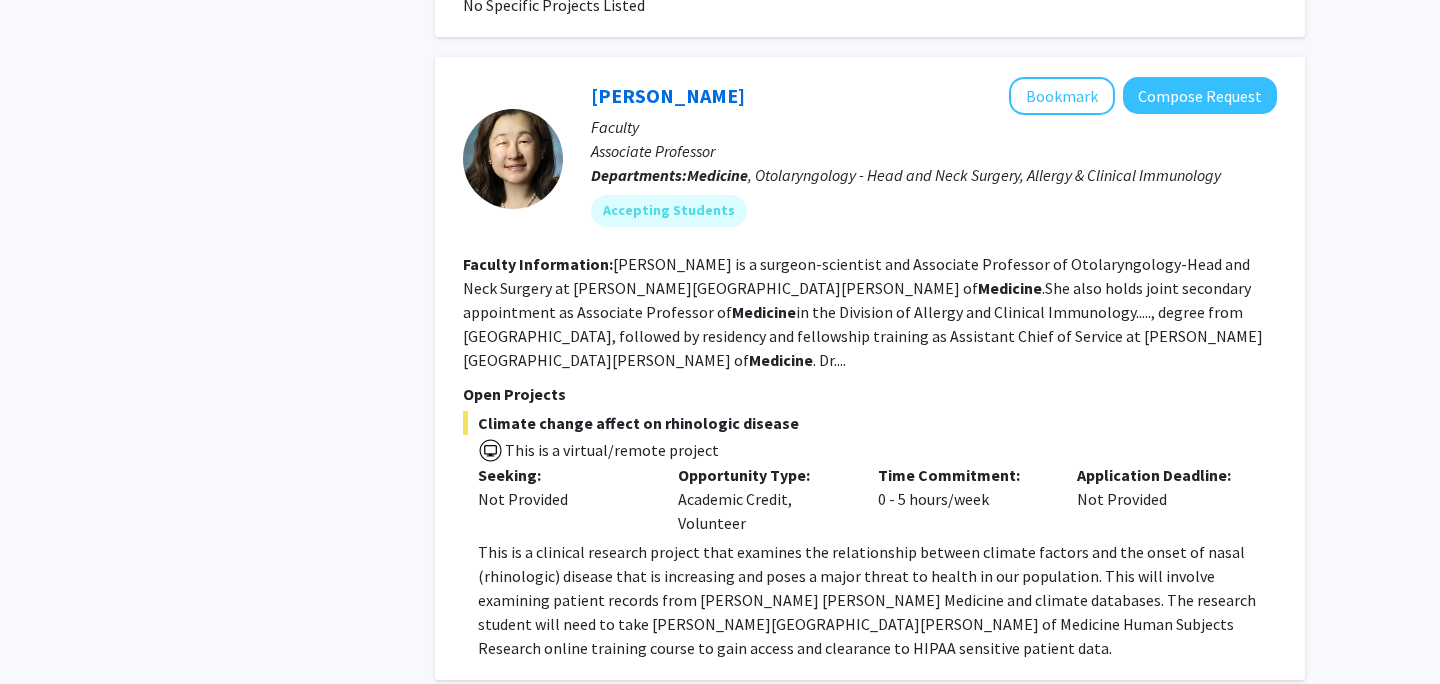 scroll, scrollTop: 2194, scrollLeft: 0, axis: vertical 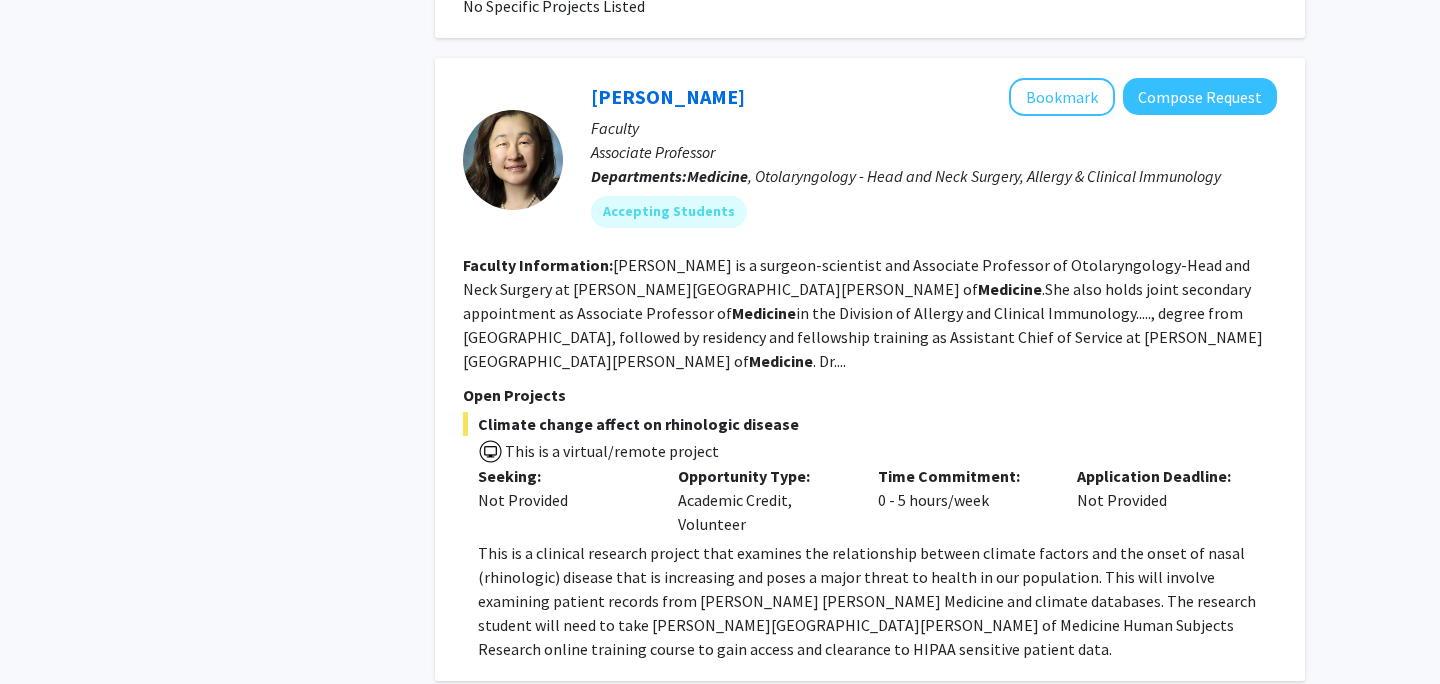 click on "Refine By Collaboration Status: Collaboration Status  All Faculty/Staff    Collaboration Status  Faculty/Staff accepting students    Collaboration Status  Faculty/Staff with posted projects    Collaboration Status  Faculty/Staff with posted remote projects    Projects Seeking: Projects Seeking Level  All Projects    Projects Seeking Level  Undergraduate(s)    Projects Seeking Level  Master's Student(s)    Projects Seeking Level  Doctoral Candidate(s) (PhD, MD, DMD, PharmD, etc.)    Projects Seeking Level  Postdoctoral Researcher(s) / Research Staff    Projects Seeking Level  Medical Resident(s) / Medical Fellow(s)    Projects Seeking Level  Faculty    Division & Department:      Academic and Cultural Centers       Applied Physics Laboratory       Bloomberg School of Public Health       [PERSON_NAME][GEOGRAPHIC_DATA]       [PERSON_NAME] School of Arts and Sciences       Peabody       School of Advanced International Studies       School of Education       School of Medicine       School of Nursing" 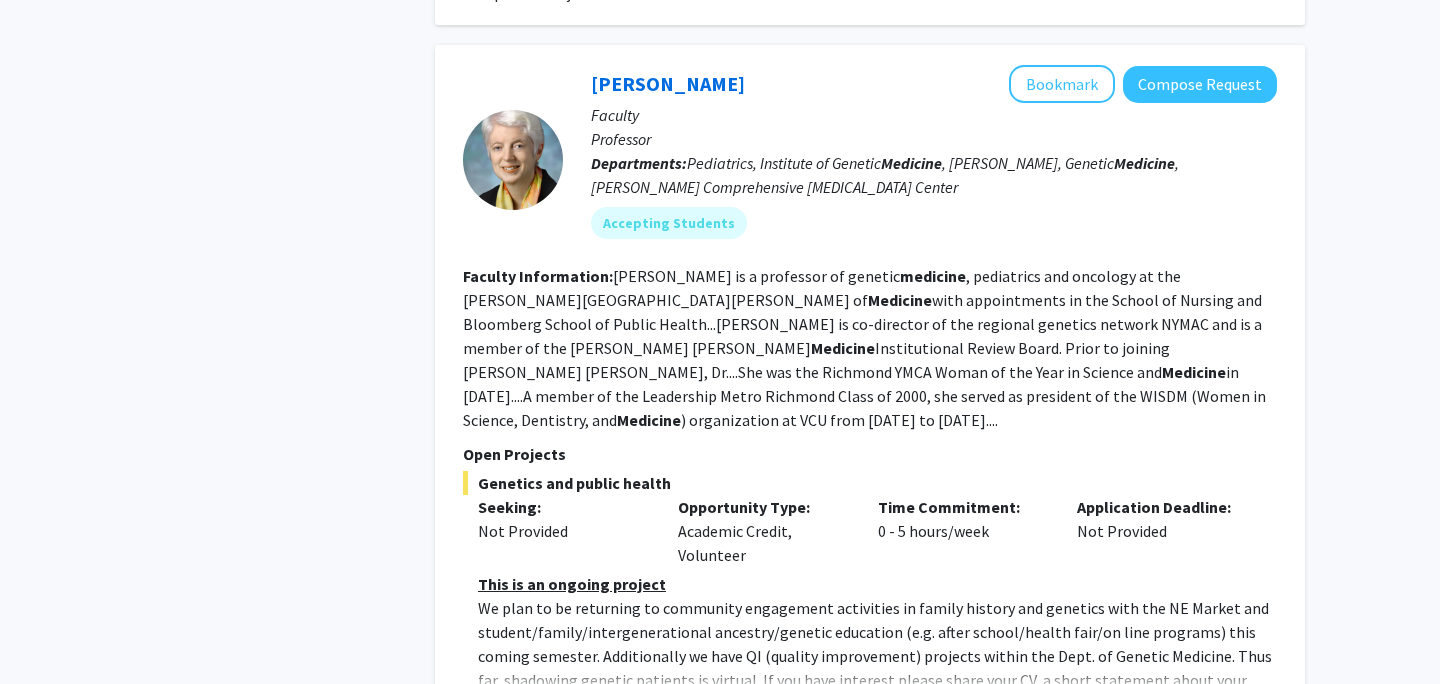 scroll, scrollTop: 3243, scrollLeft: 0, axis: vertical 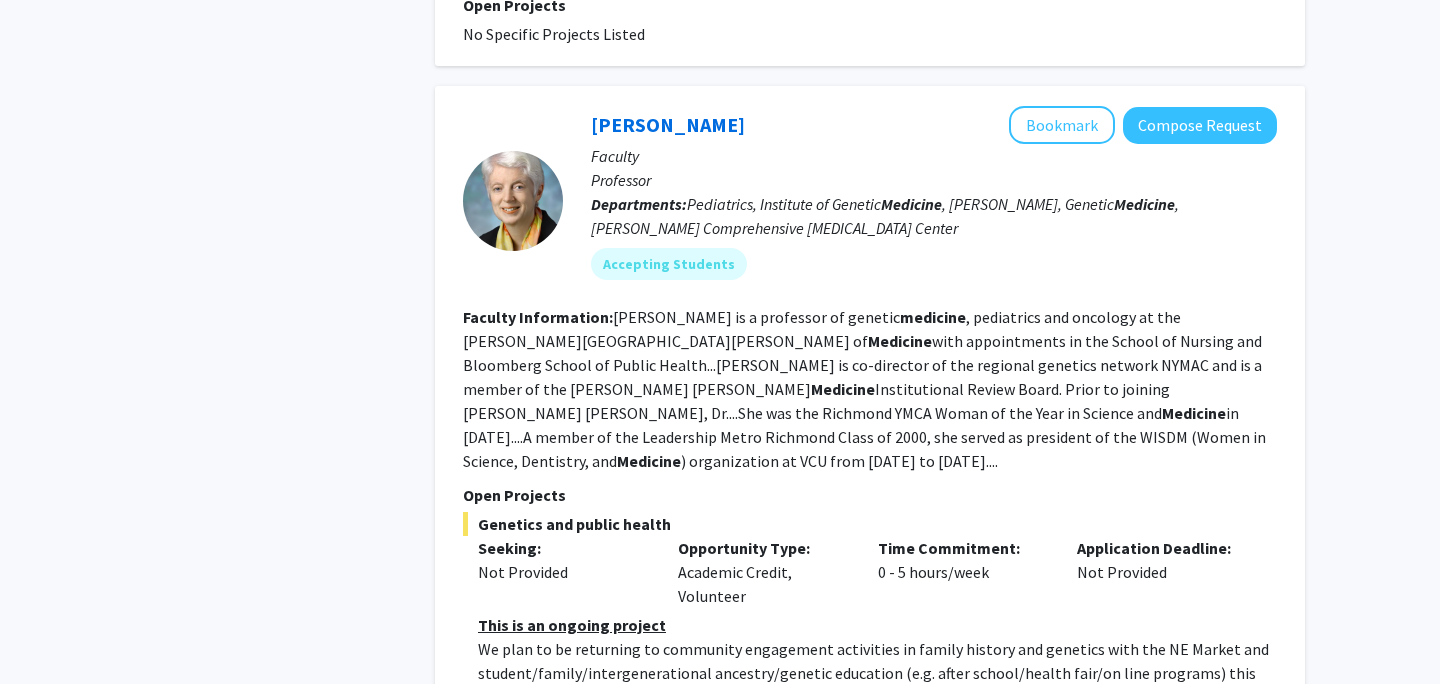 click on "Show more" 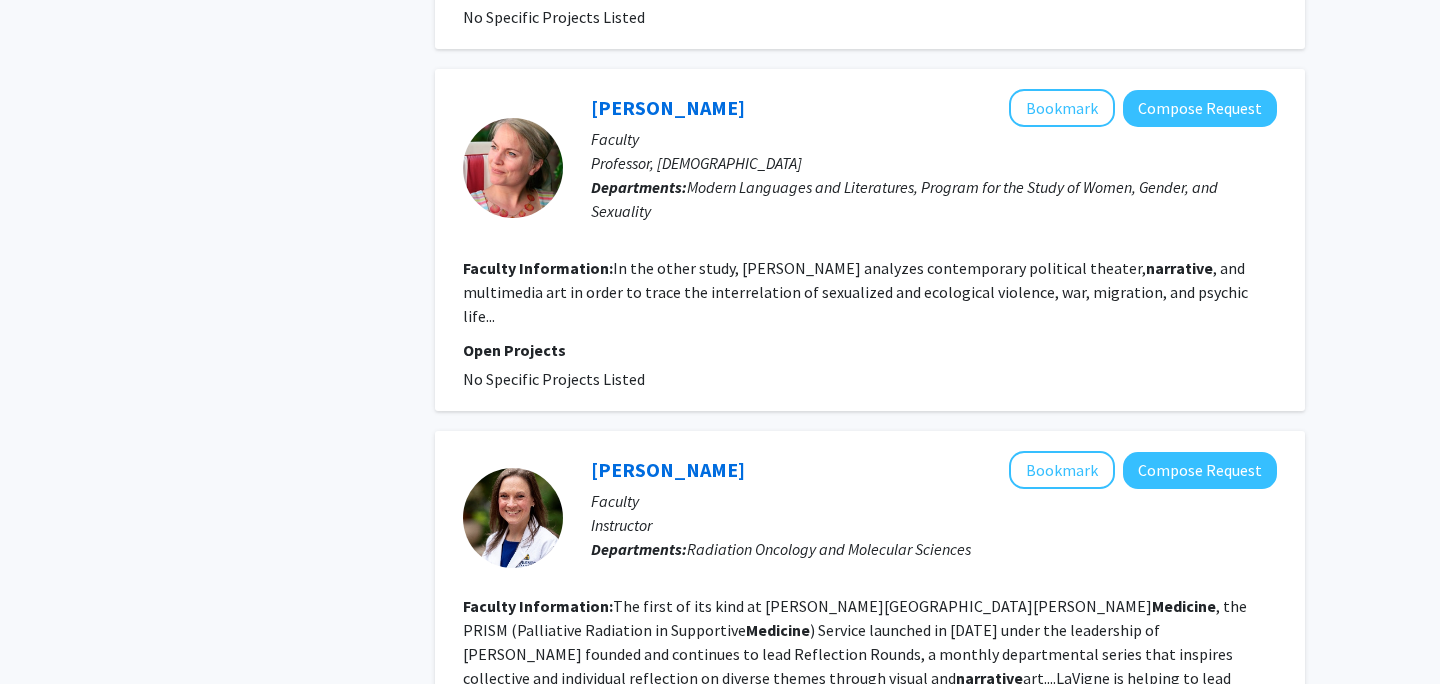 scroll, scrollTop: 4507, scrollLeft: 0, axis: vertical 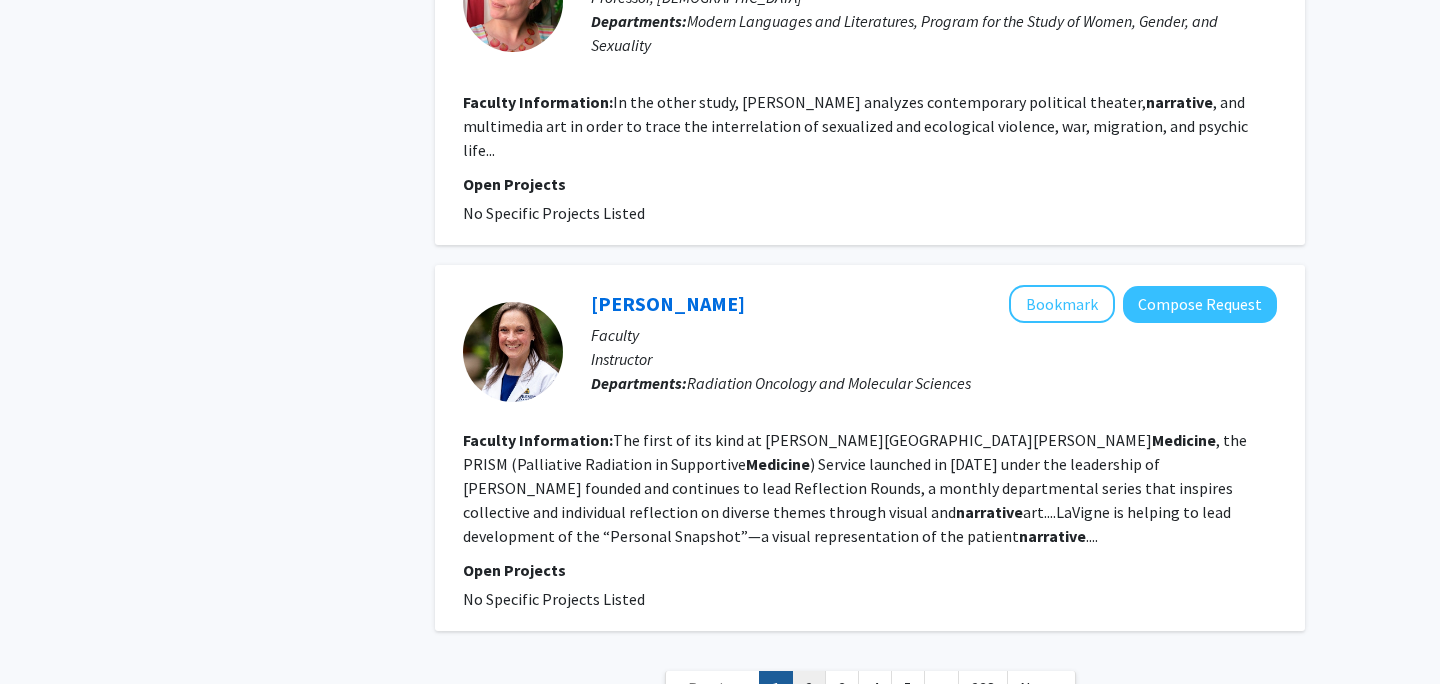click on "2" 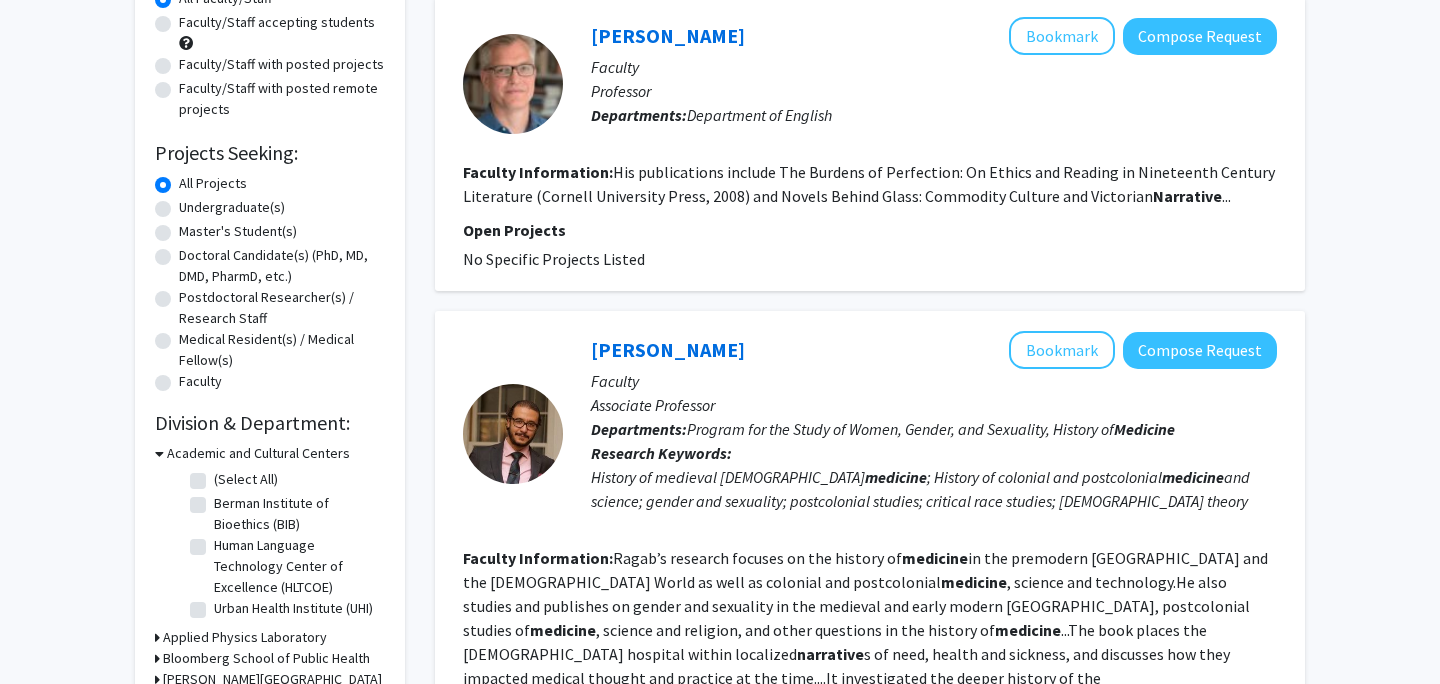 scroll, scrollTop: 0, scrollLeft: 0, axis: both 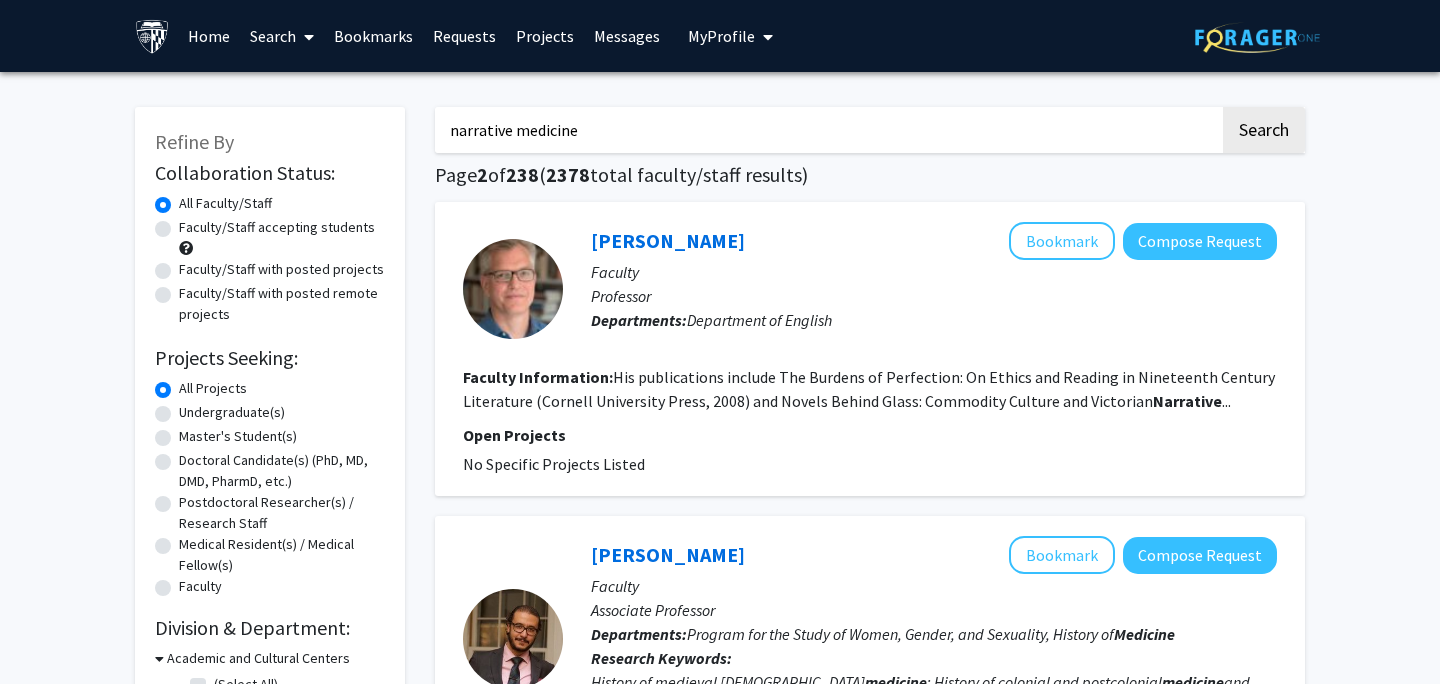 click on "narrative medicine" at bounding box center (827, 130) 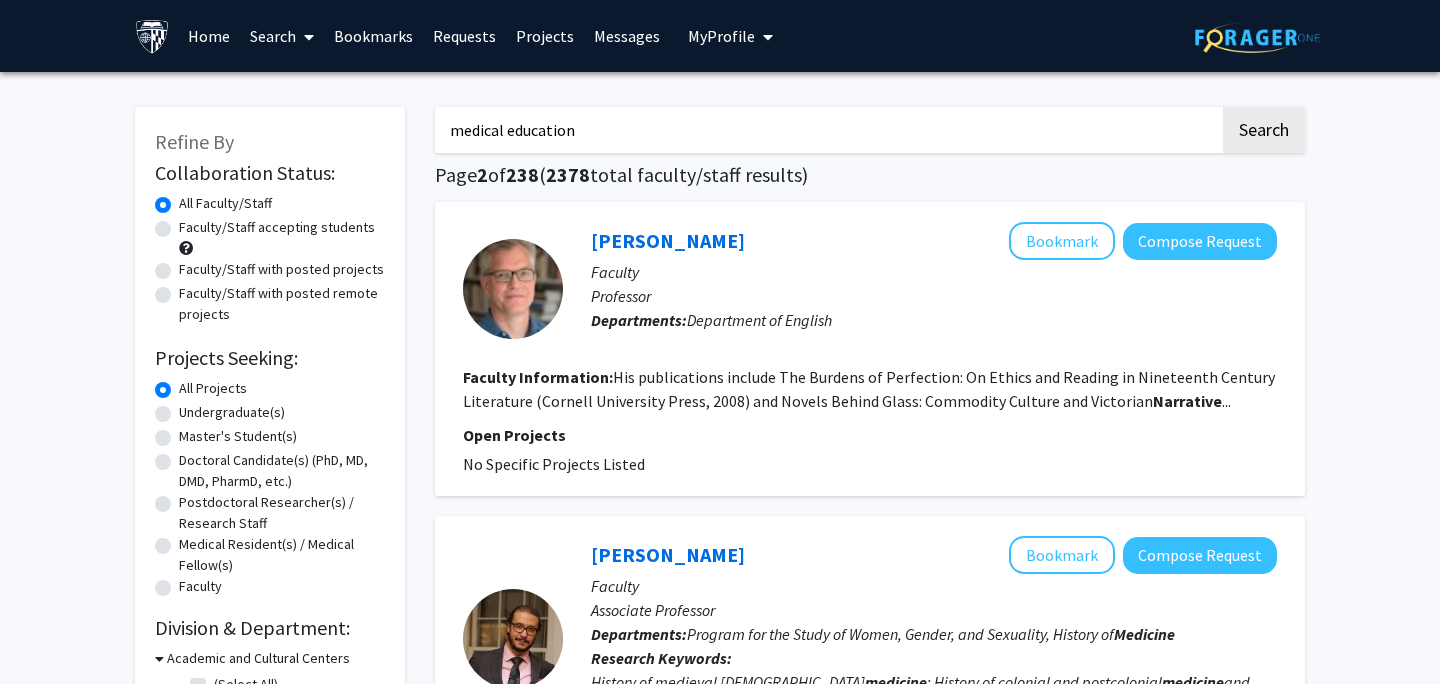 type on "medical education" 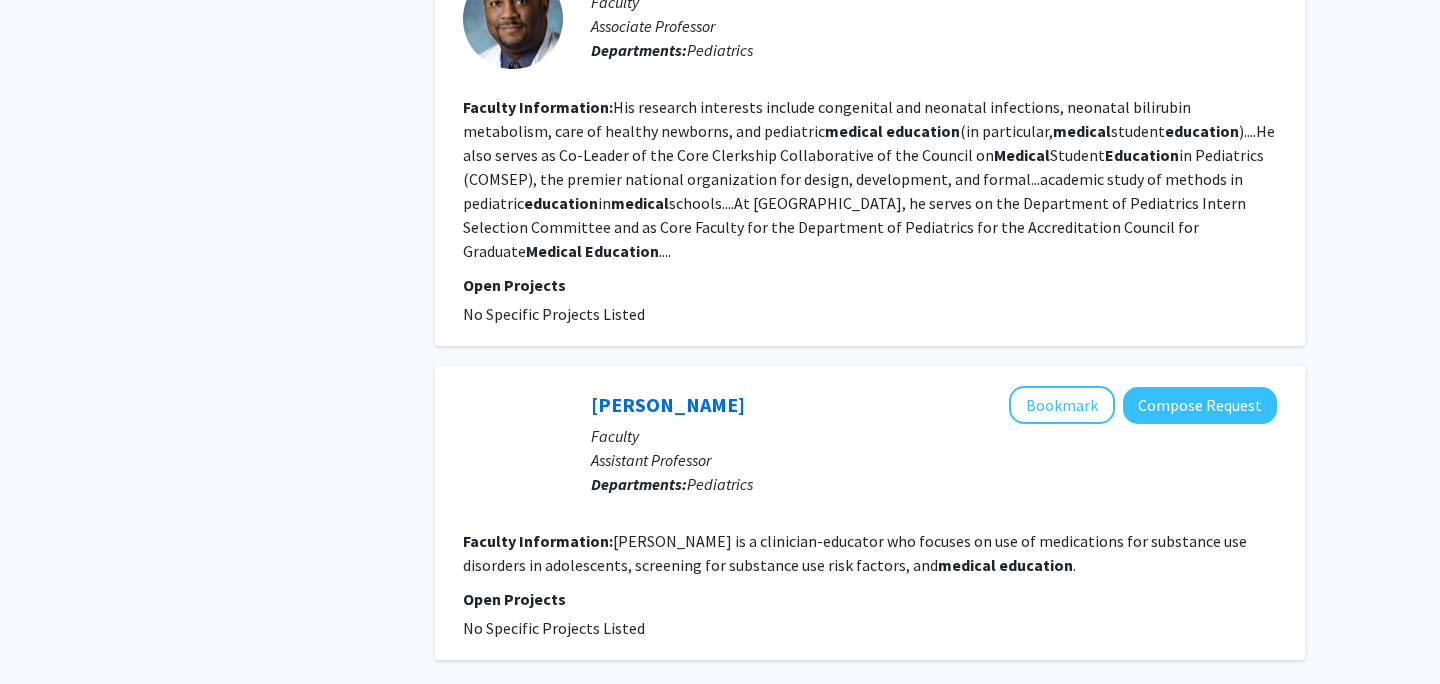 scroll, scrollTop: 3539, scrollLeft: 0, axis: vertical 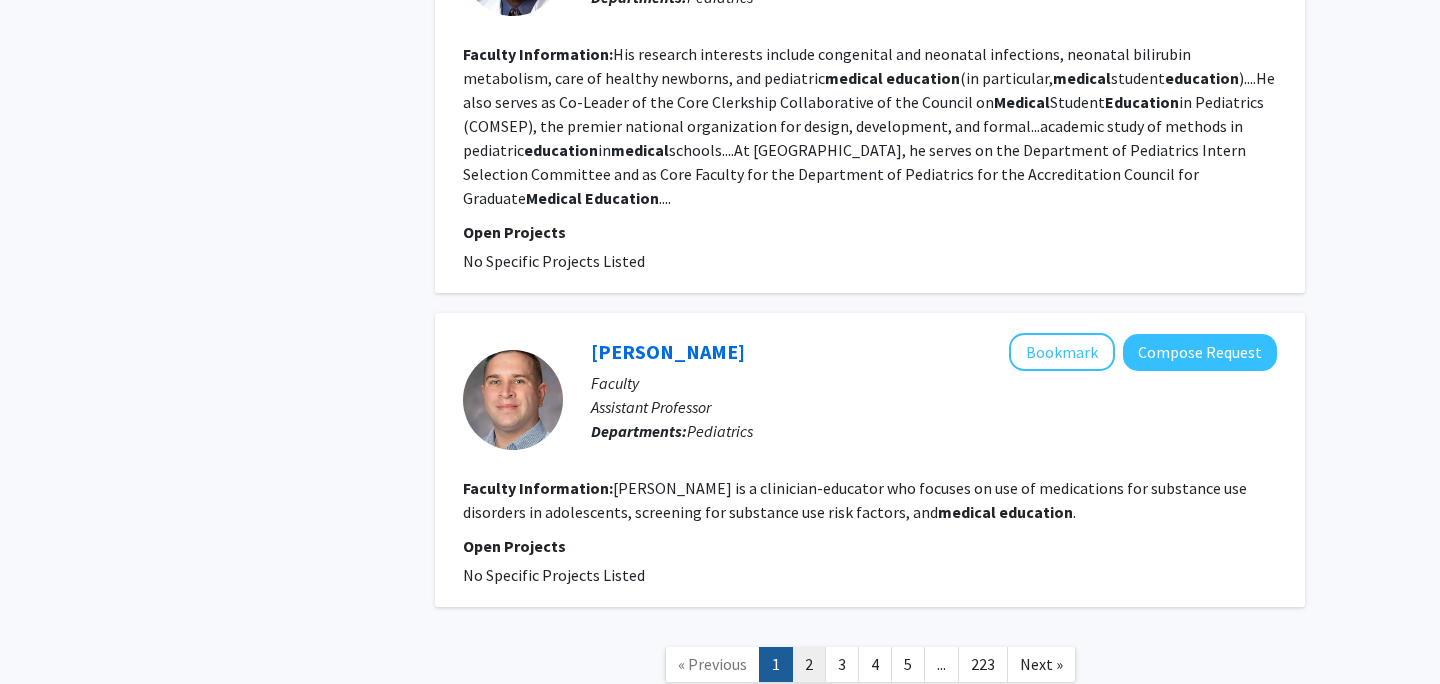 click on "2" 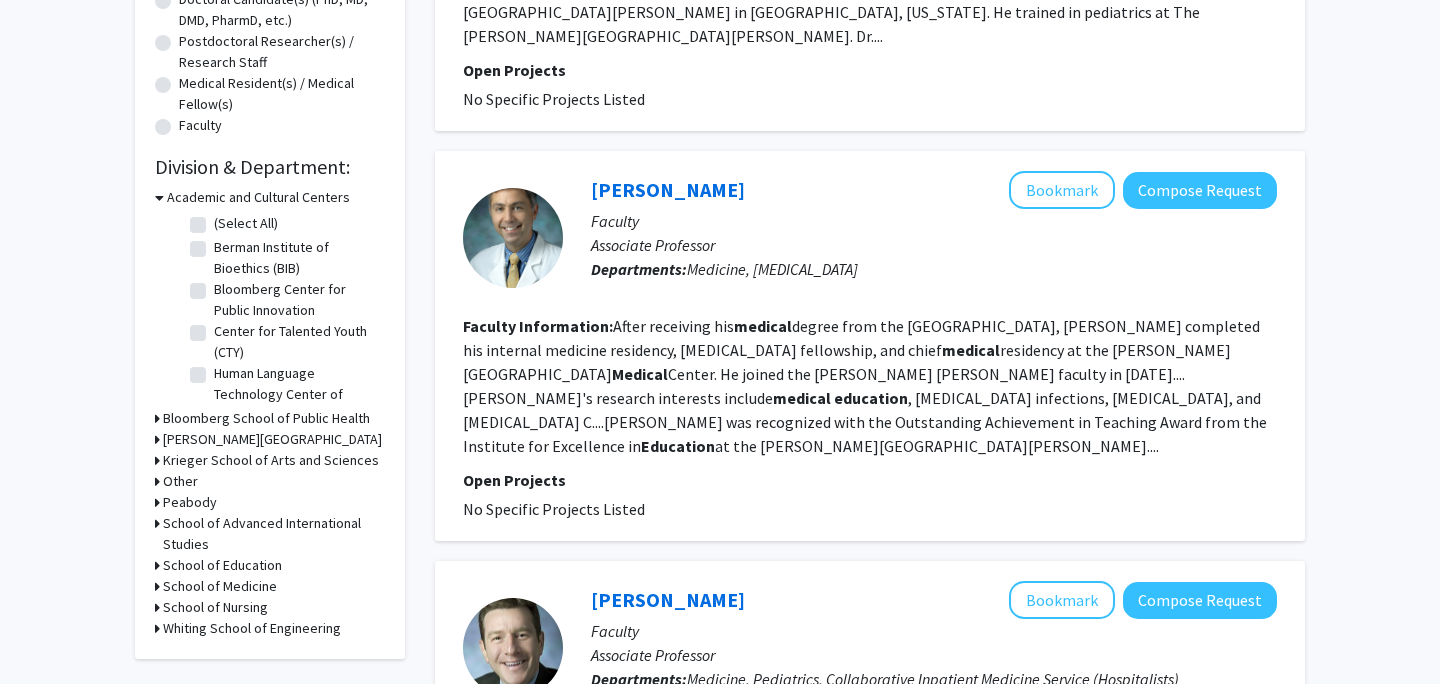 scroll, scrollTop: 460, scrollLeft: 0, axis: vertical 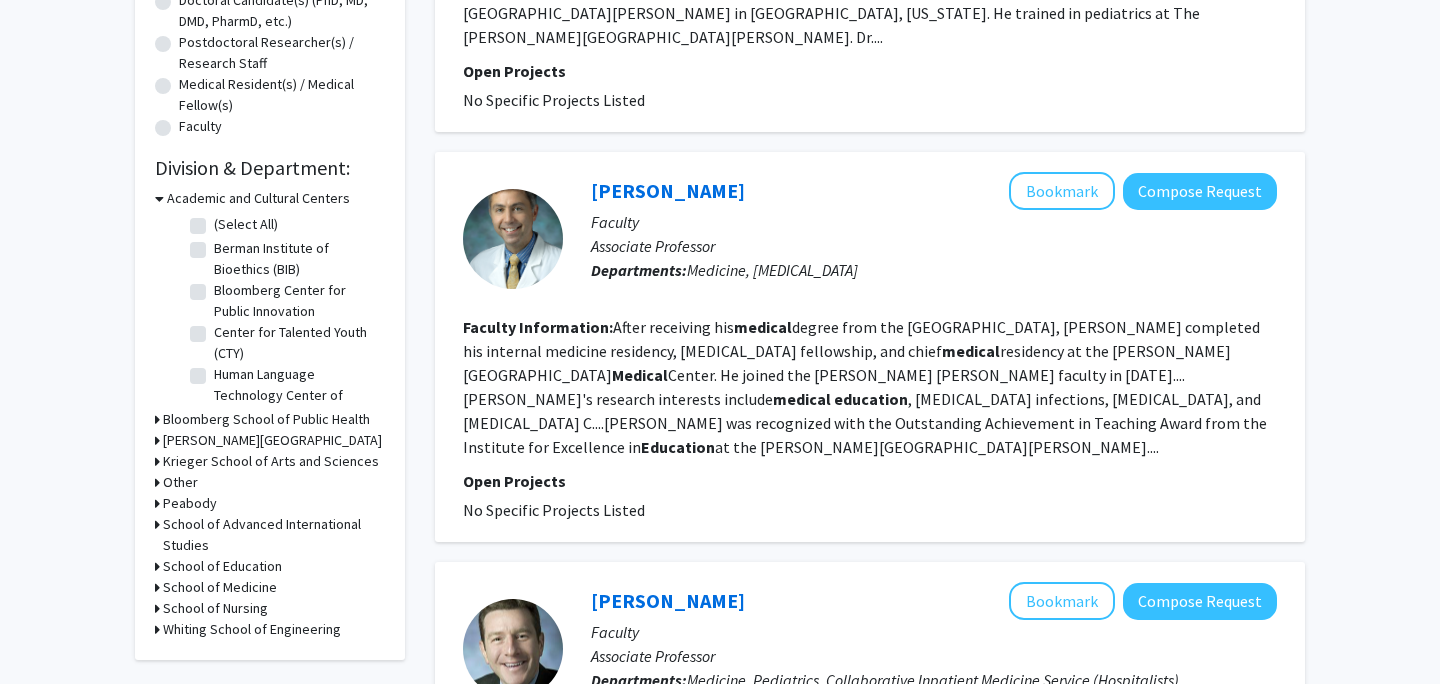 click on "Academic and Cultural Centers" at bounding box center [258, 198] 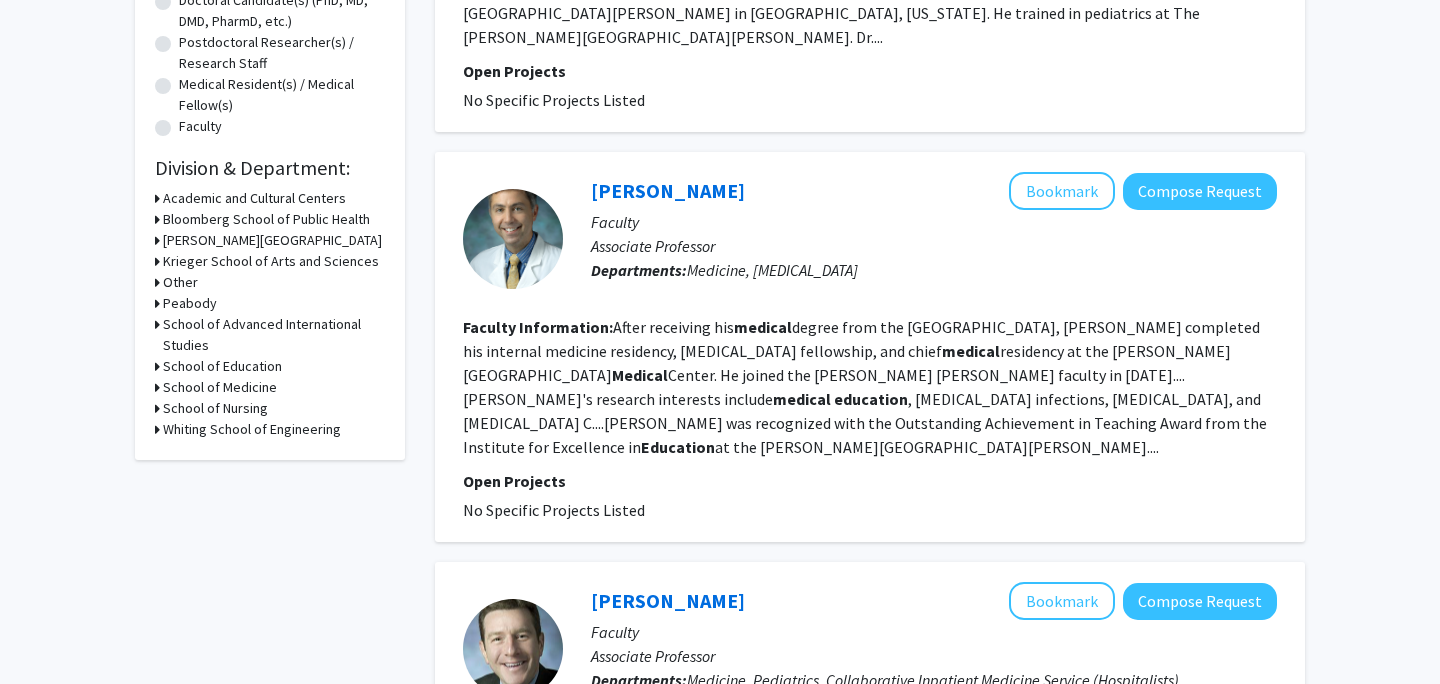 click on "Krieger School of Arts and Sciences" at bounding box center [271, 261] 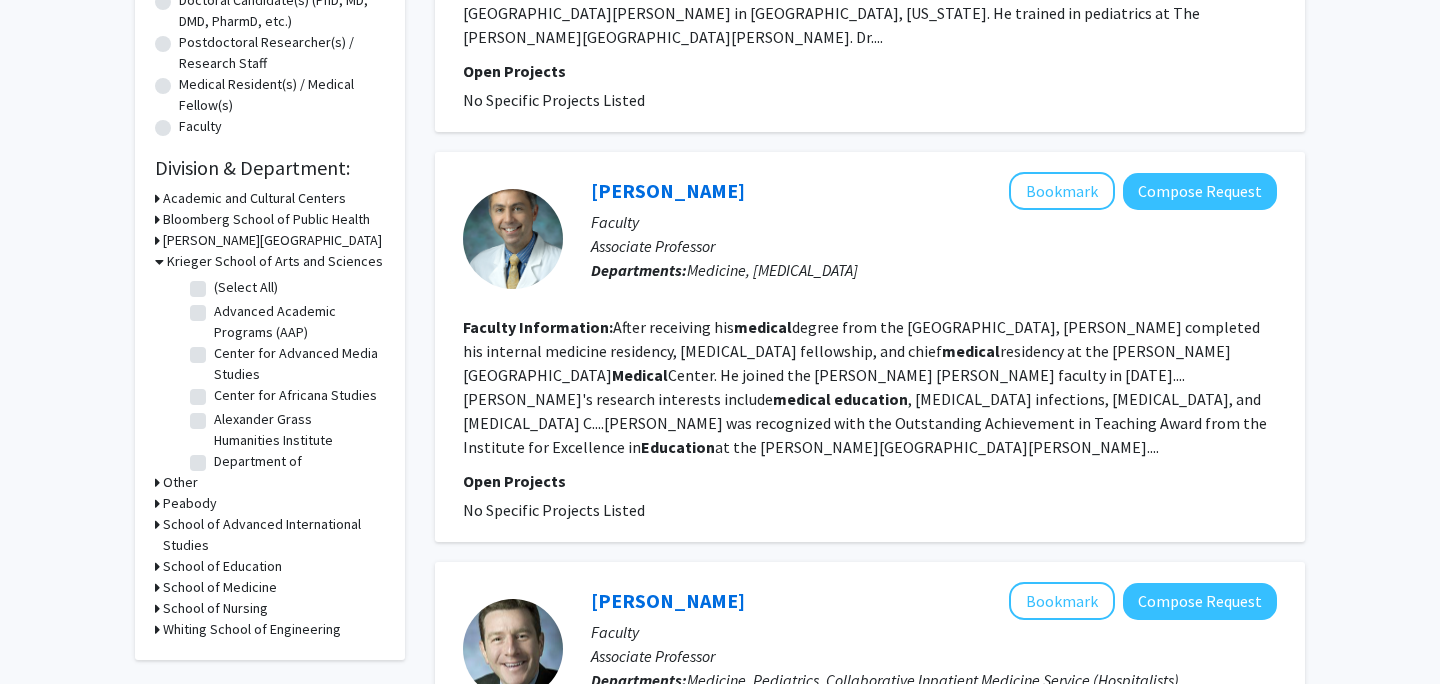 click on "(Select All)" 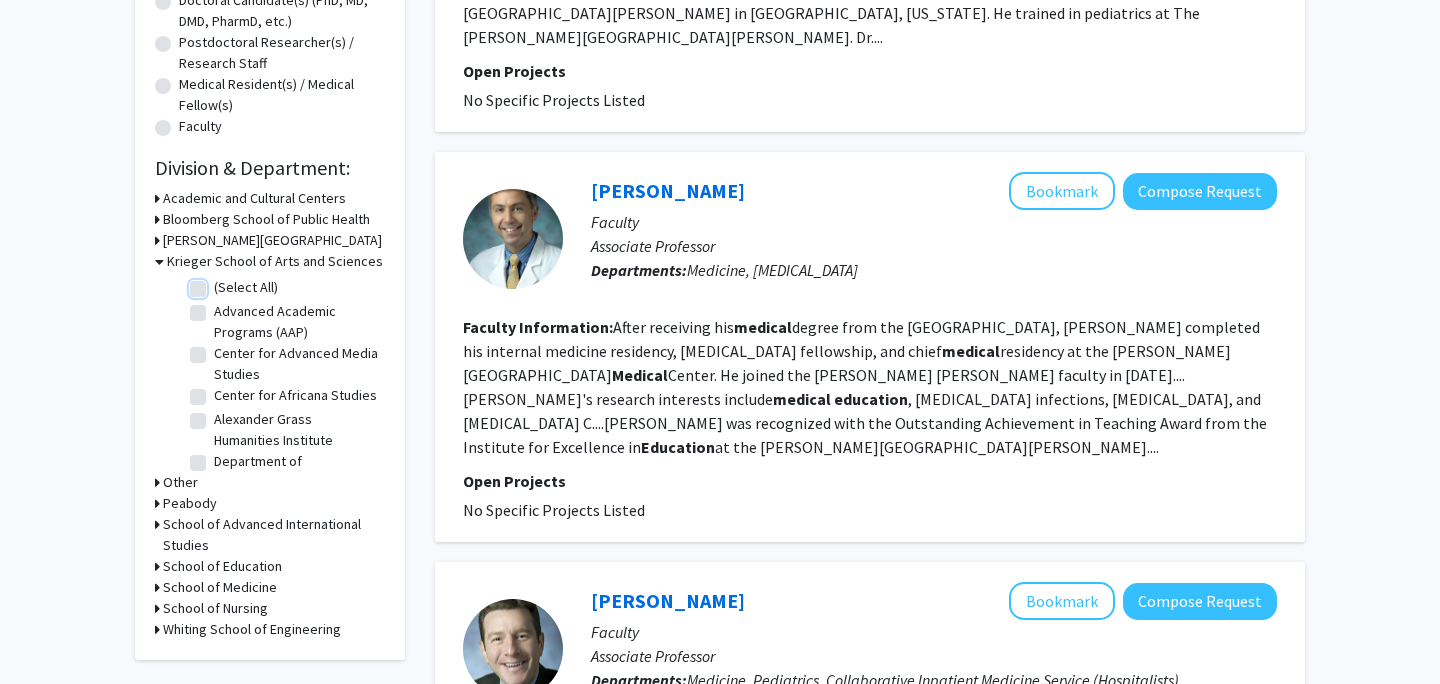 click on "(Select All)" at bounding box center [220, 283] 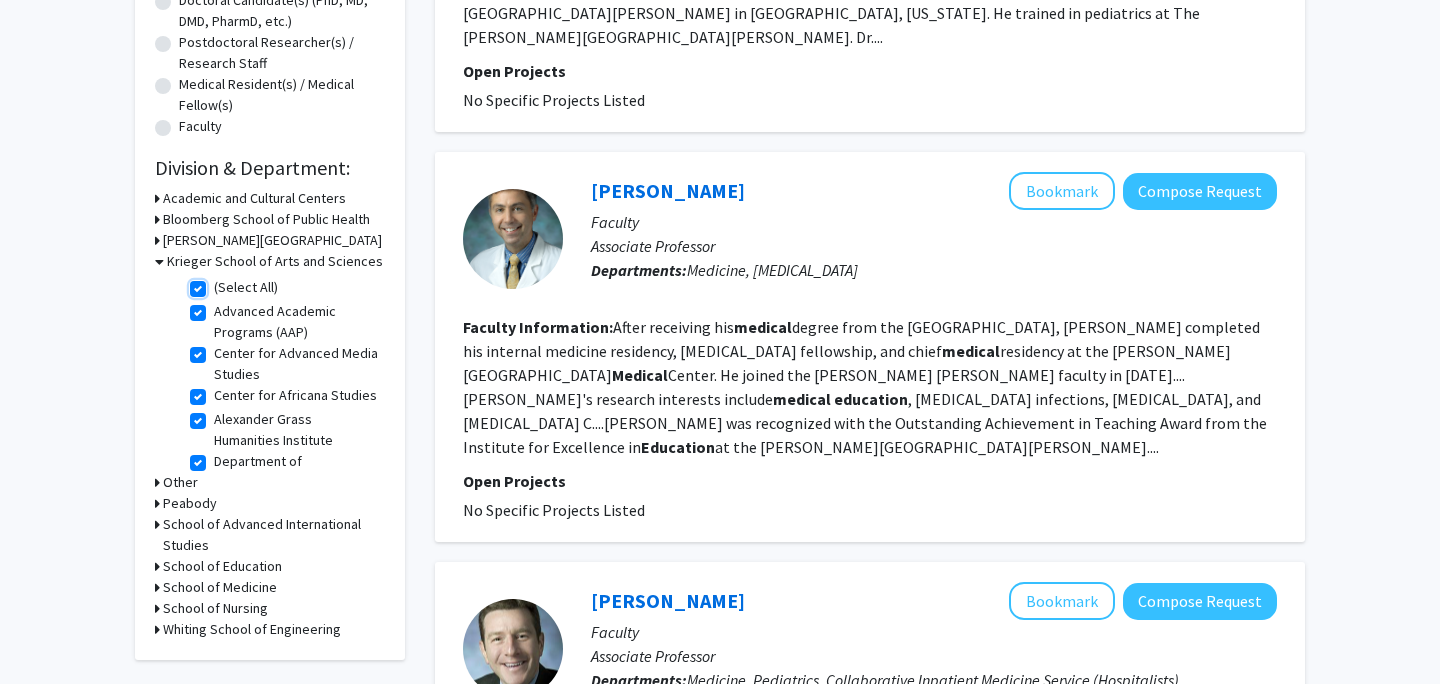 checkbox on "true" 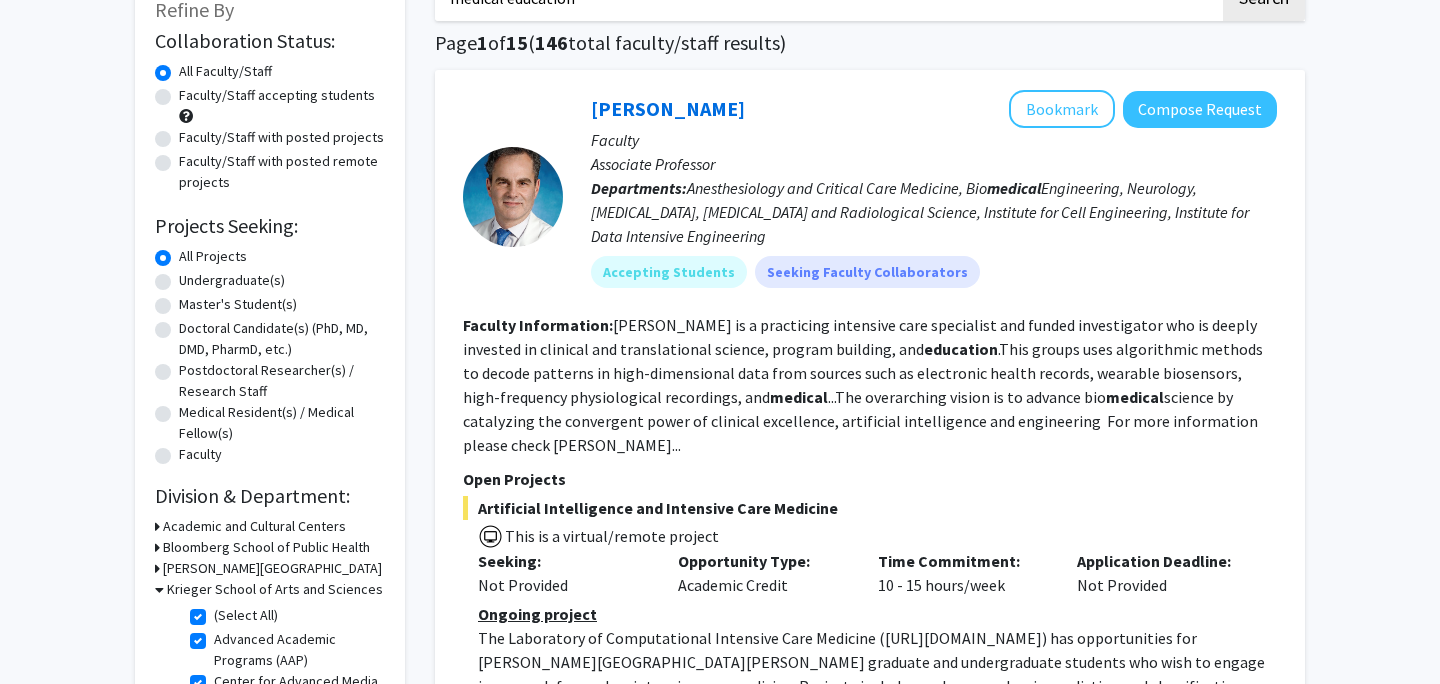scroll, scrollTop: 0, scrollLeft: 0, axis: both 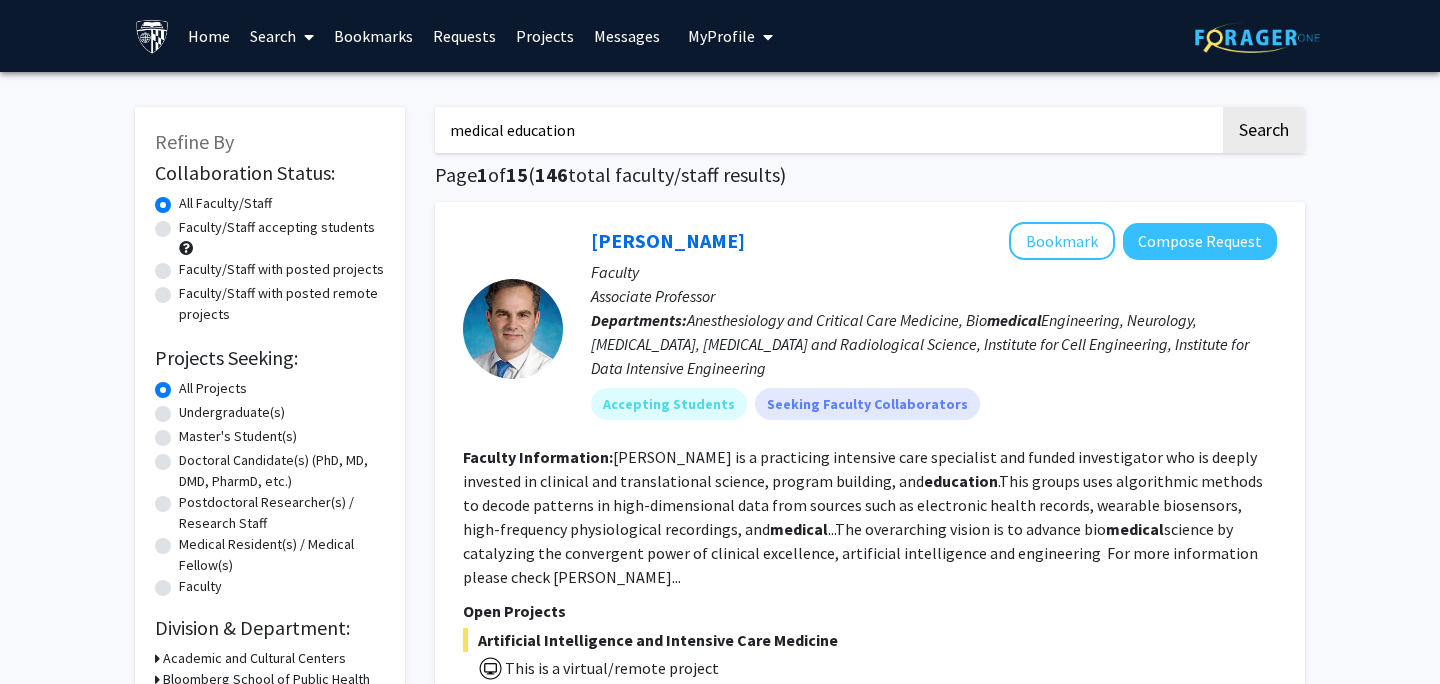 click on "Undergraduate(s)" 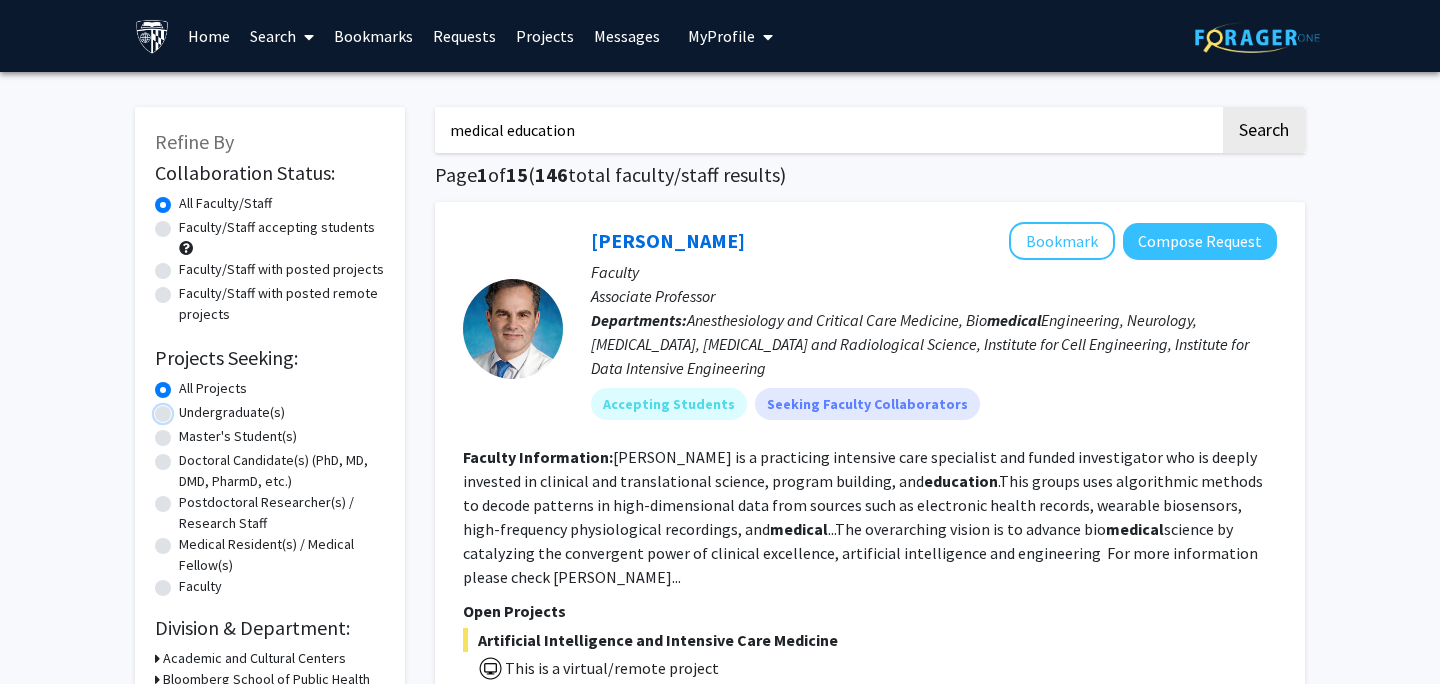 click on "Undergraduate(s)" at bounding box center [185, 408] 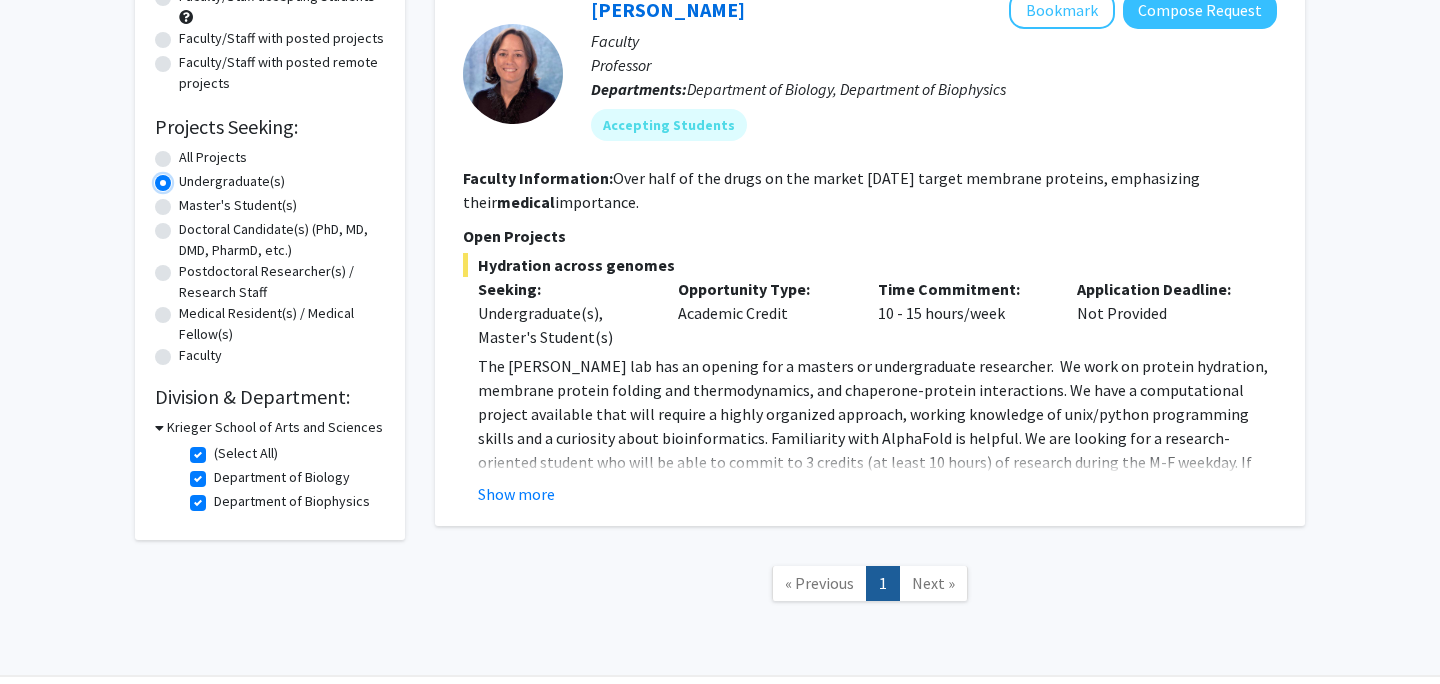 scroll, scrollTop: 248, scrollLeft: 0, axis: vertical 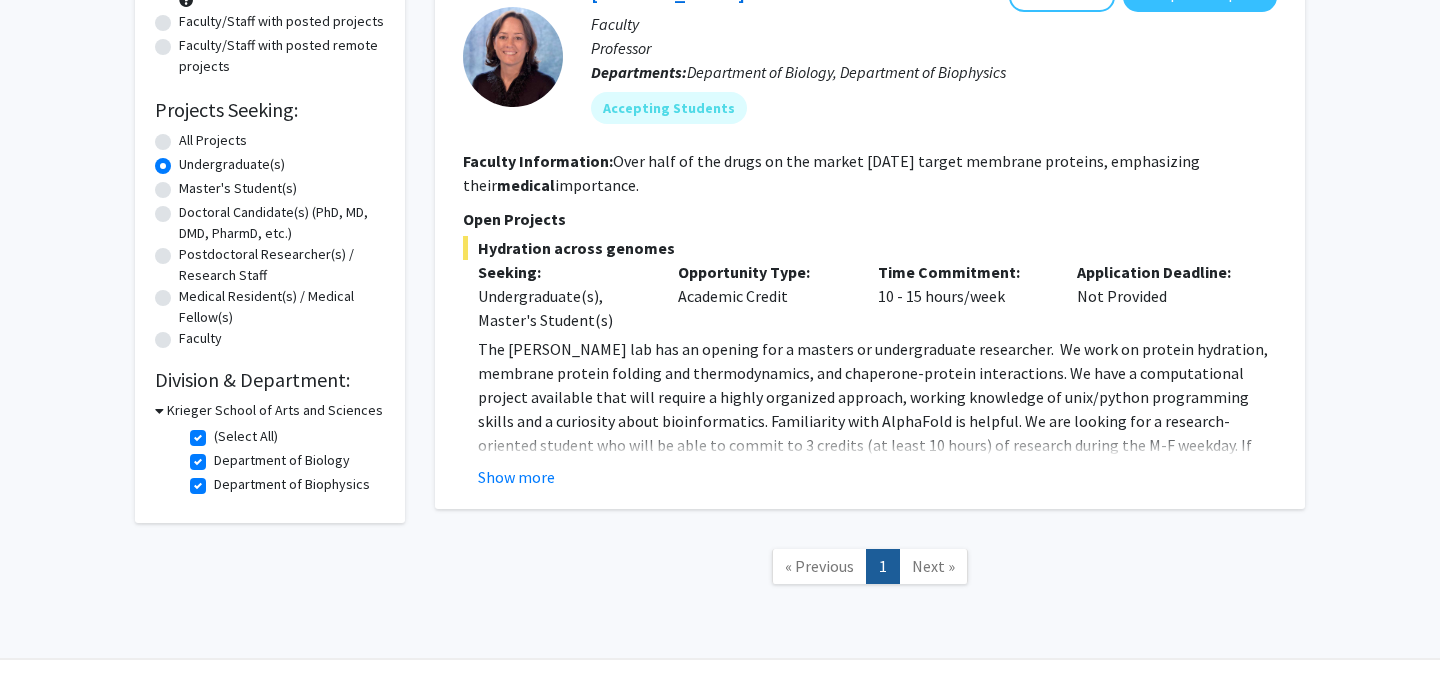 click on "Krieger School of Arts and Sciences" at bounding box center [275, 410] 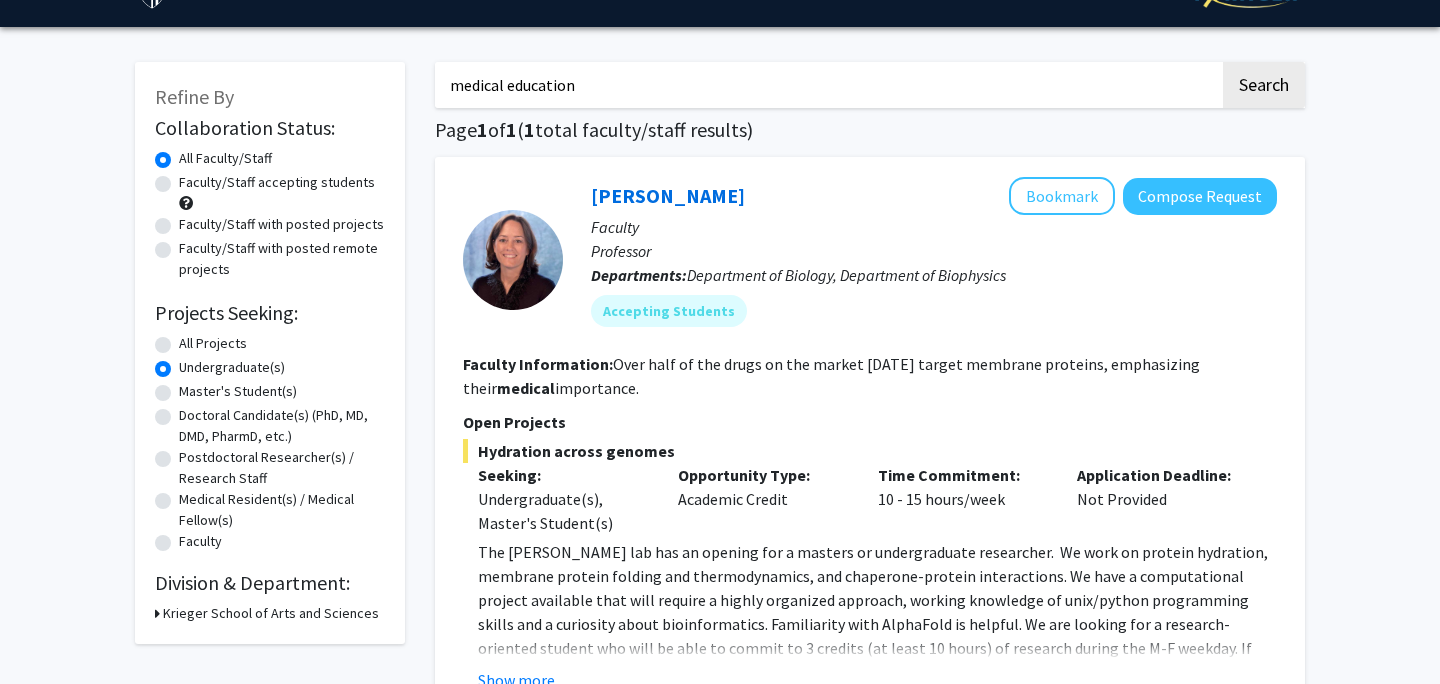 scroll, scrollTop: 0, scrollLeft: 0, axis: both 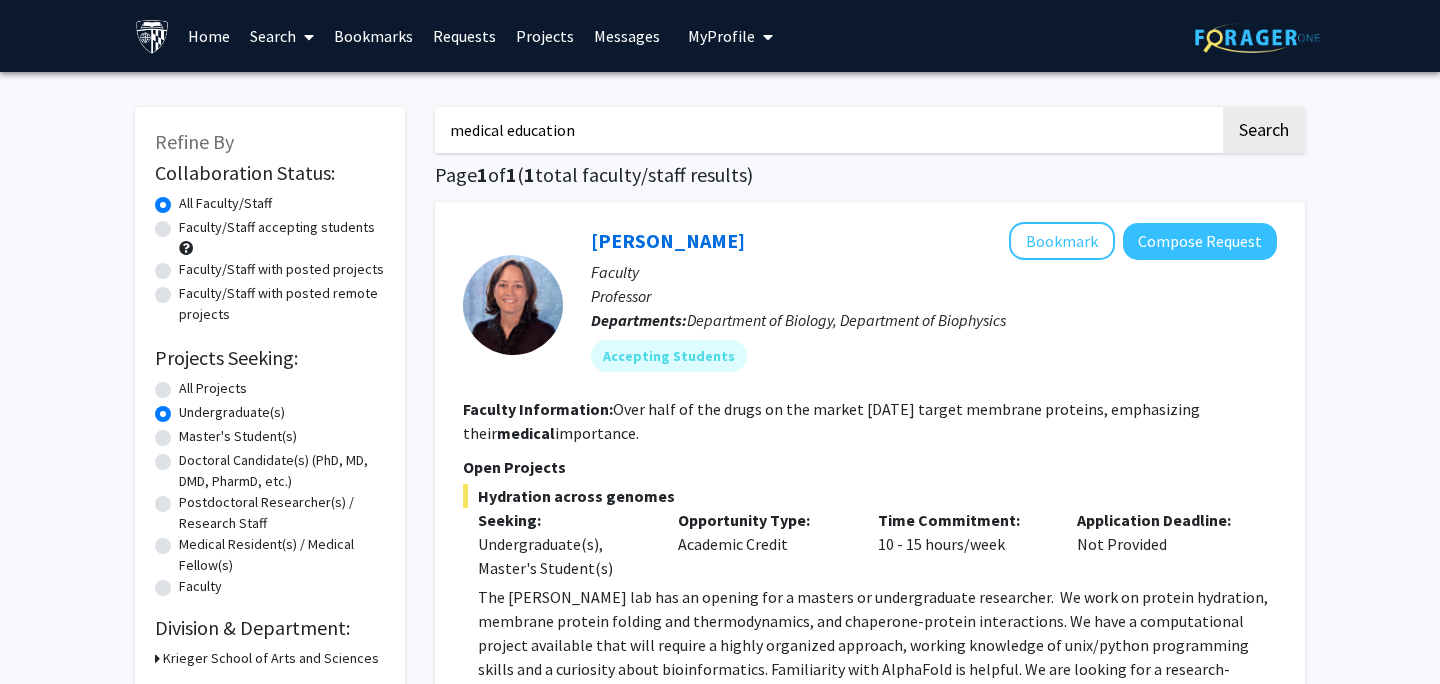 click at bounding box center (152, 36) 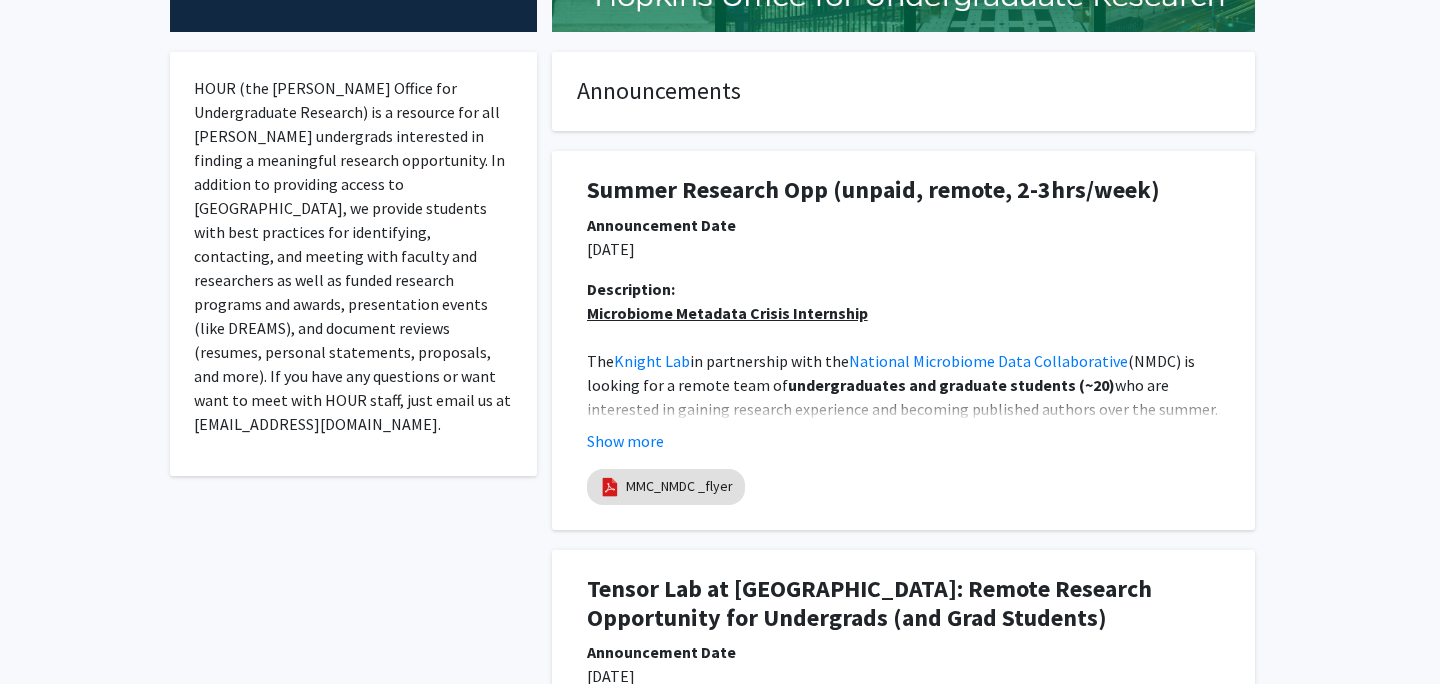 scroll, scrollTop: 0, scrollLeft: 0, axis: both 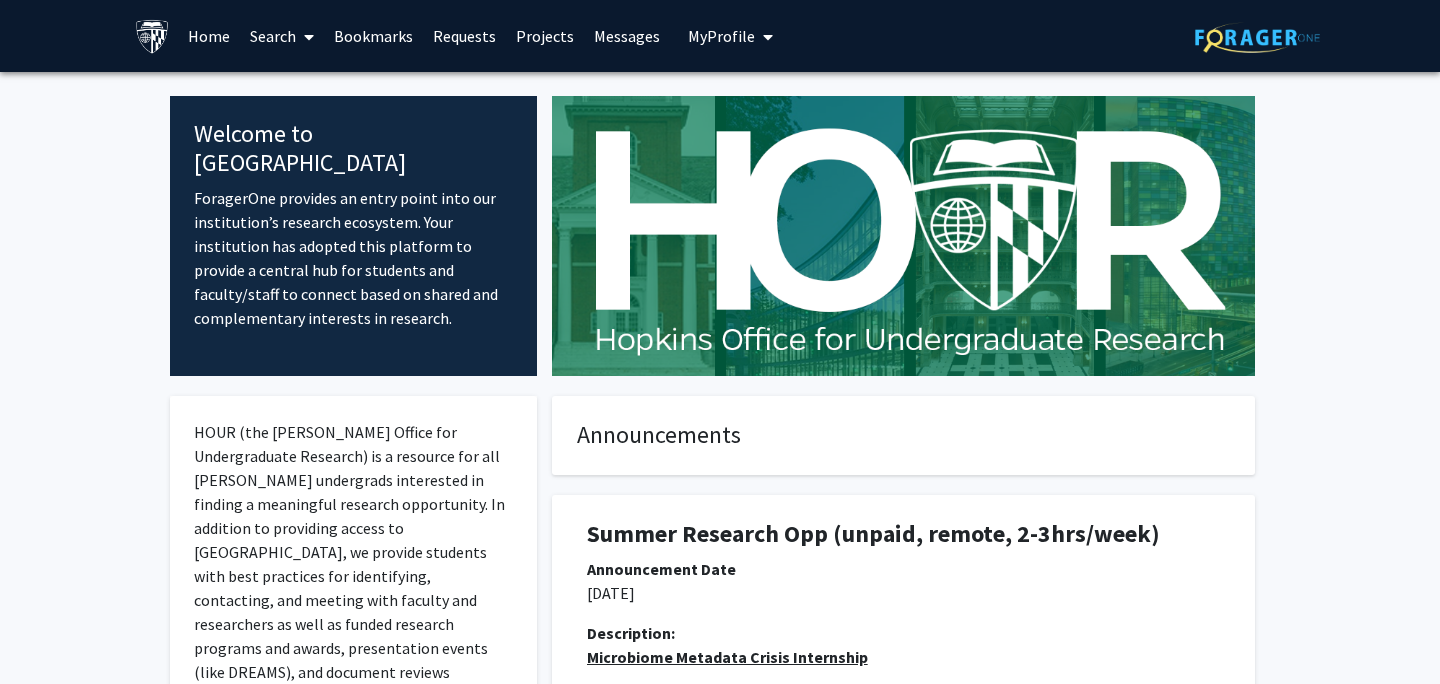 click on "Search" at bounding box center [282, 36] 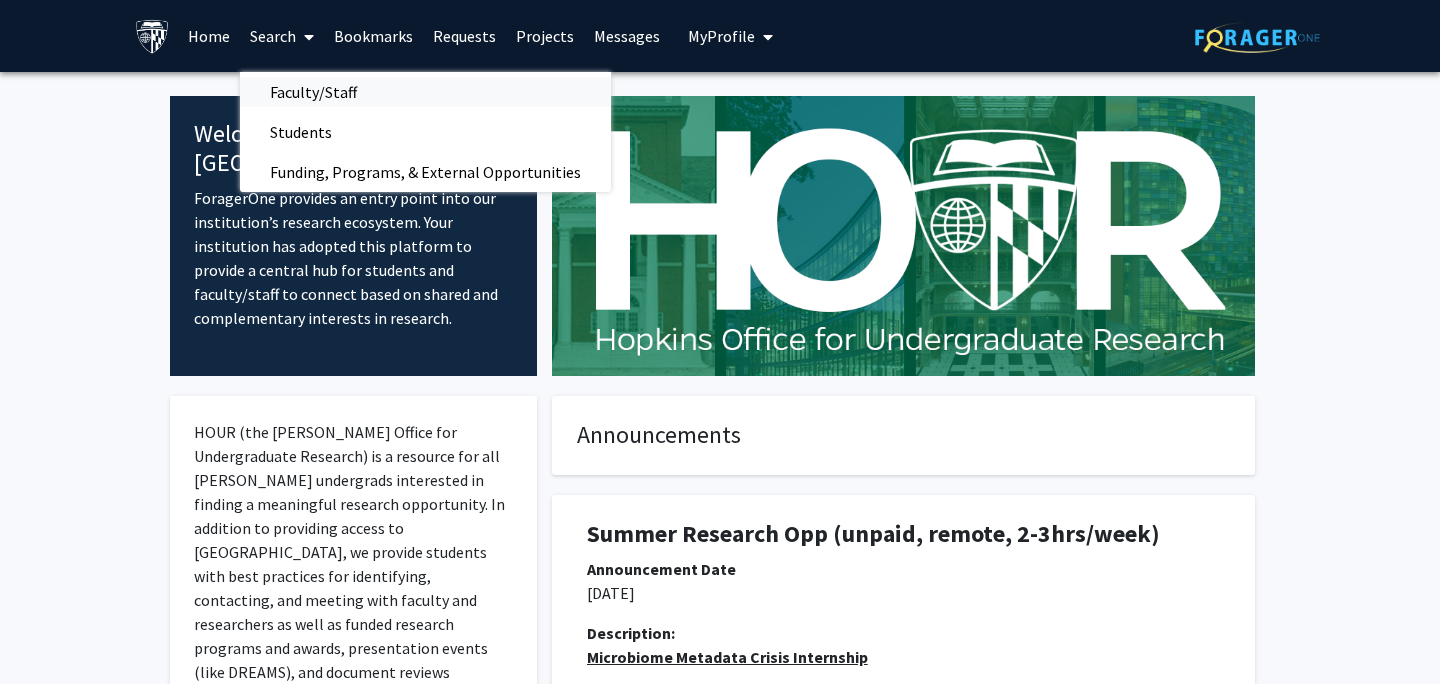 click on "Faculty/Staff" at bounding box center [313, 92] 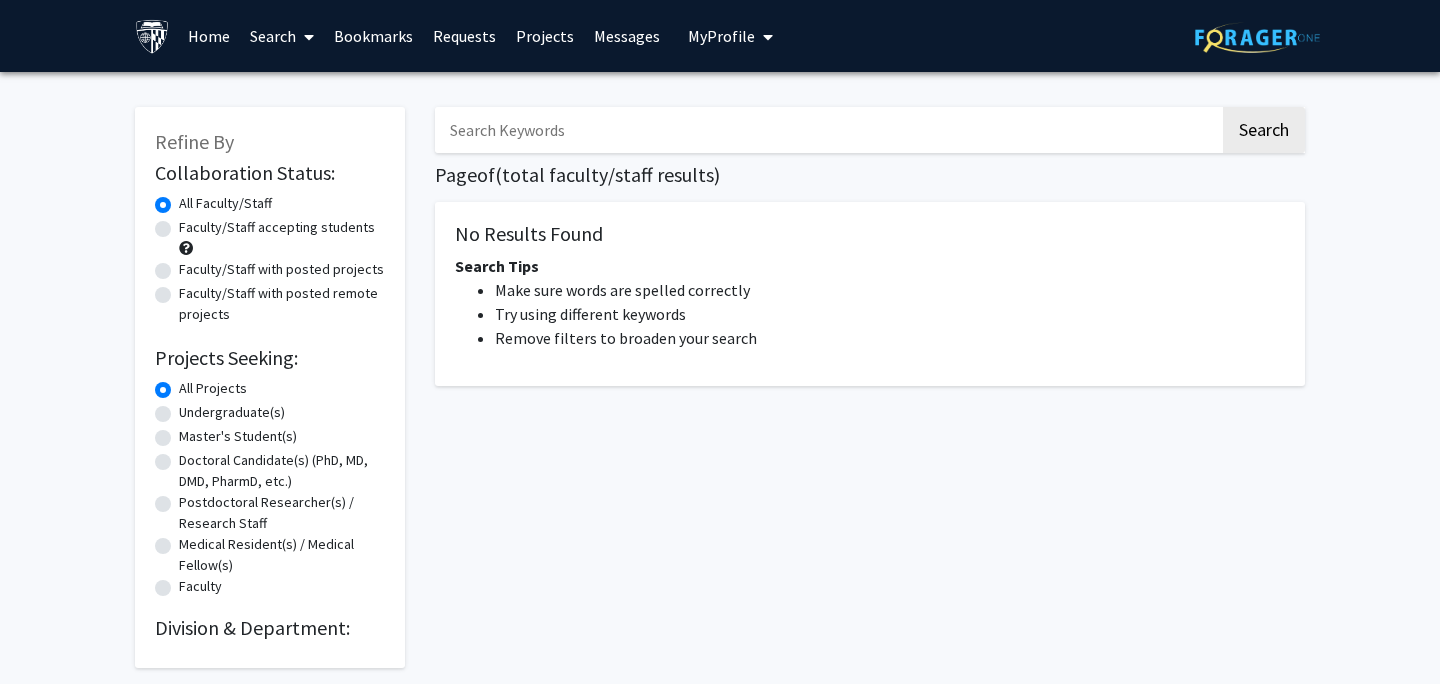 click on "Undergraduate(s)" 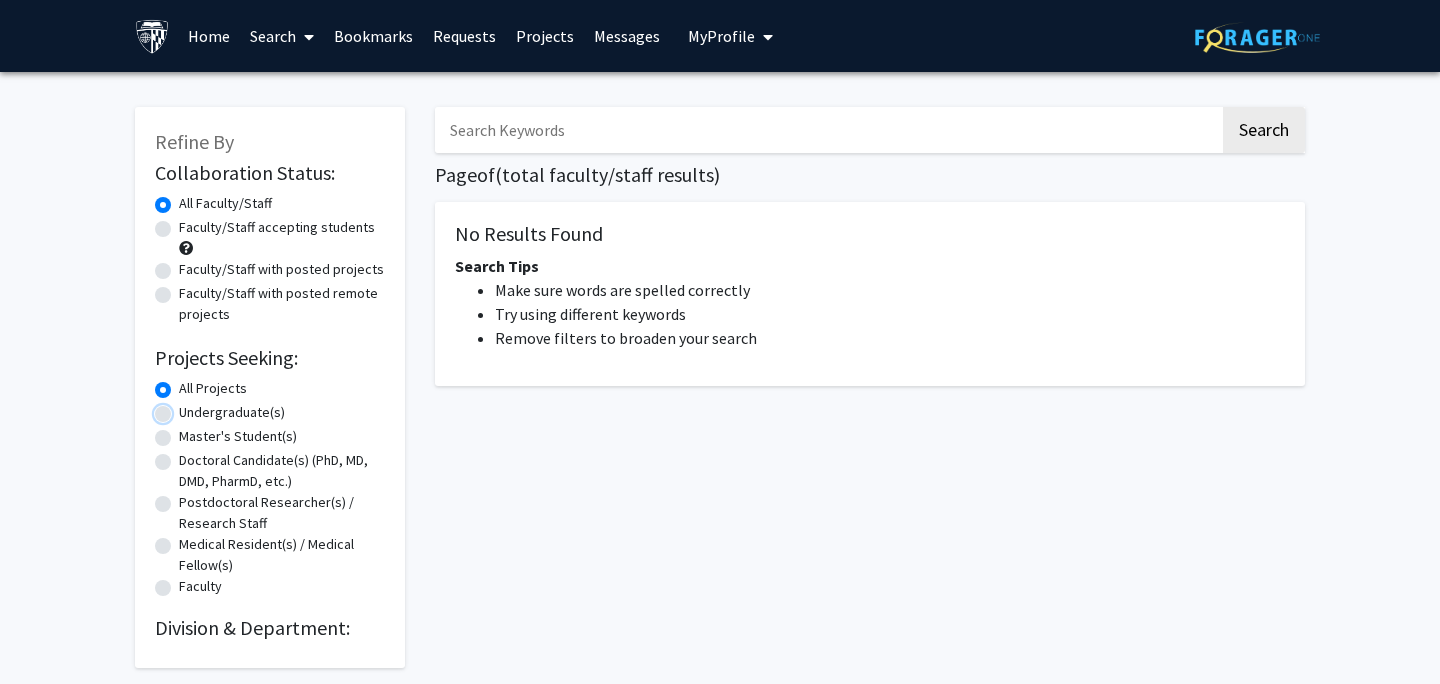 click on "Undergraduate(s)" at bounding box center (185, 408) 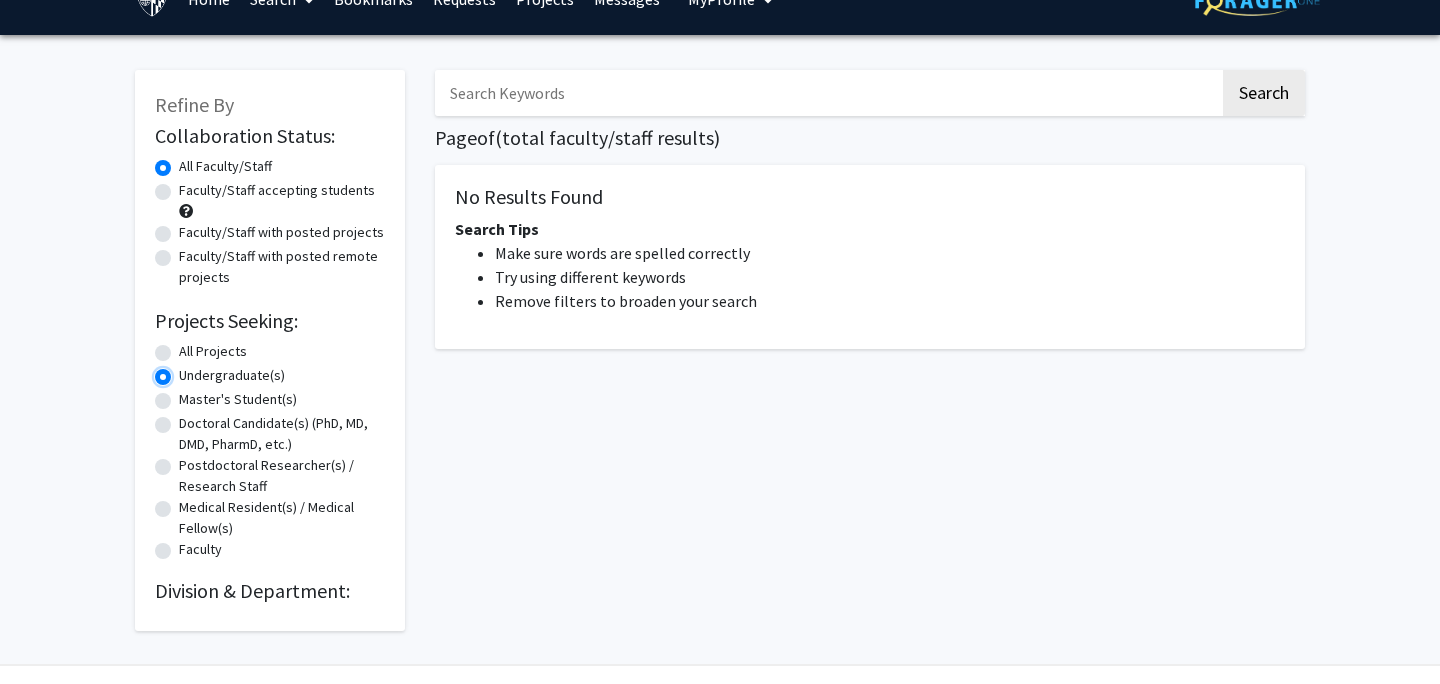 scroll, scrollTop: 29, scrollLeft: 0, axis: vertical 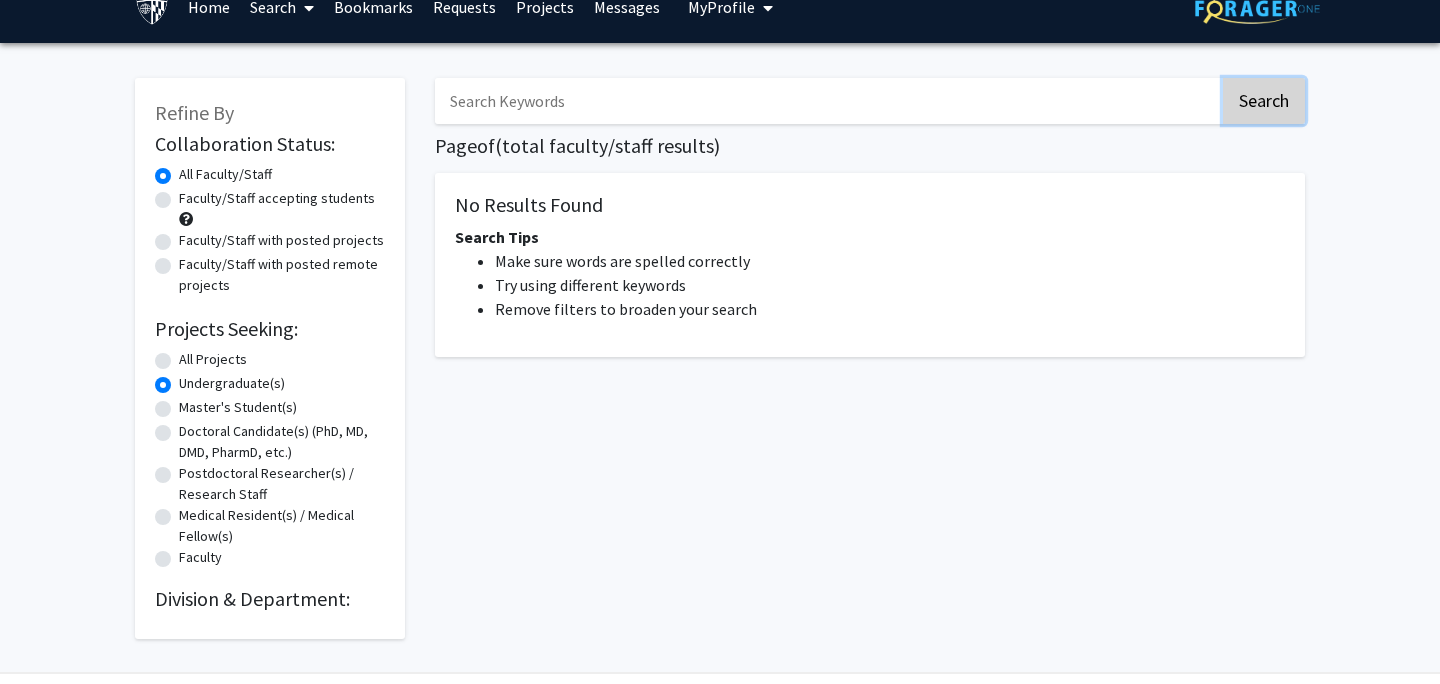 click on "Search" 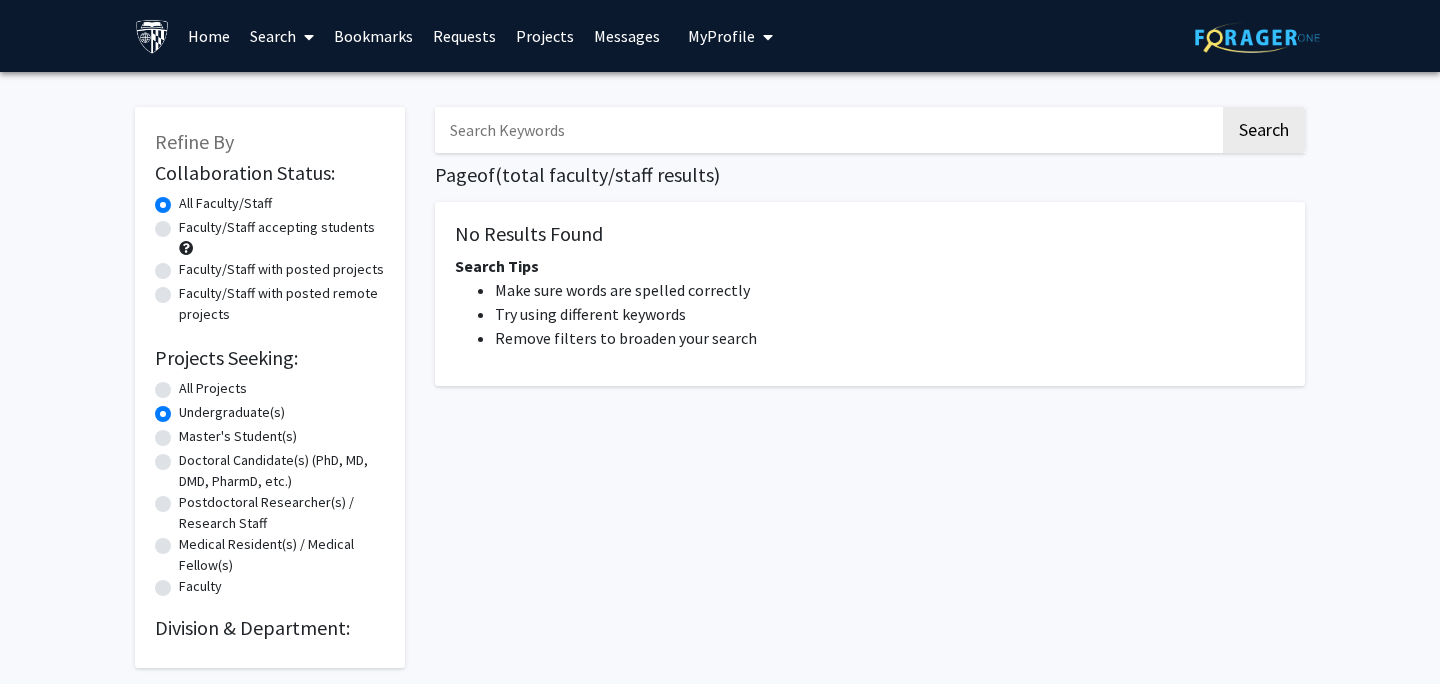 click on "Faculty/Staff accepting students" 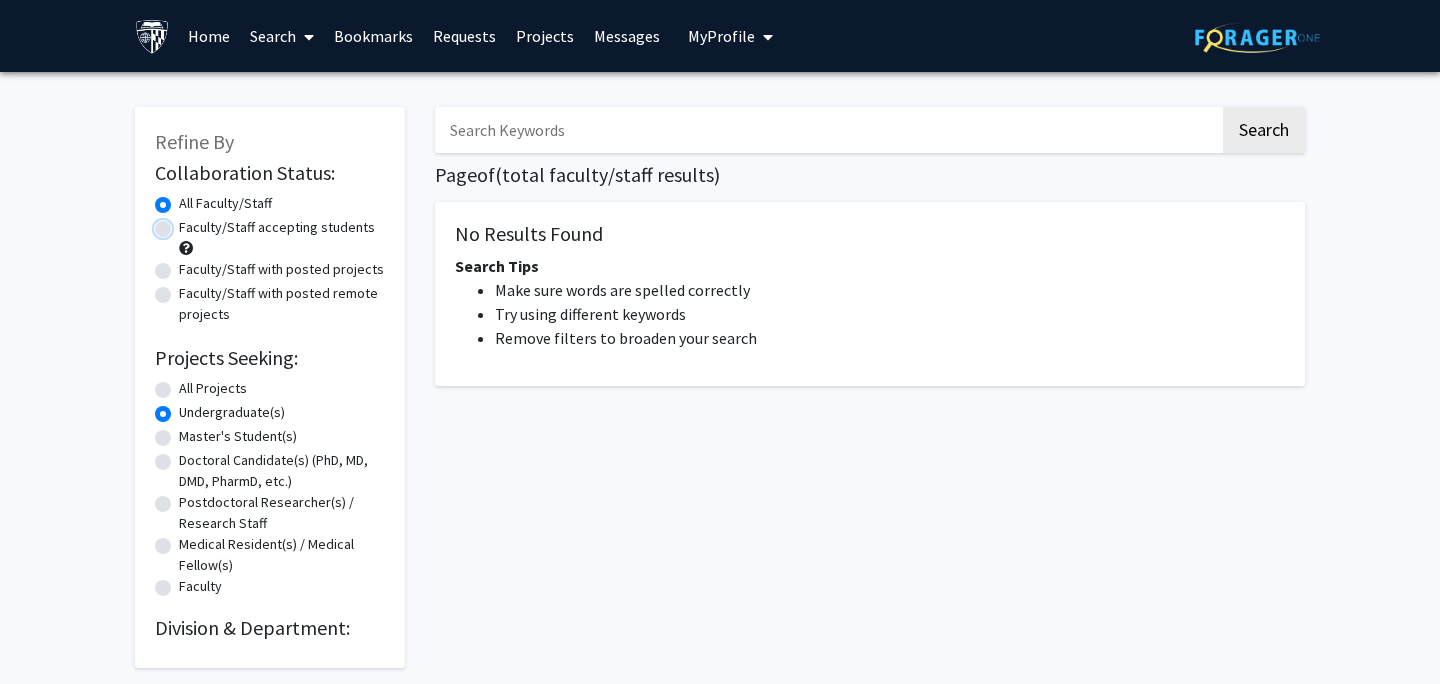 click on "Faculty/Staff accepting students" at bounding box center [185, 223] 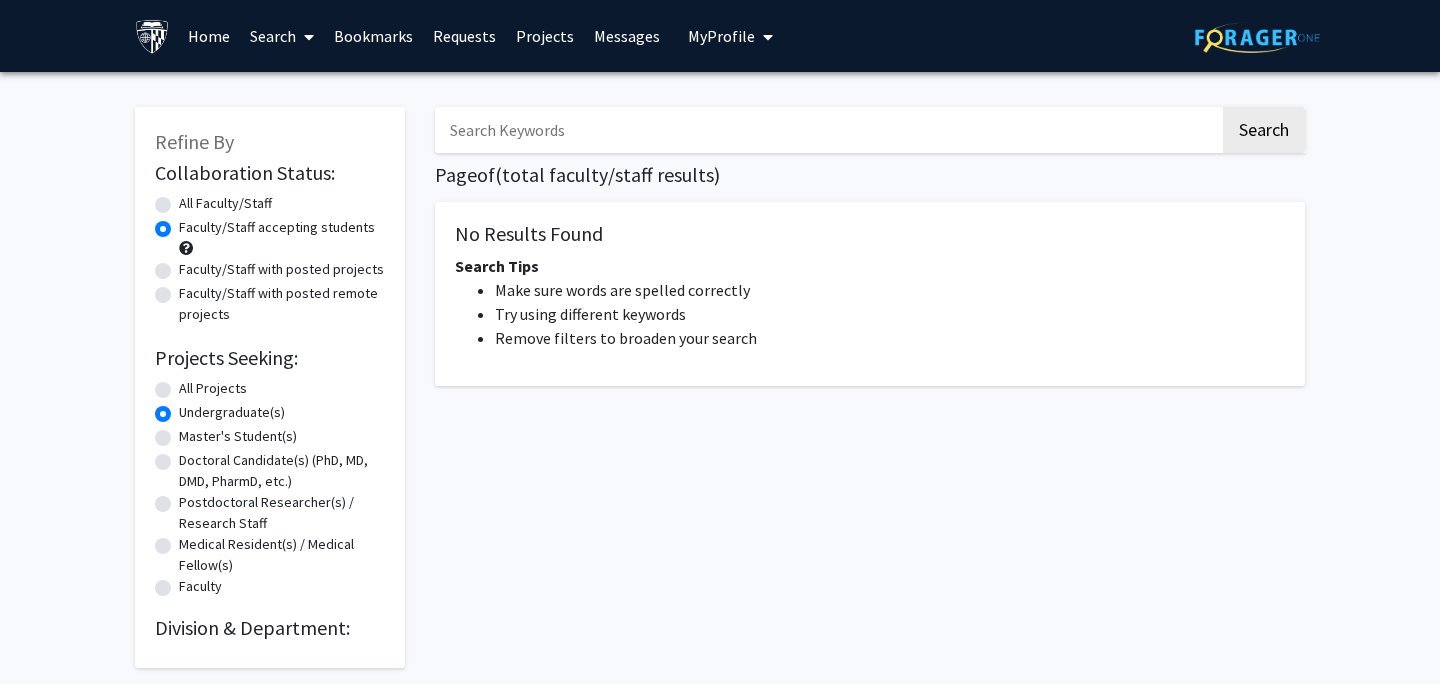 click on "Master's Student(s)" 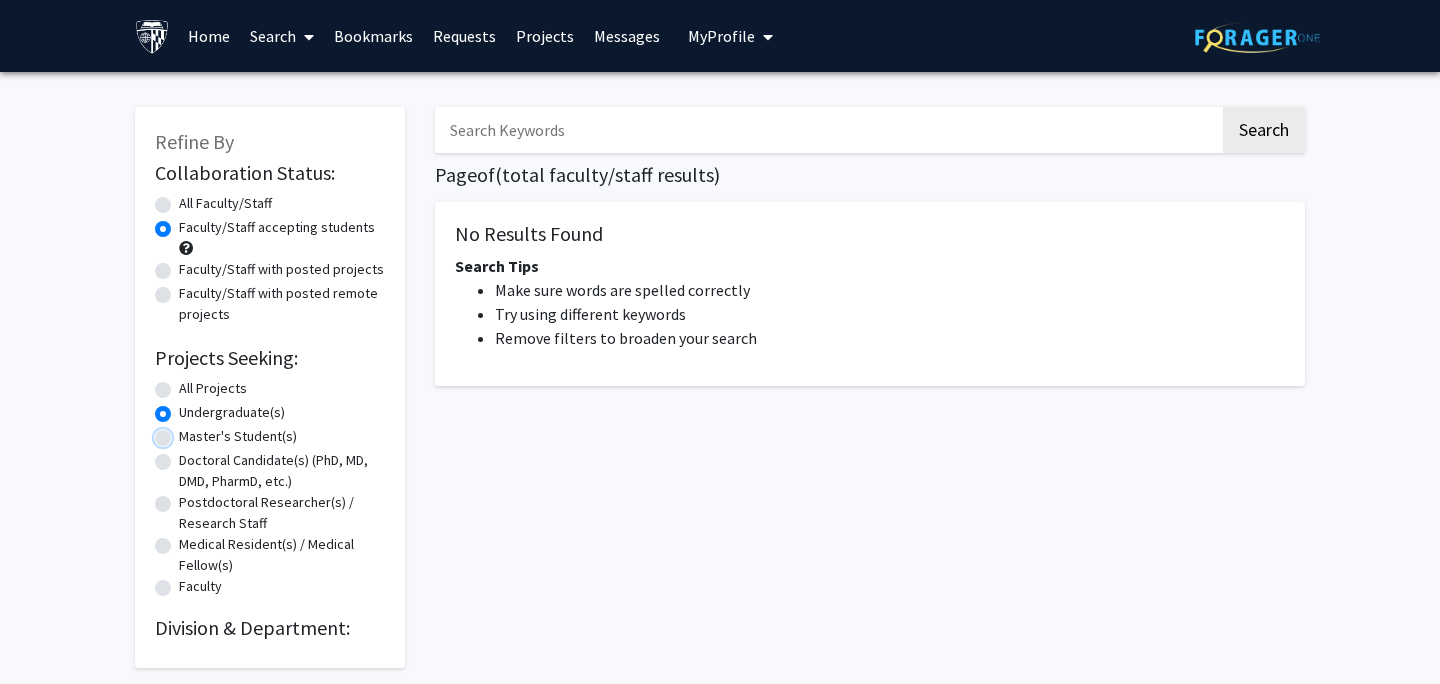 click on "Master's Student(s)" at bounding box center (185, 432) 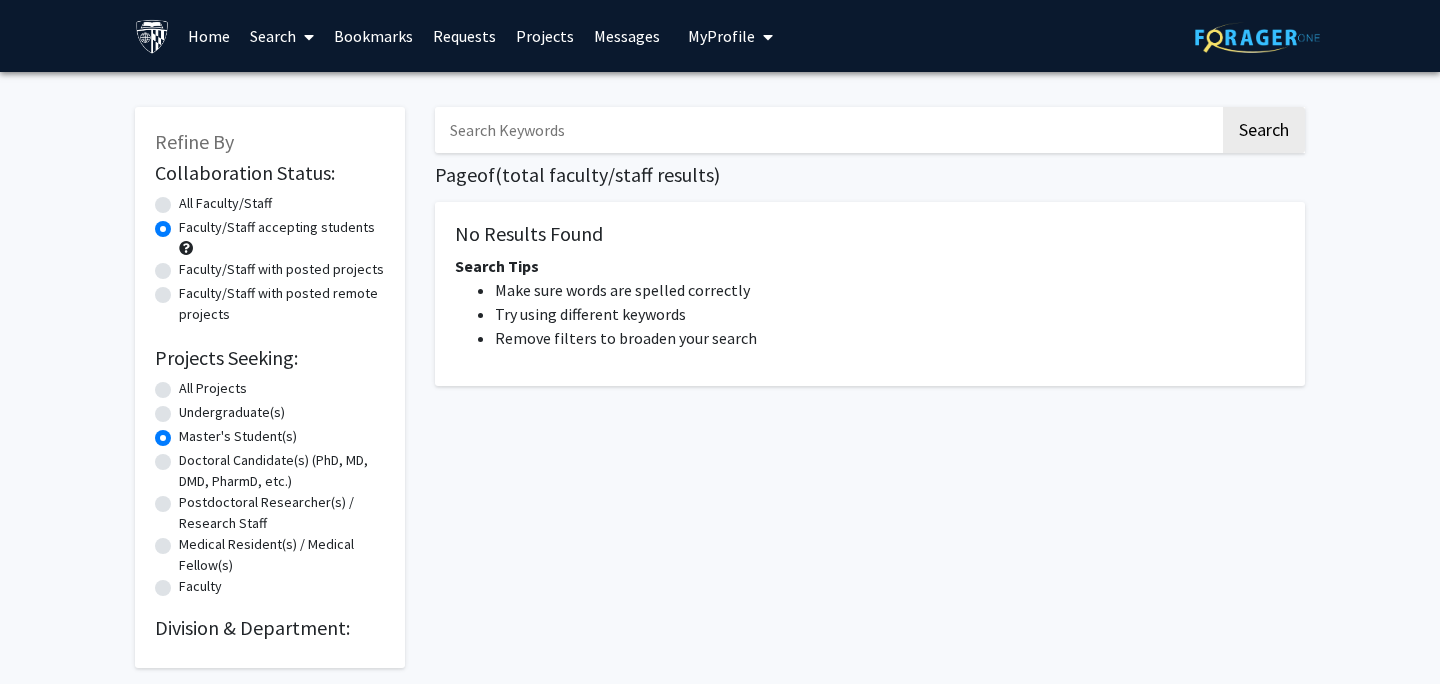 click on "Undergraduate(s)" 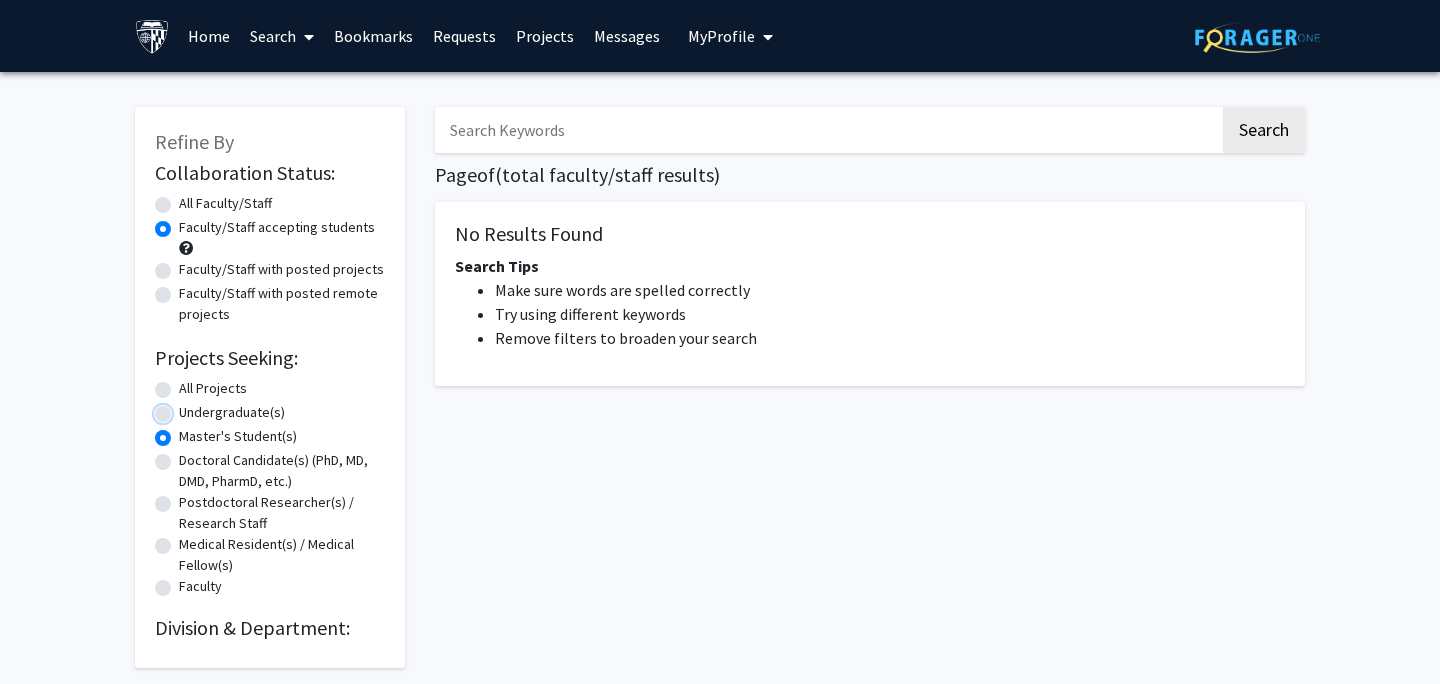 click on "Undergraduate(s)" at bounding box center [185, 408] 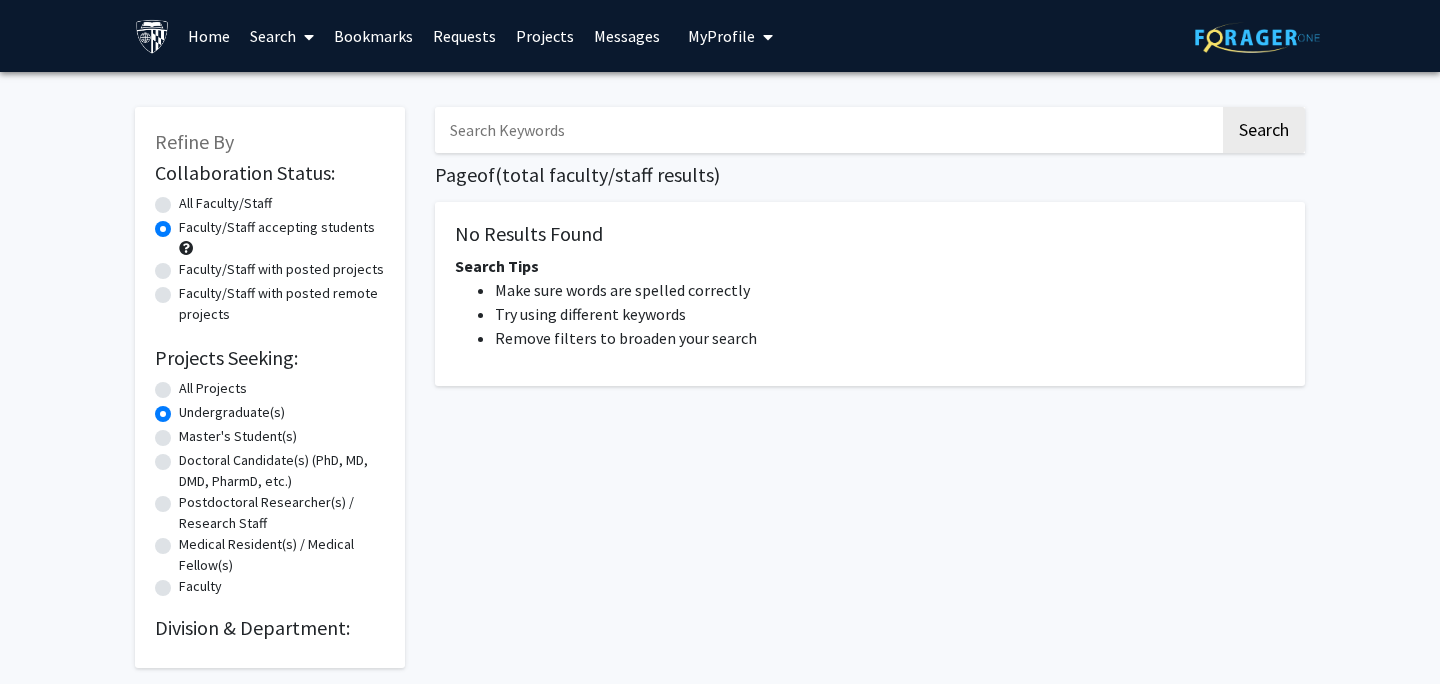 click at bounding box center [827, 130] 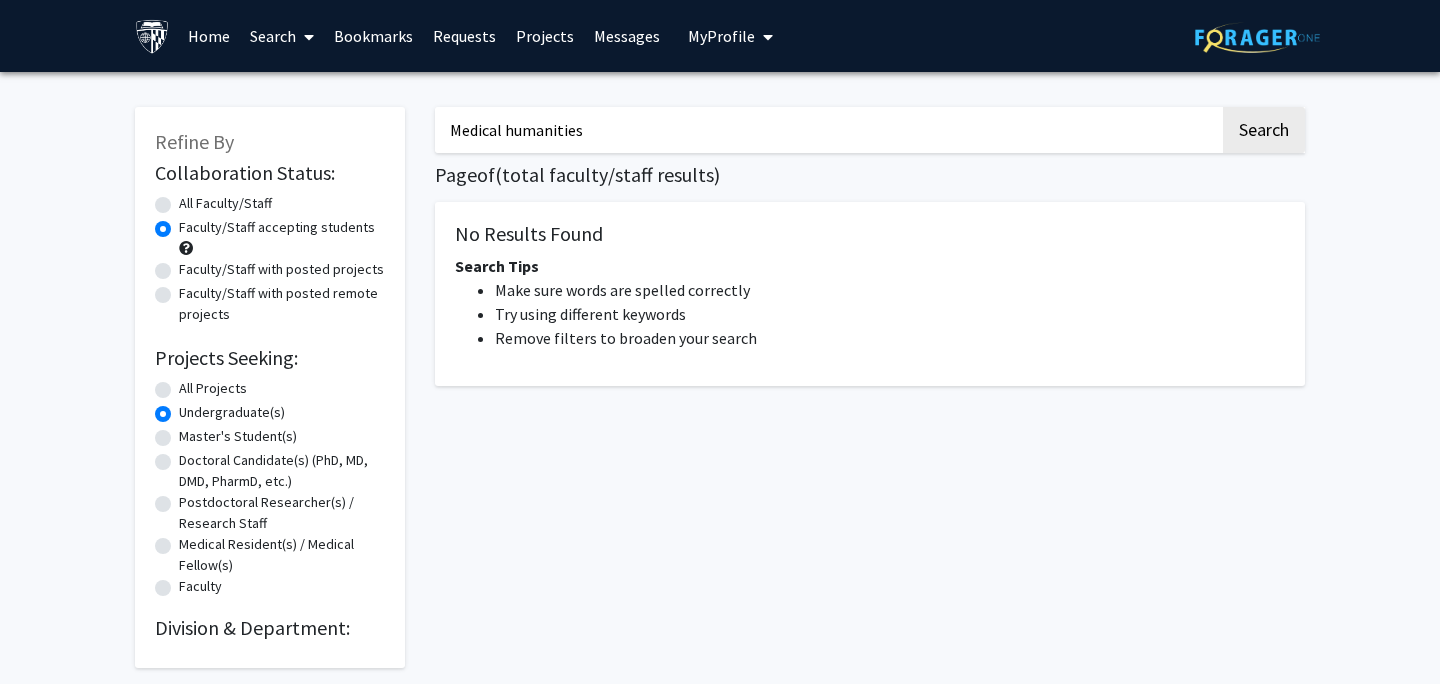 click on "Search" 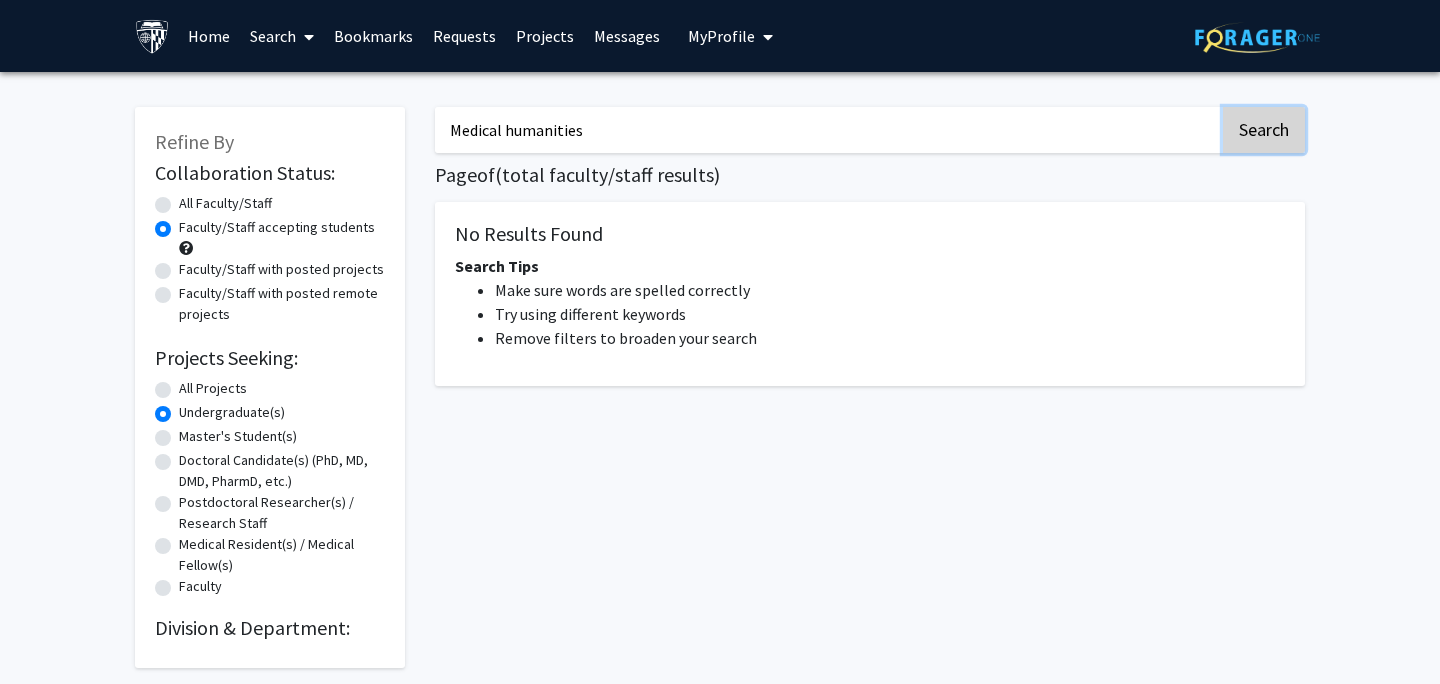 click on "Search" 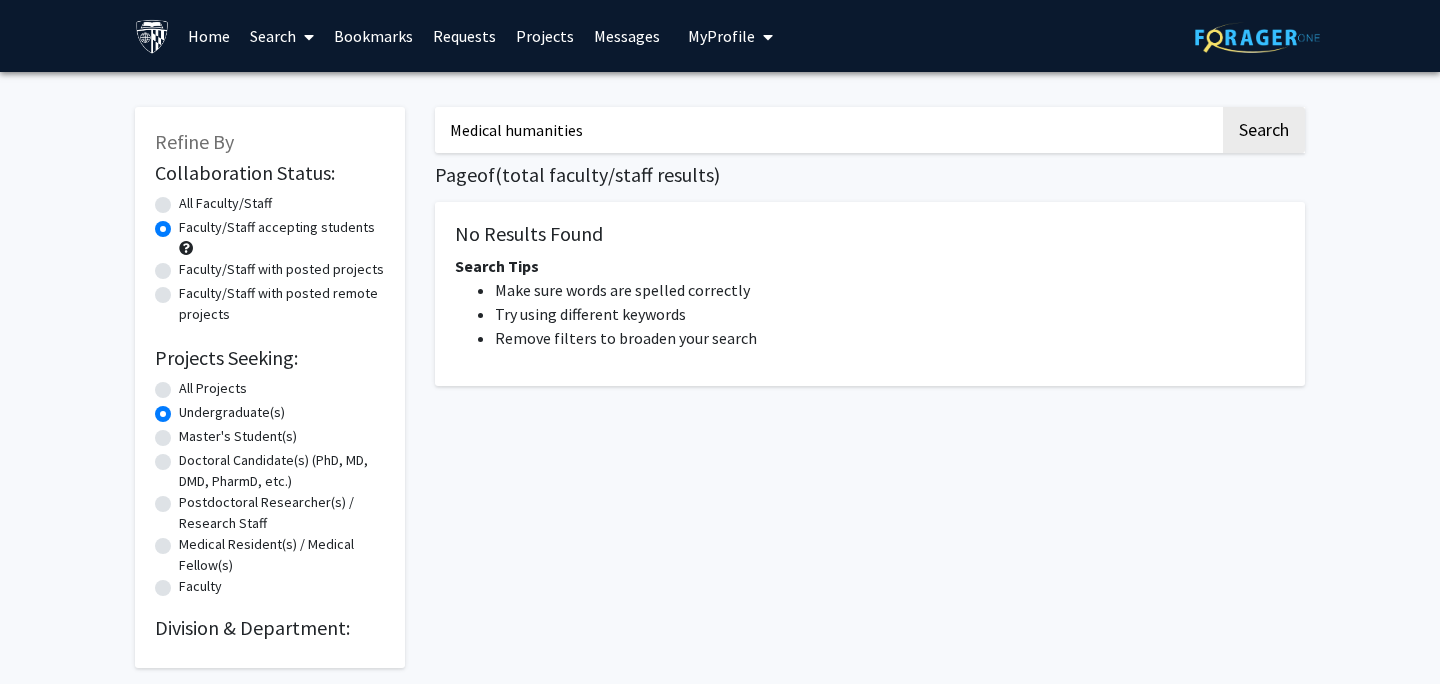 click on "Medical humanities" at bounding box center [827, 130] 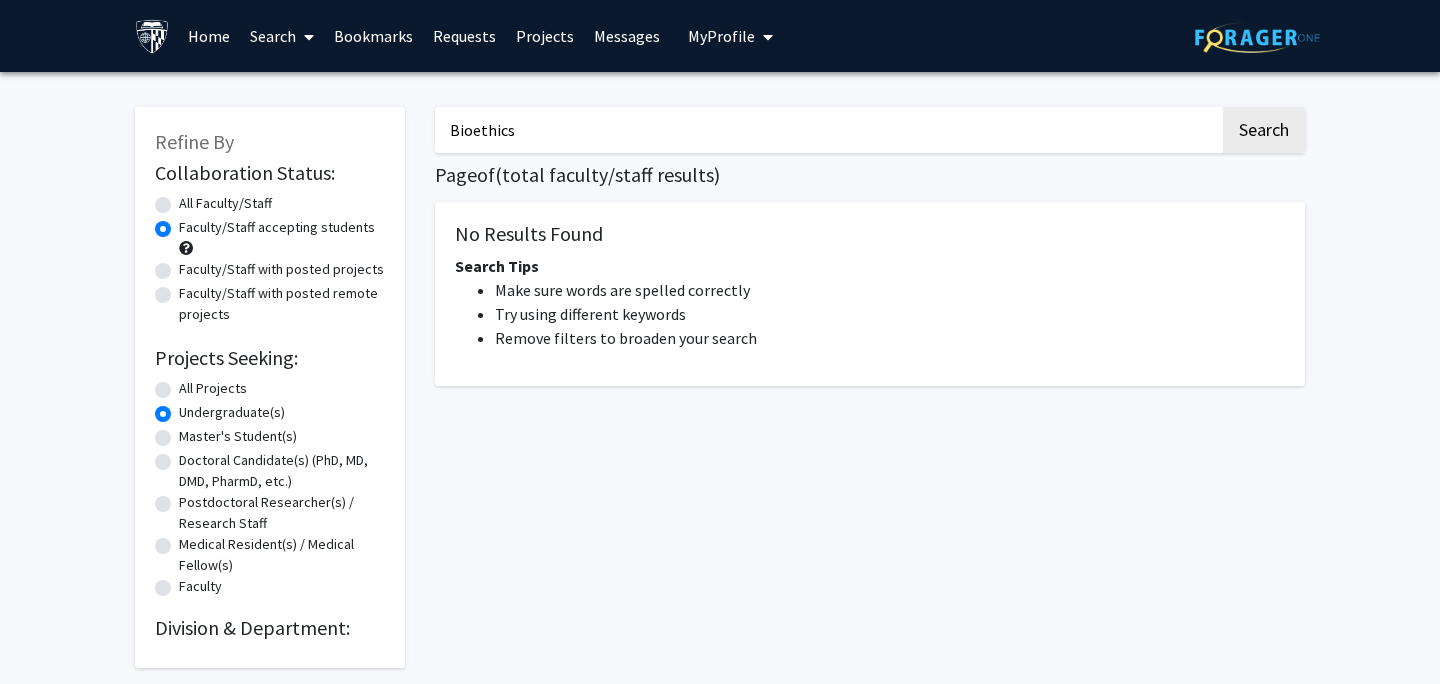 type on "Bioethics" 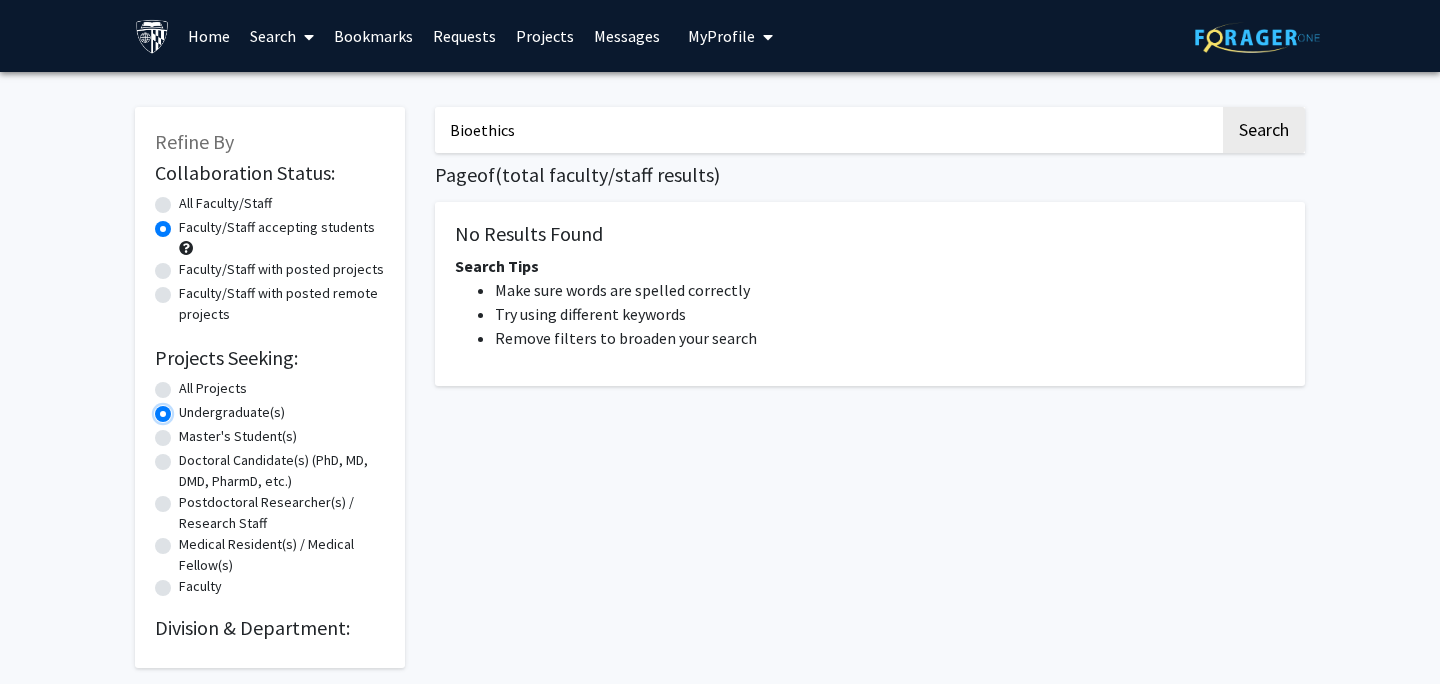 click on "Undergraduate(s)" at bounding box center [185, 408] 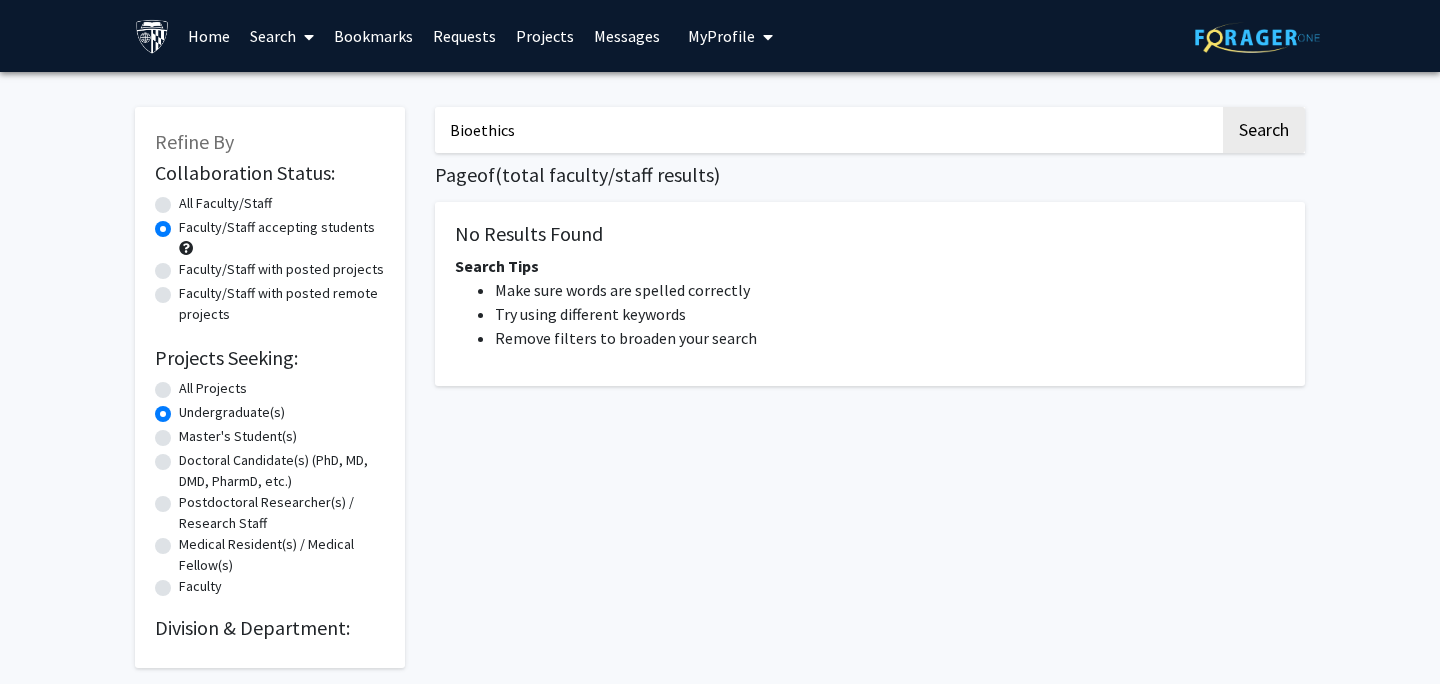 click on "All Projects" 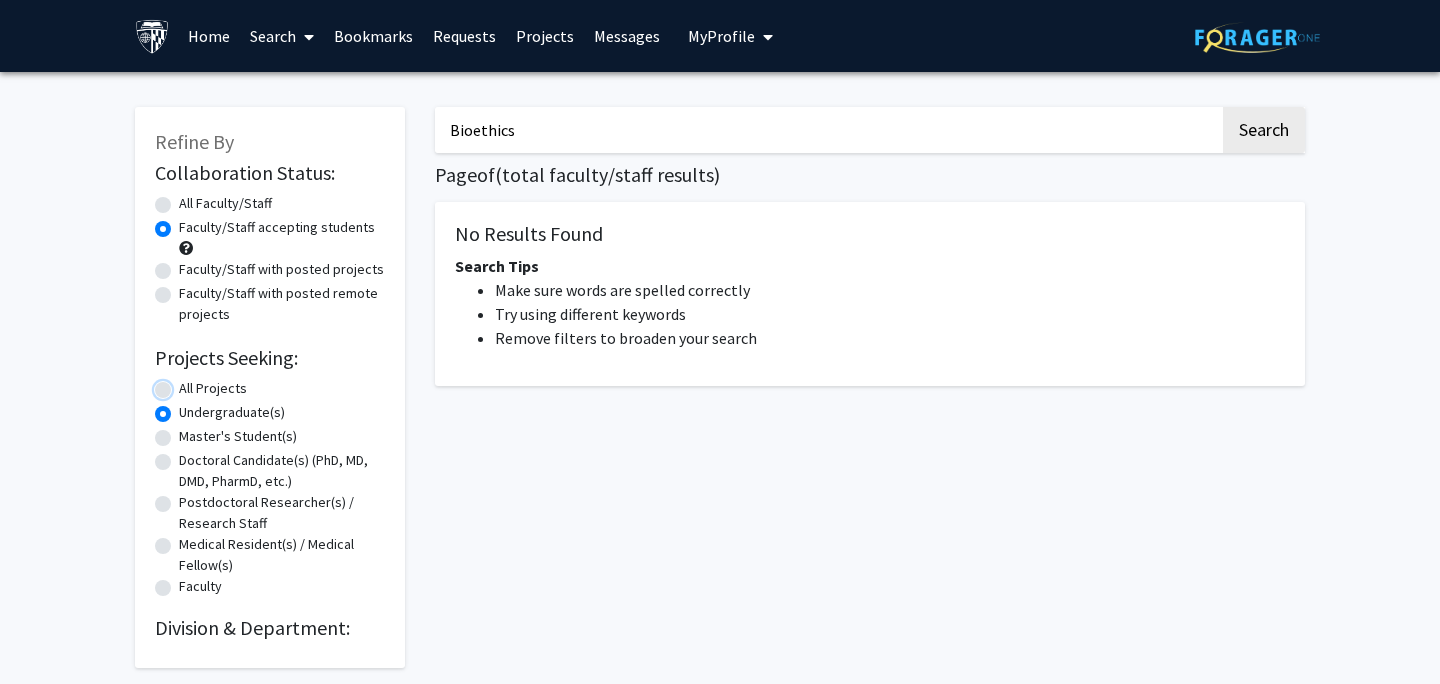 click on "All Projects" at bounding box center [185, 384] 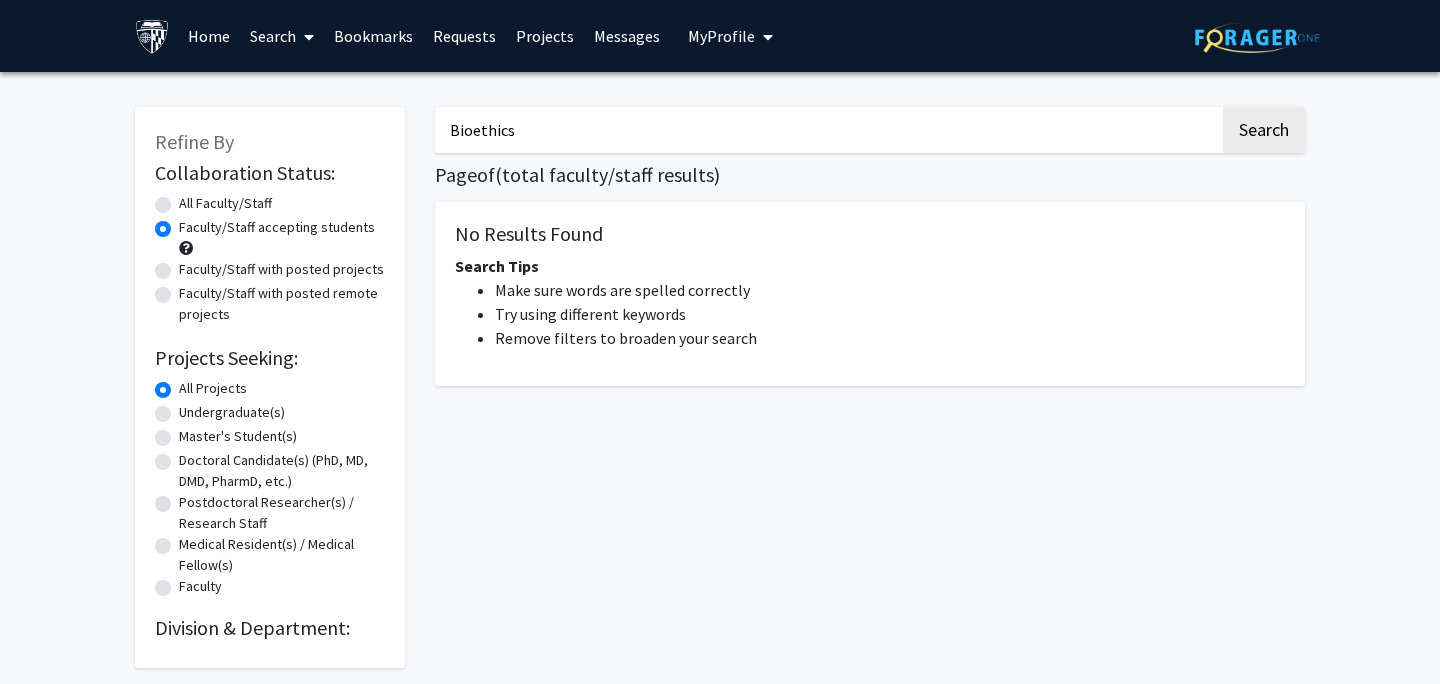 click on "Bioethics" at bounding box center [827, 130] 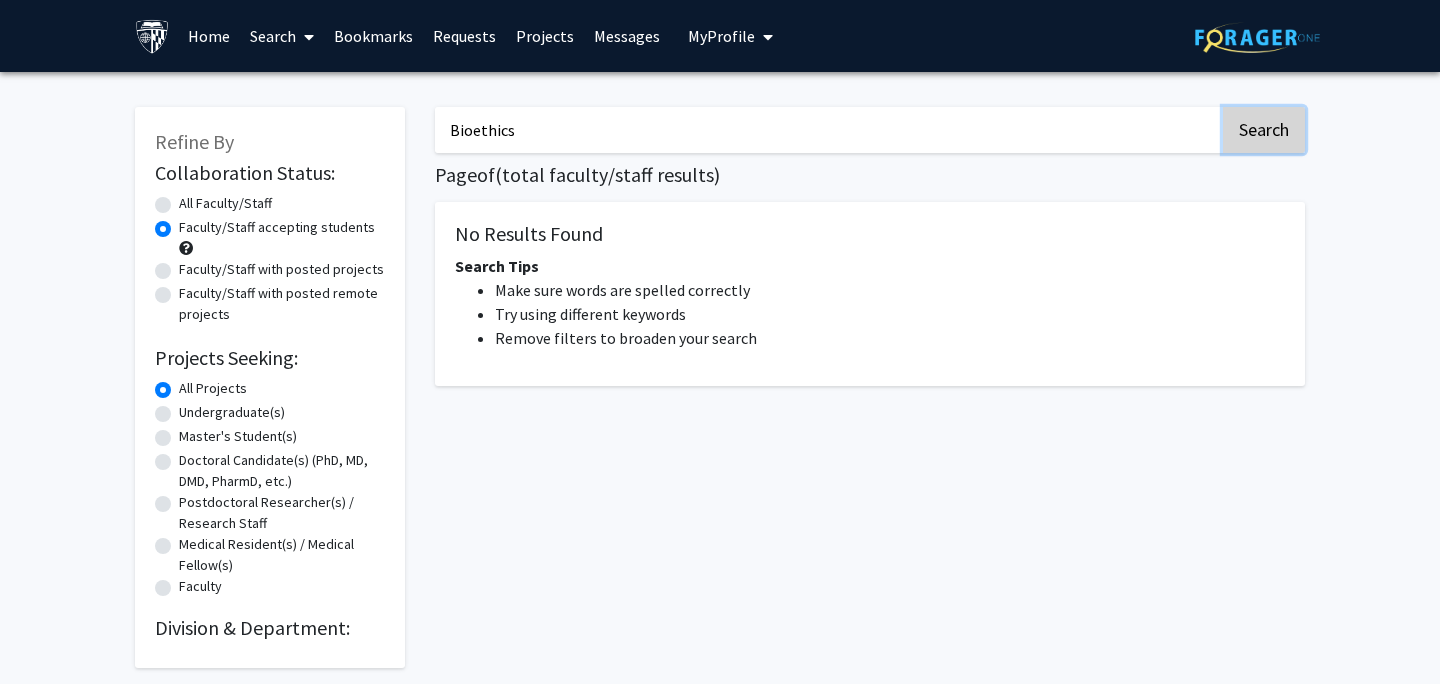 click on "Search" 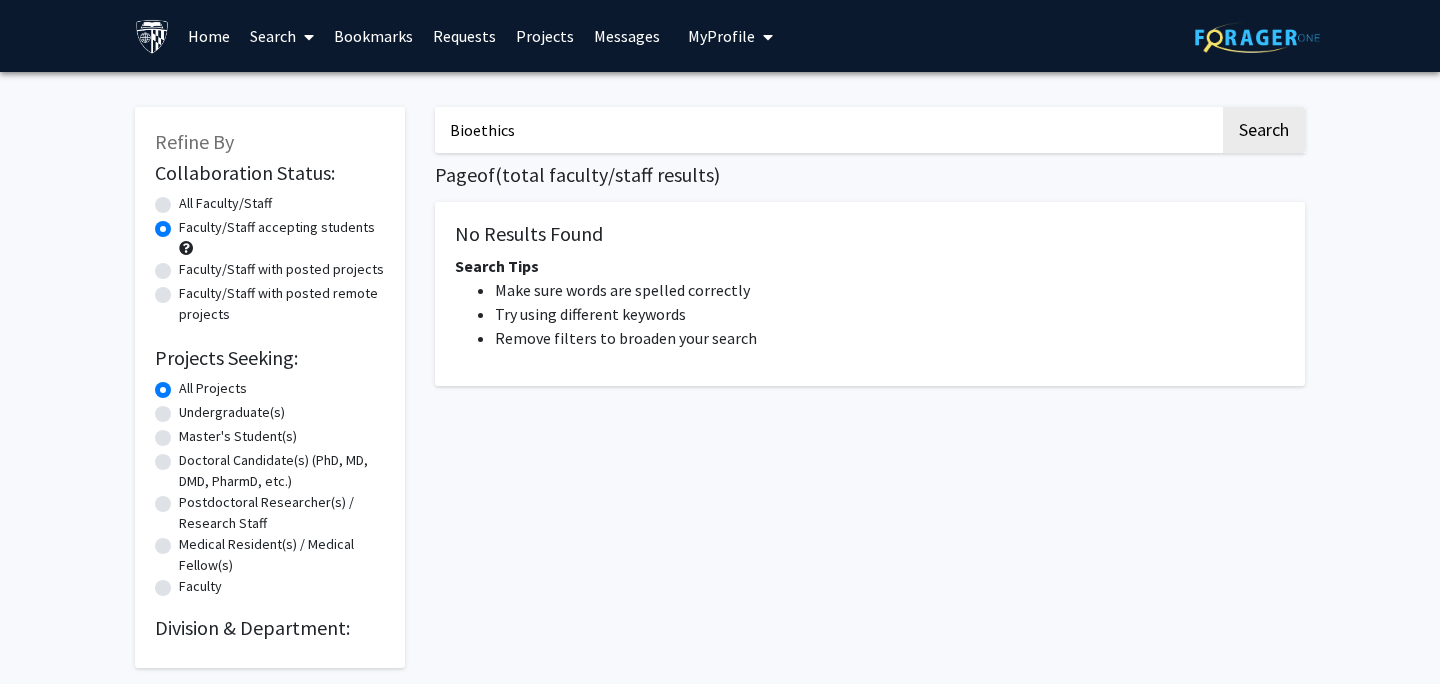 click on "All Faculty/Staff" 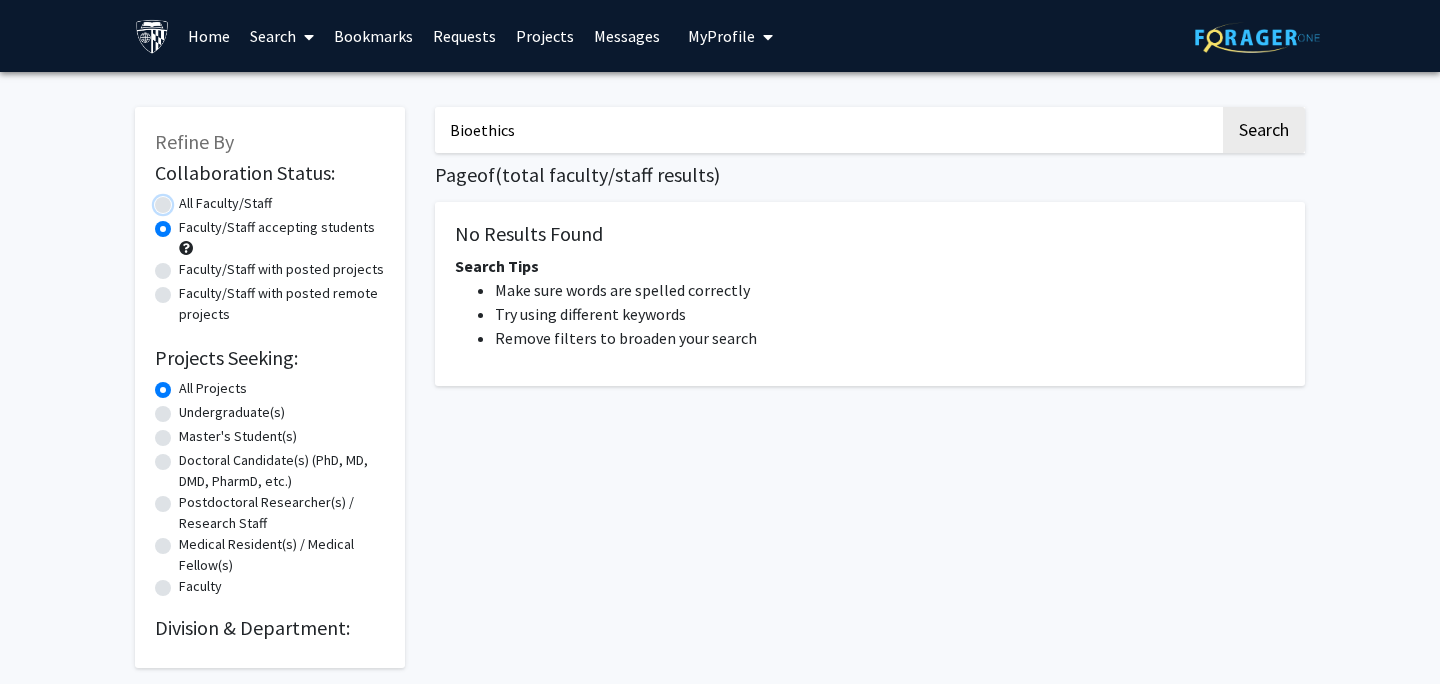click on "All Faculty/Staff" at bounding box center (185, 199) 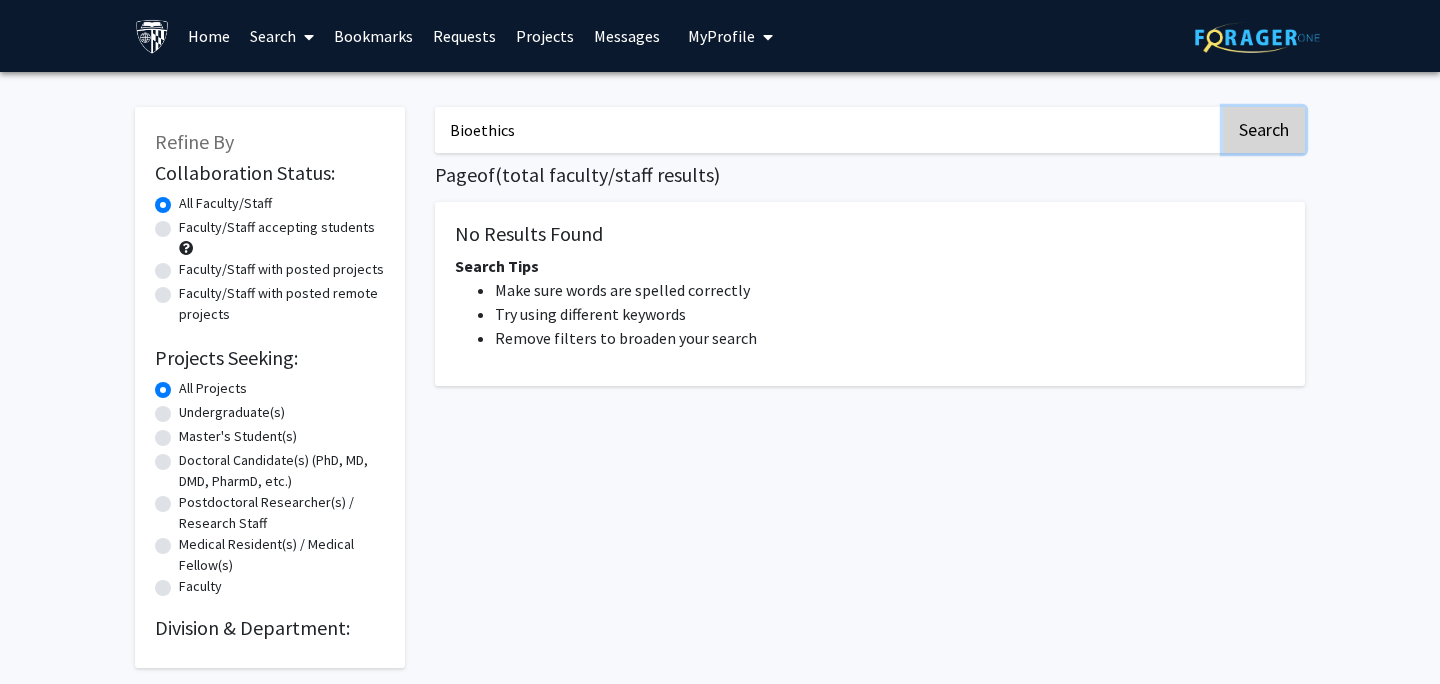 click on "Search" 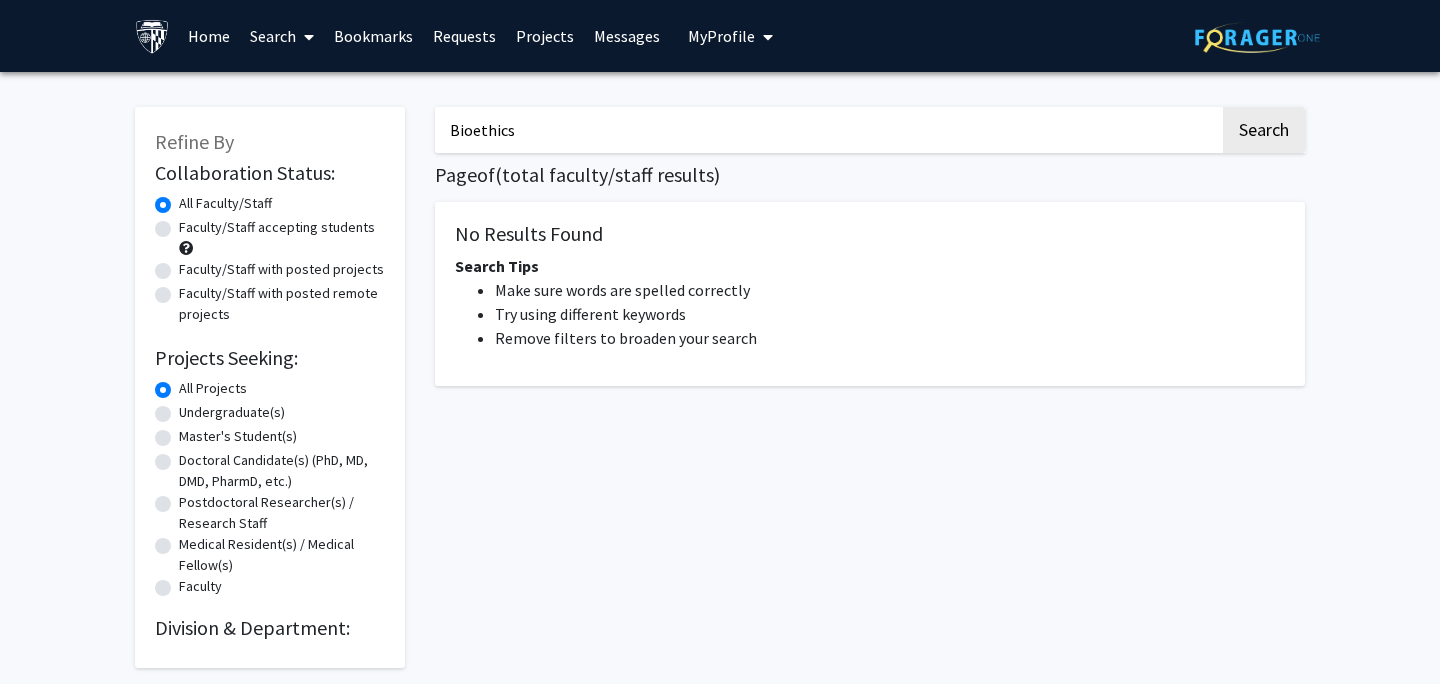 click on "Bioethics" at bounding box center (827, 130) 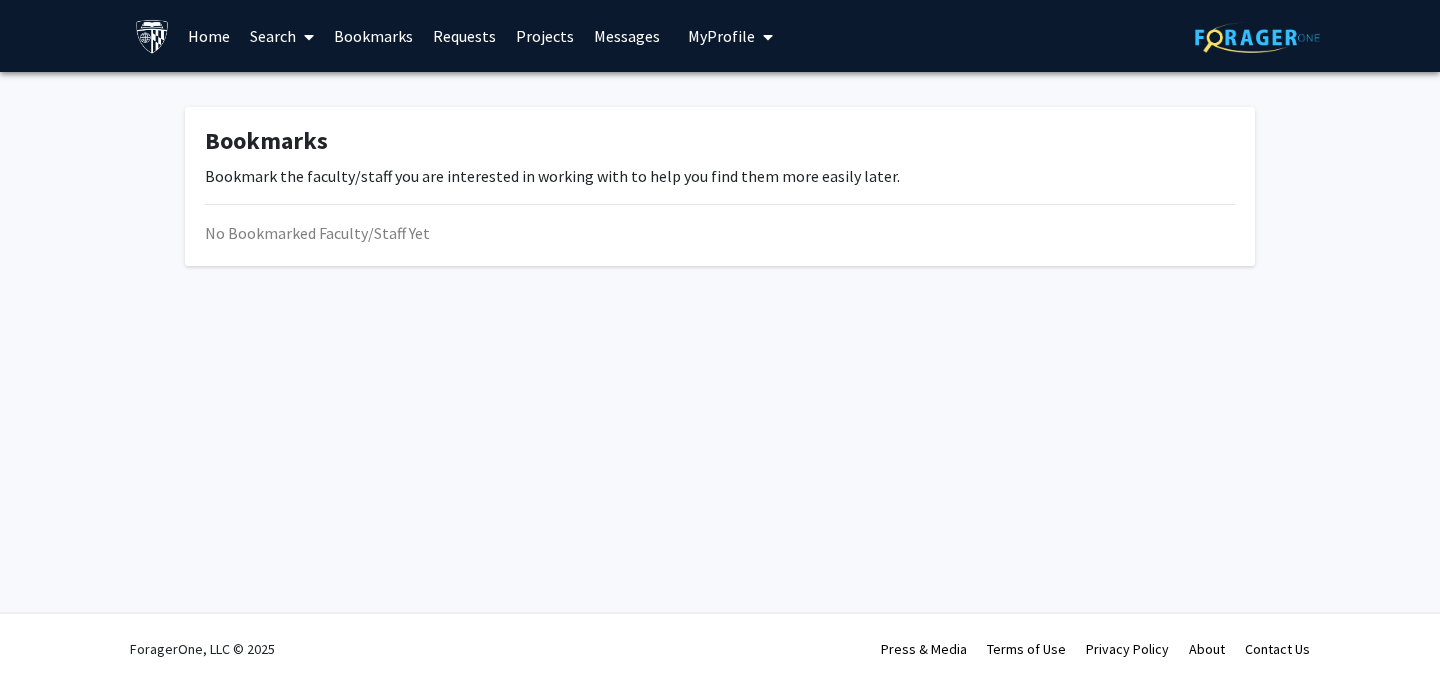 click on "Requests" at bounding box center (464, 36) 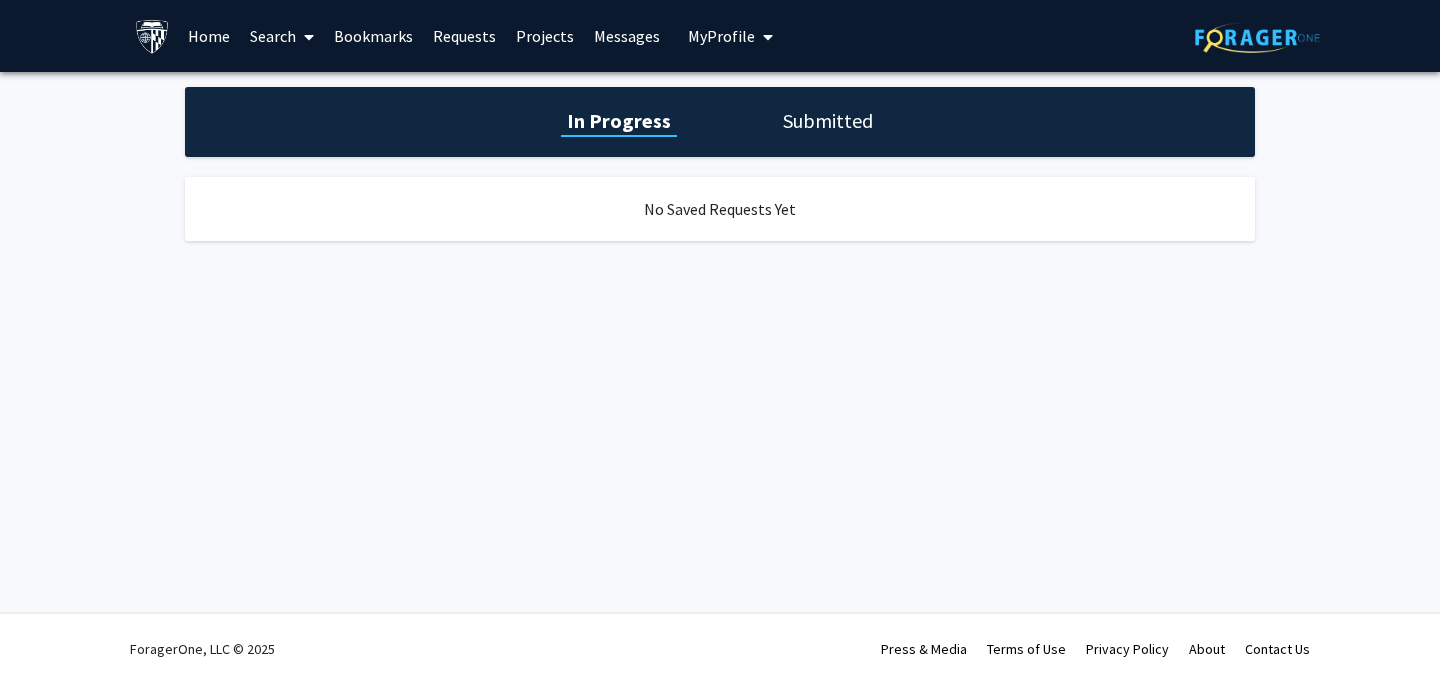 click on "Submitted" 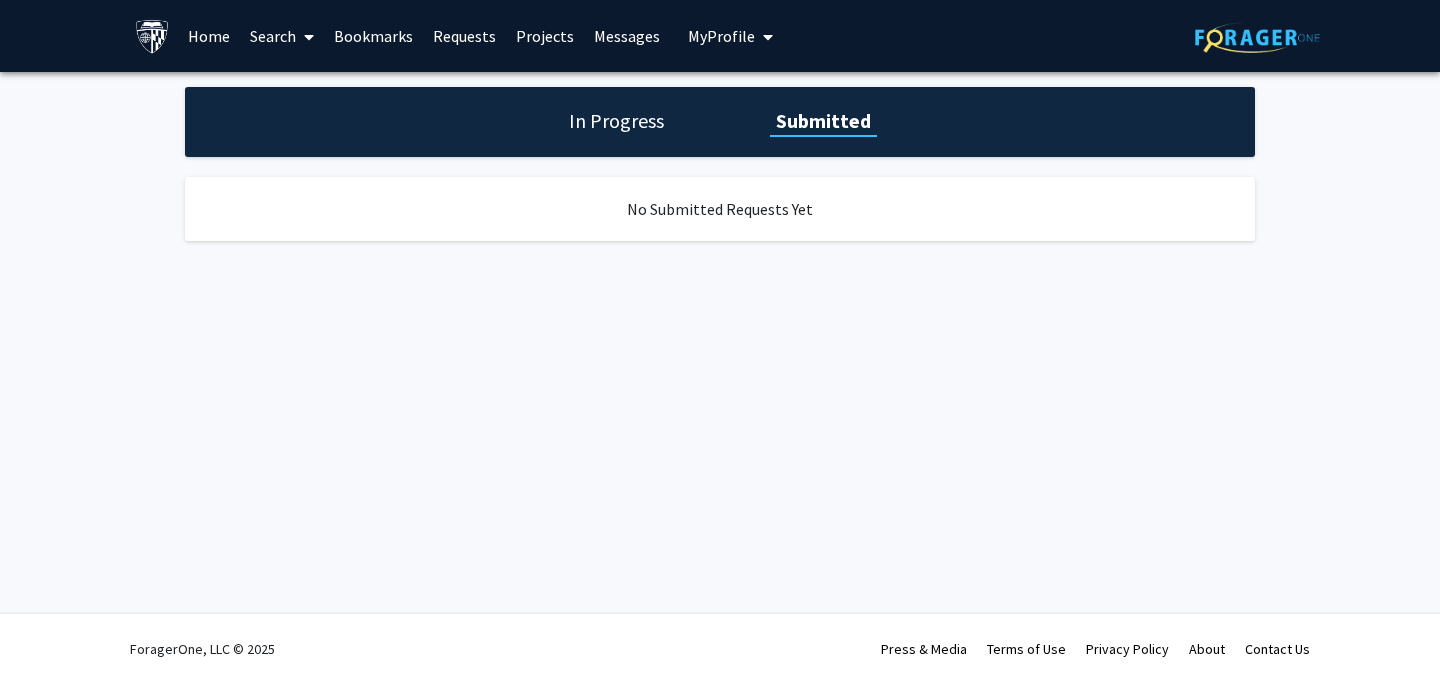 click on "In Progress" 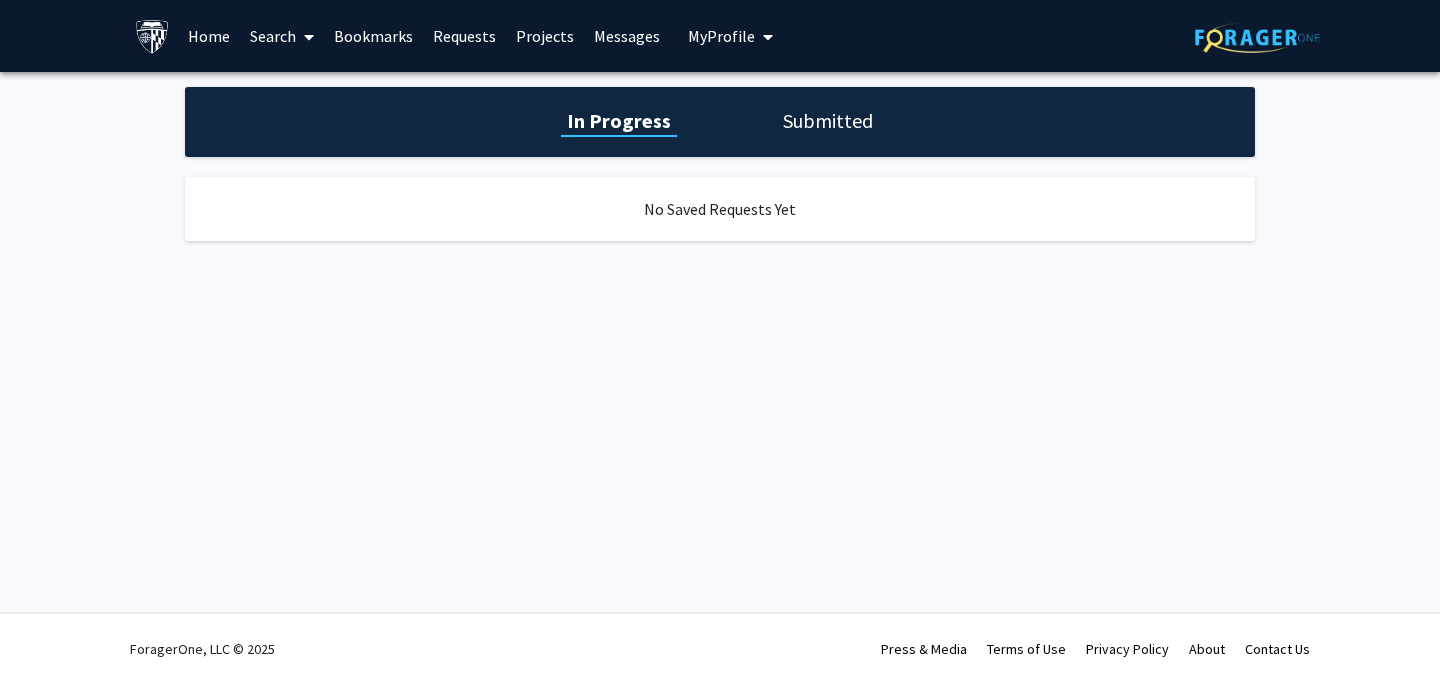 click on "Projects" at bounding box center [545, 36] 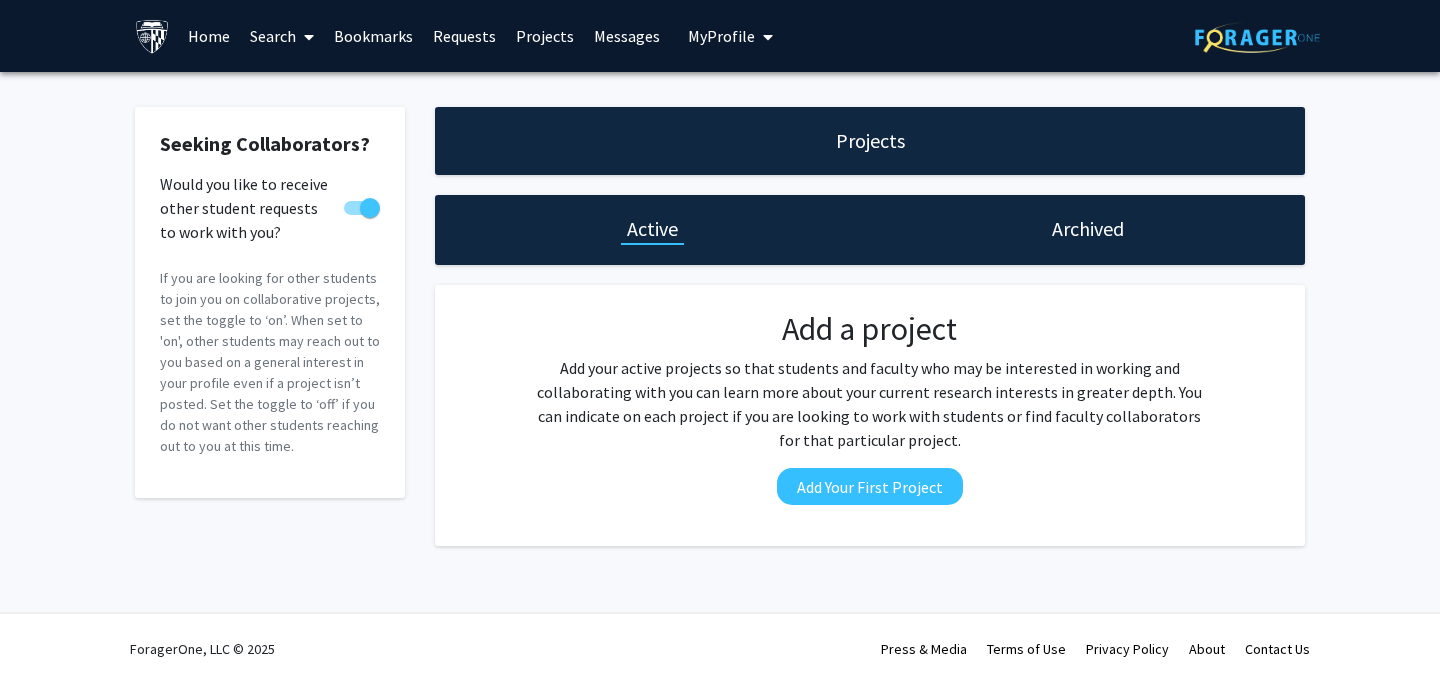 click on "Messages" at bounding box center [627, 36] 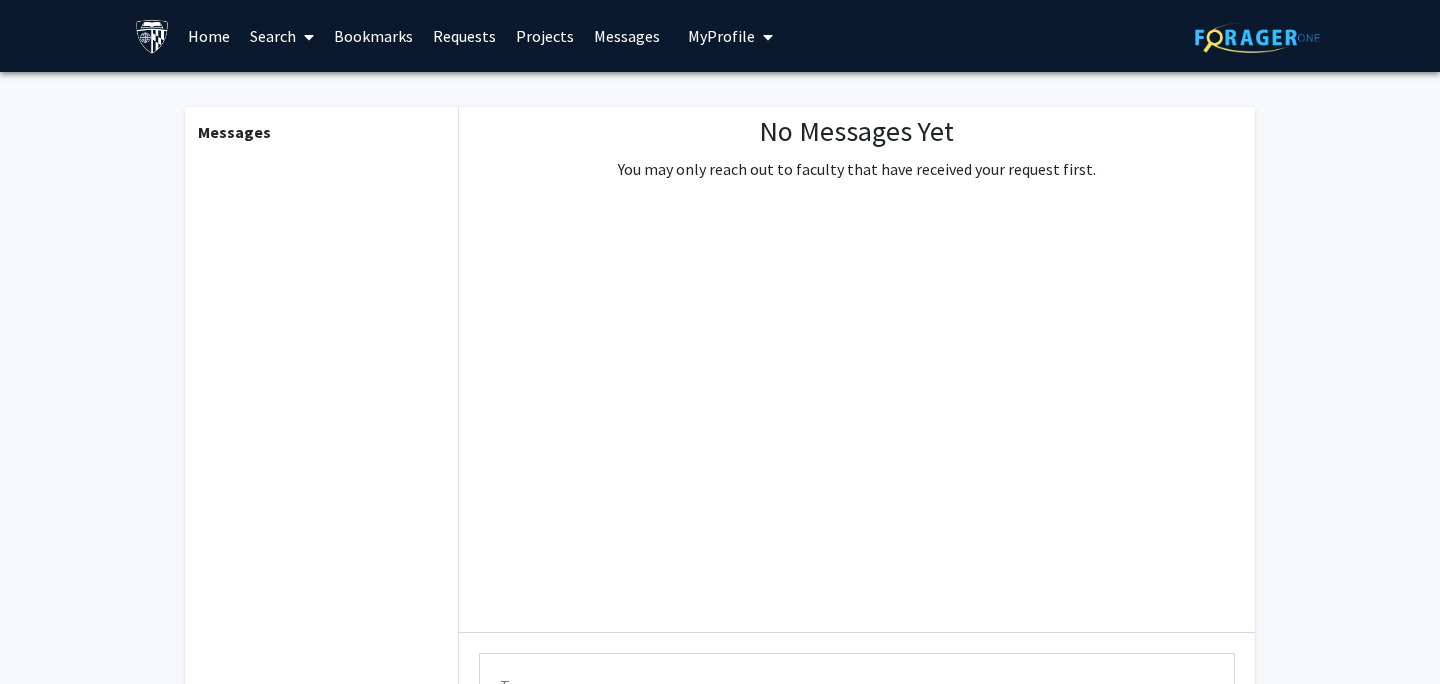click on "My   Profile" at bounding box center (721, 36) 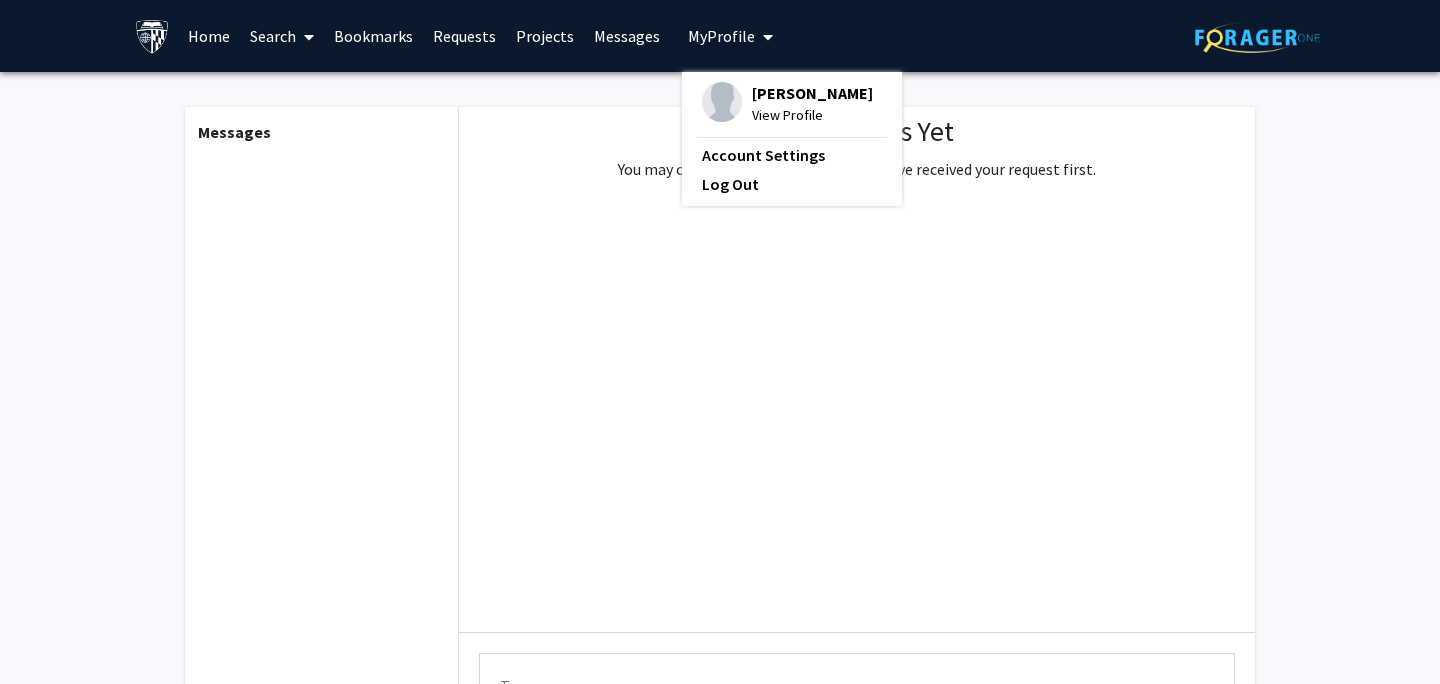 click on "[PERSON_NAME] View Profile" at bounding box center (787, 104) 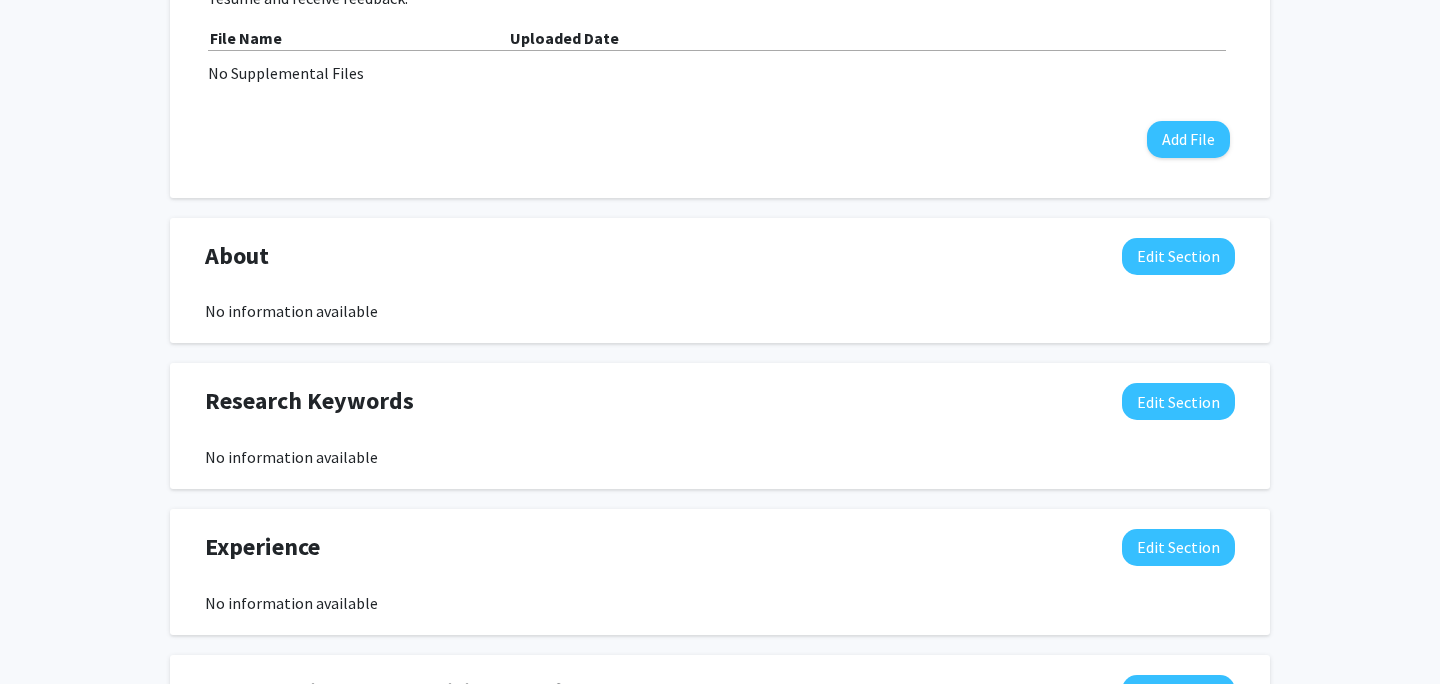 scroll, scrollTop: 0, scrollLeft: 0, axis: both 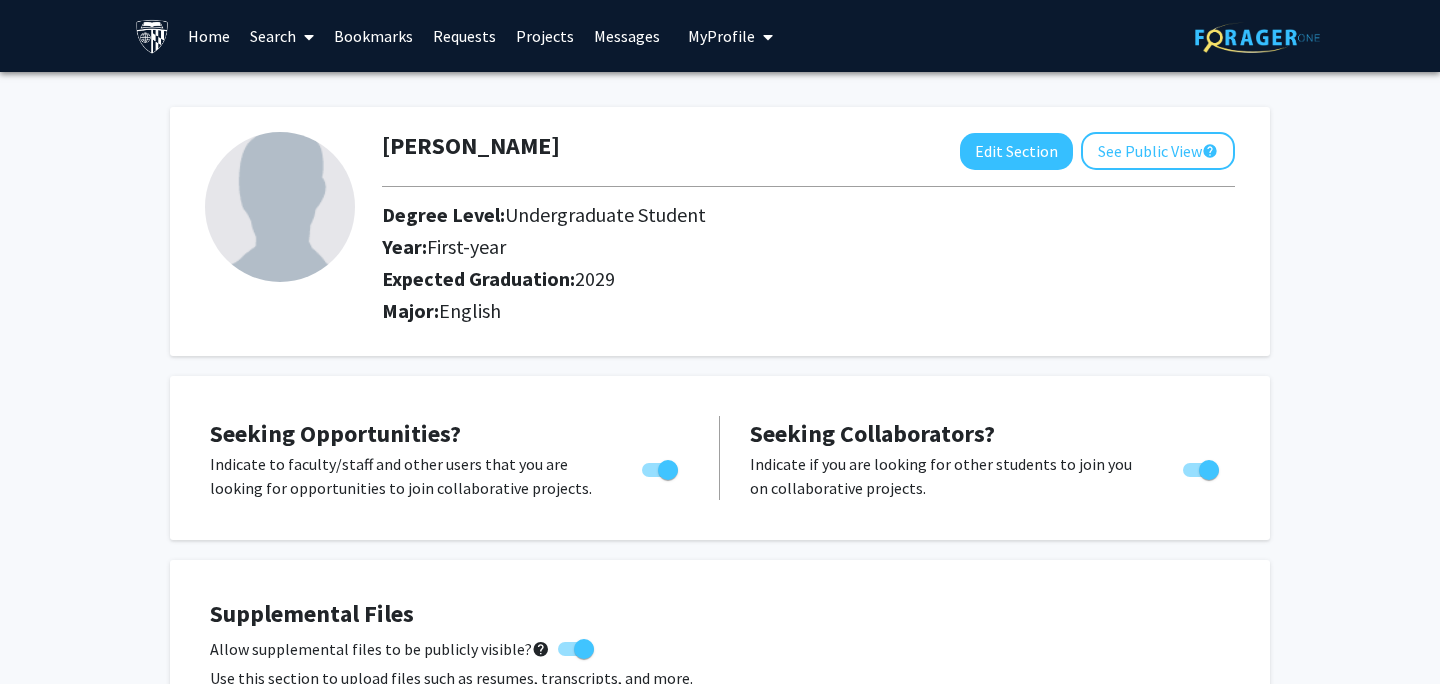 click on "Home" at bounding box center [209, 36] 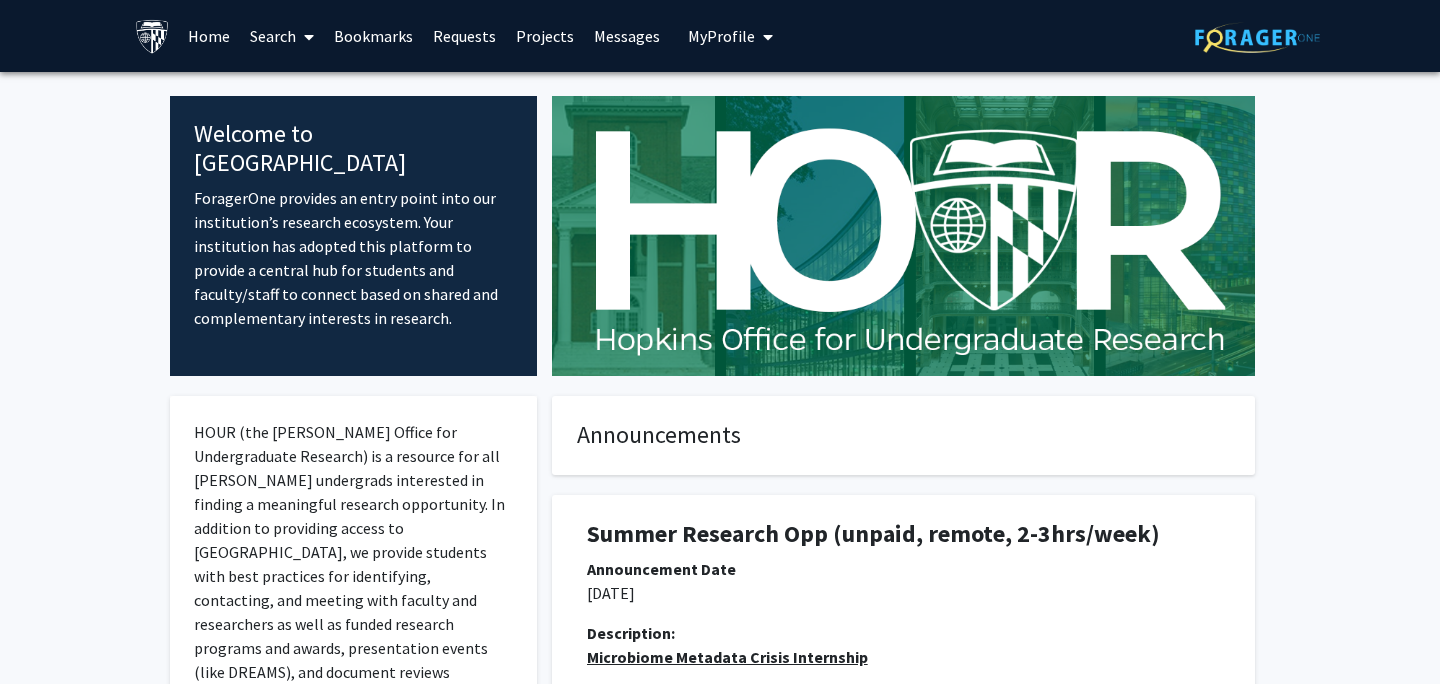 click on "Search" at bounding box center (282, 36) 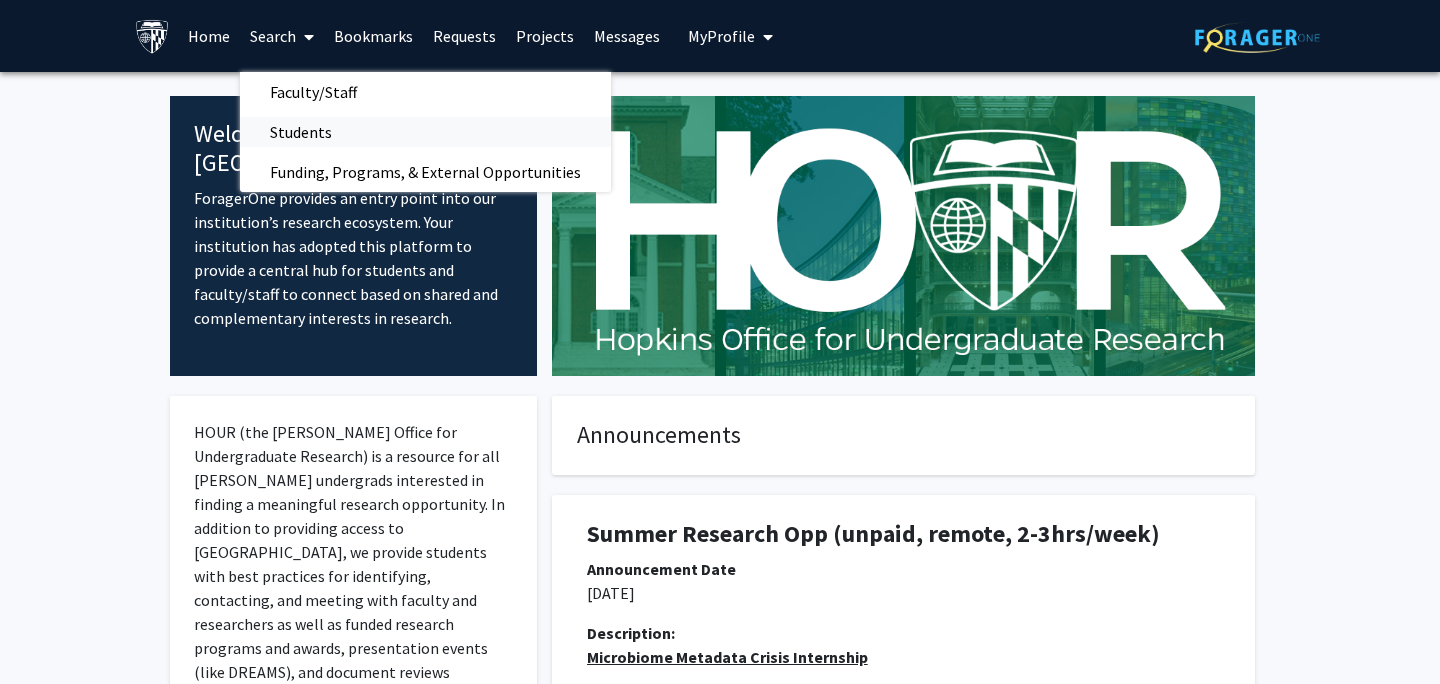 click on "Students" at bounding box center (301, 132) 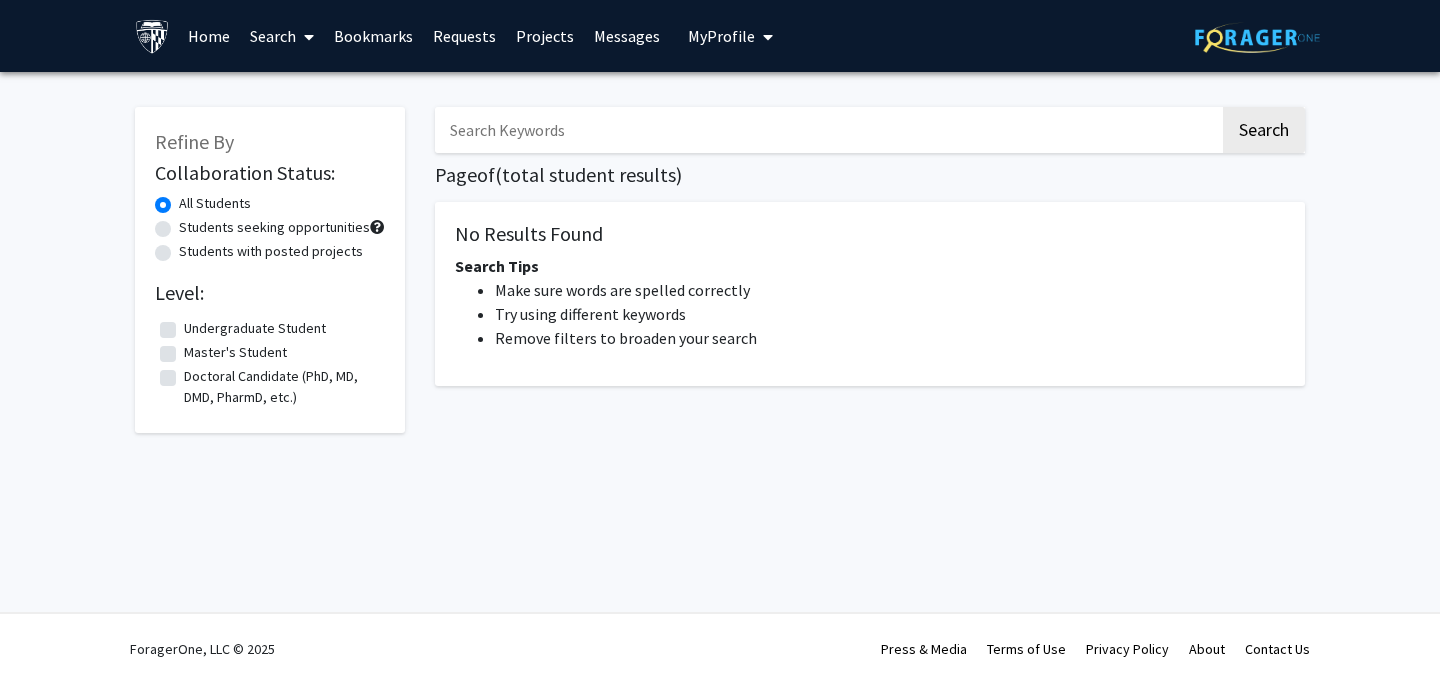 click on "Undergraduate Student" 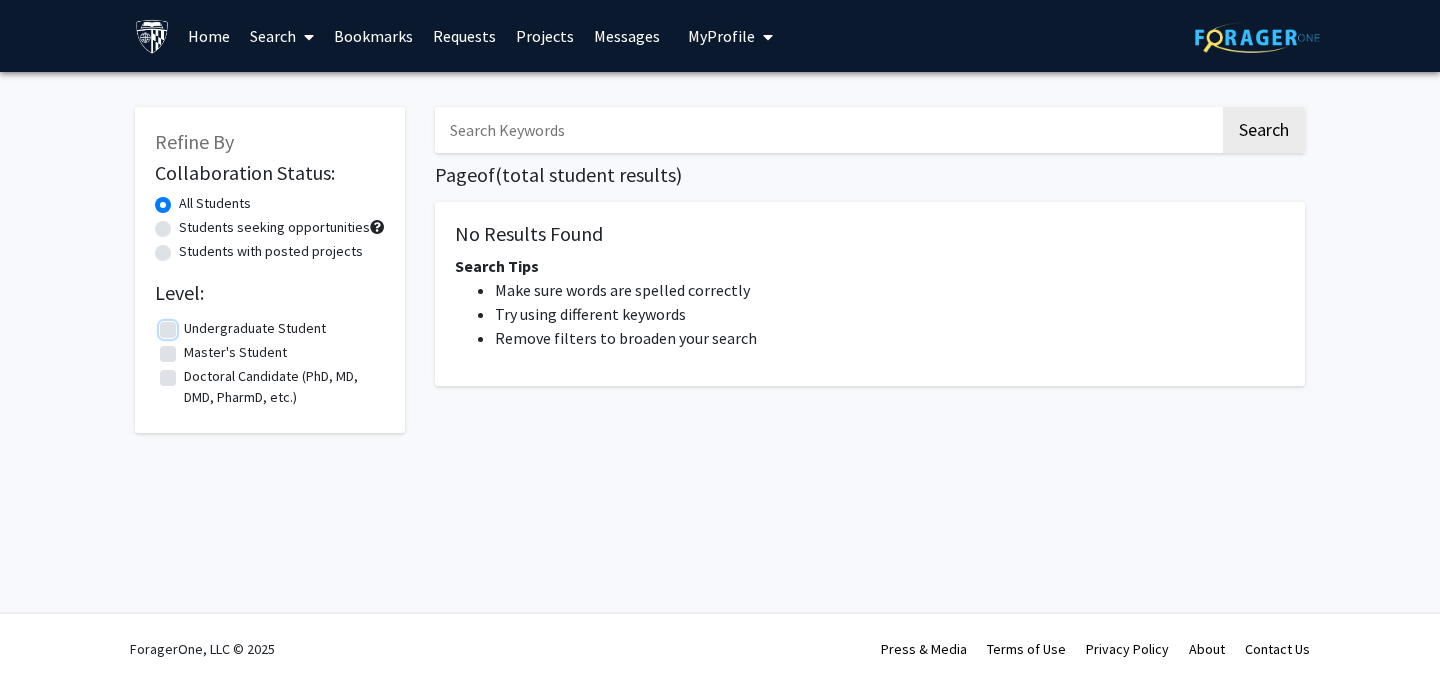 click on "Undergraduate Student" at bounding box center [190, 324] 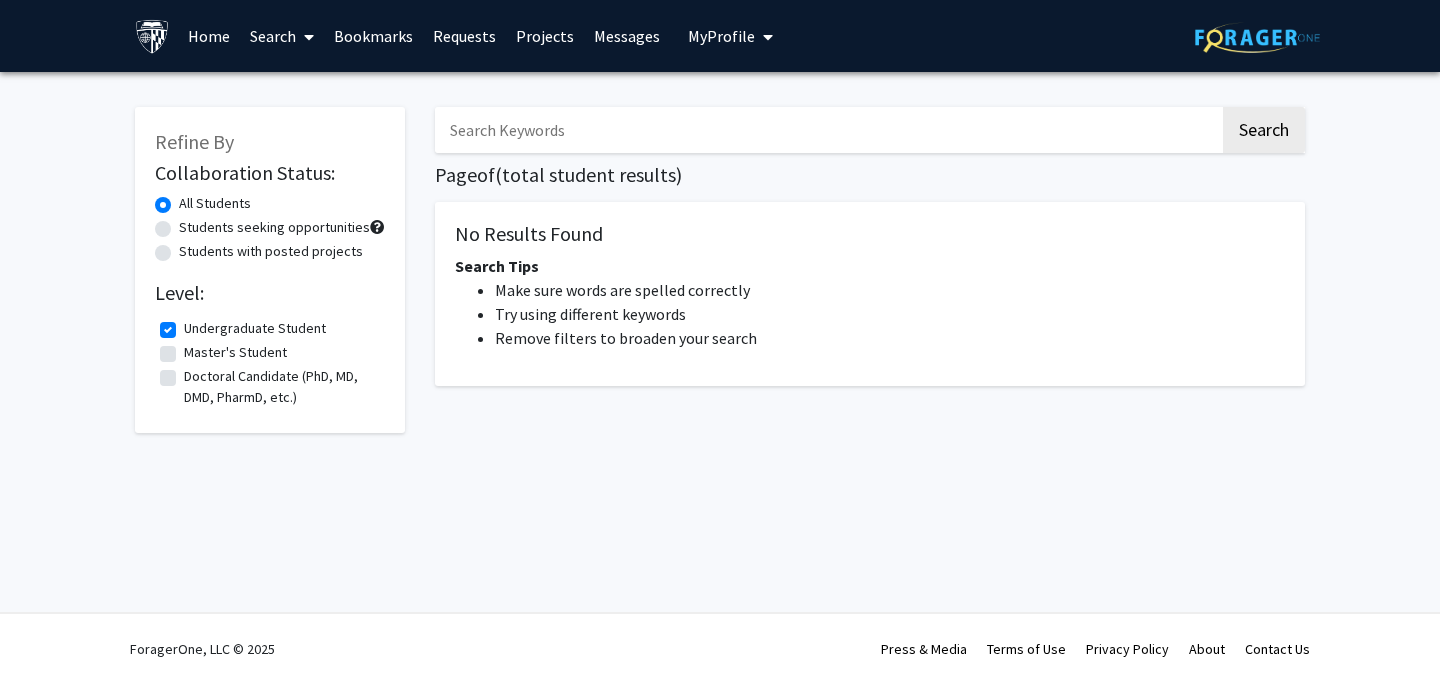 click at bounding box center (827, 130) 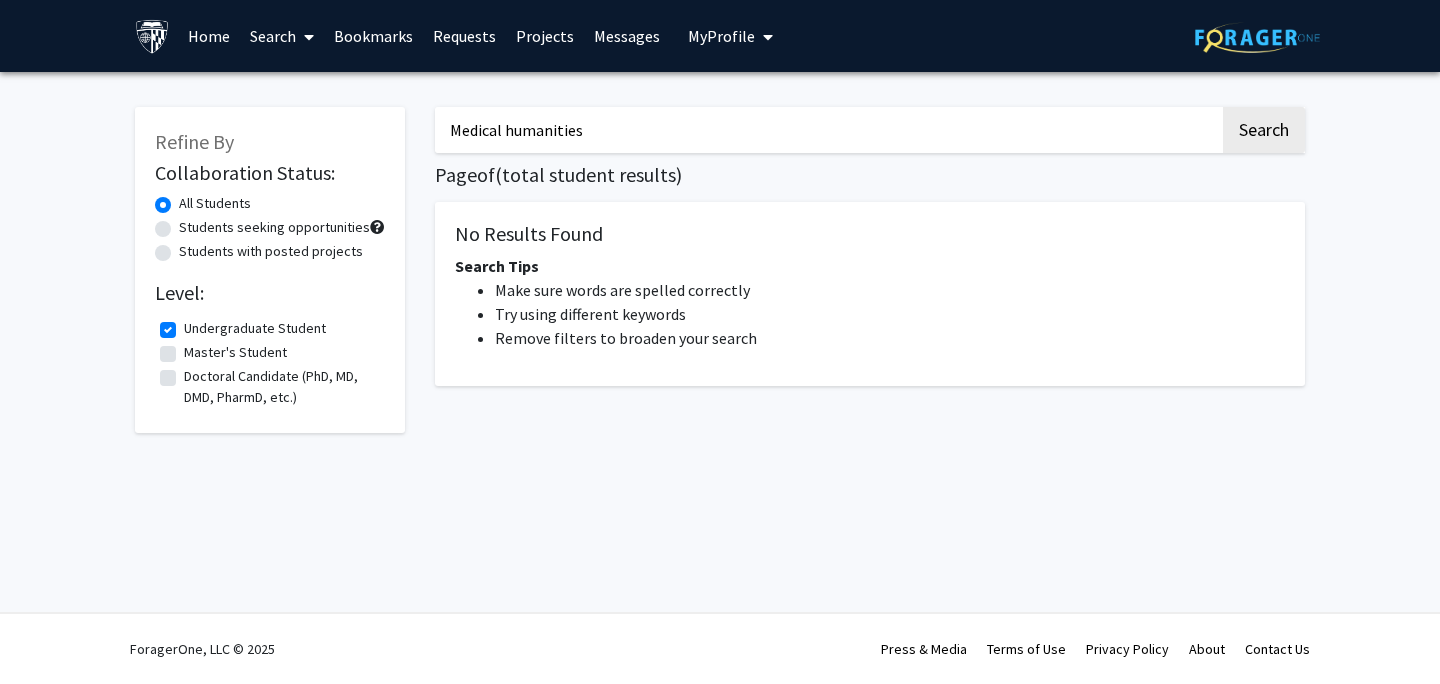 click on "Search" 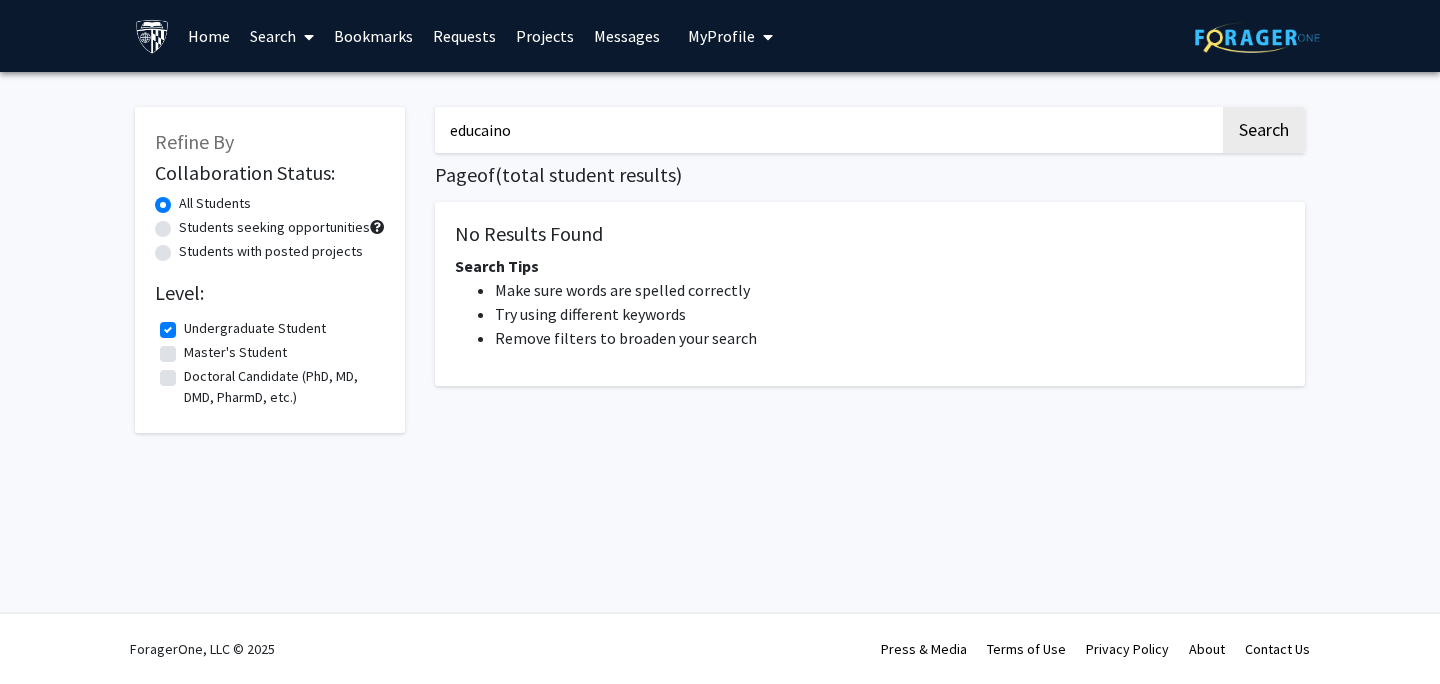 click on "Search" 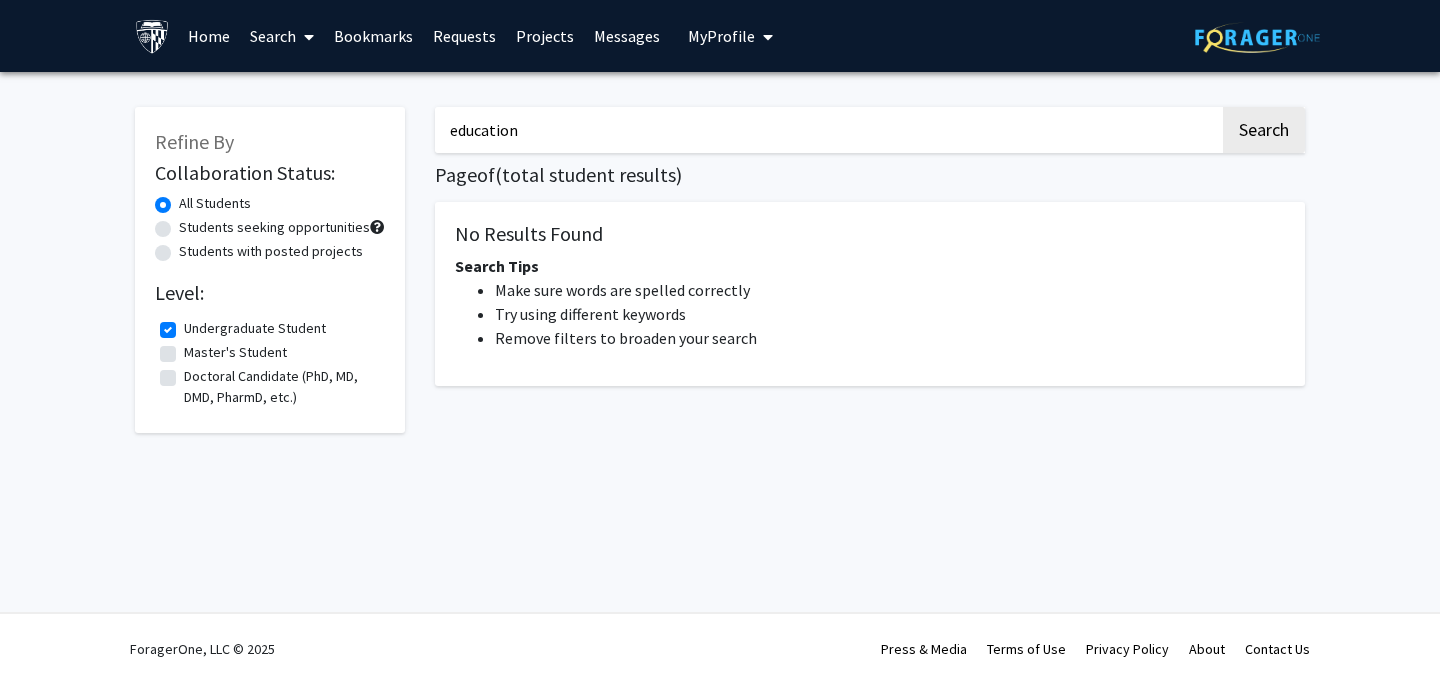 type on "education" 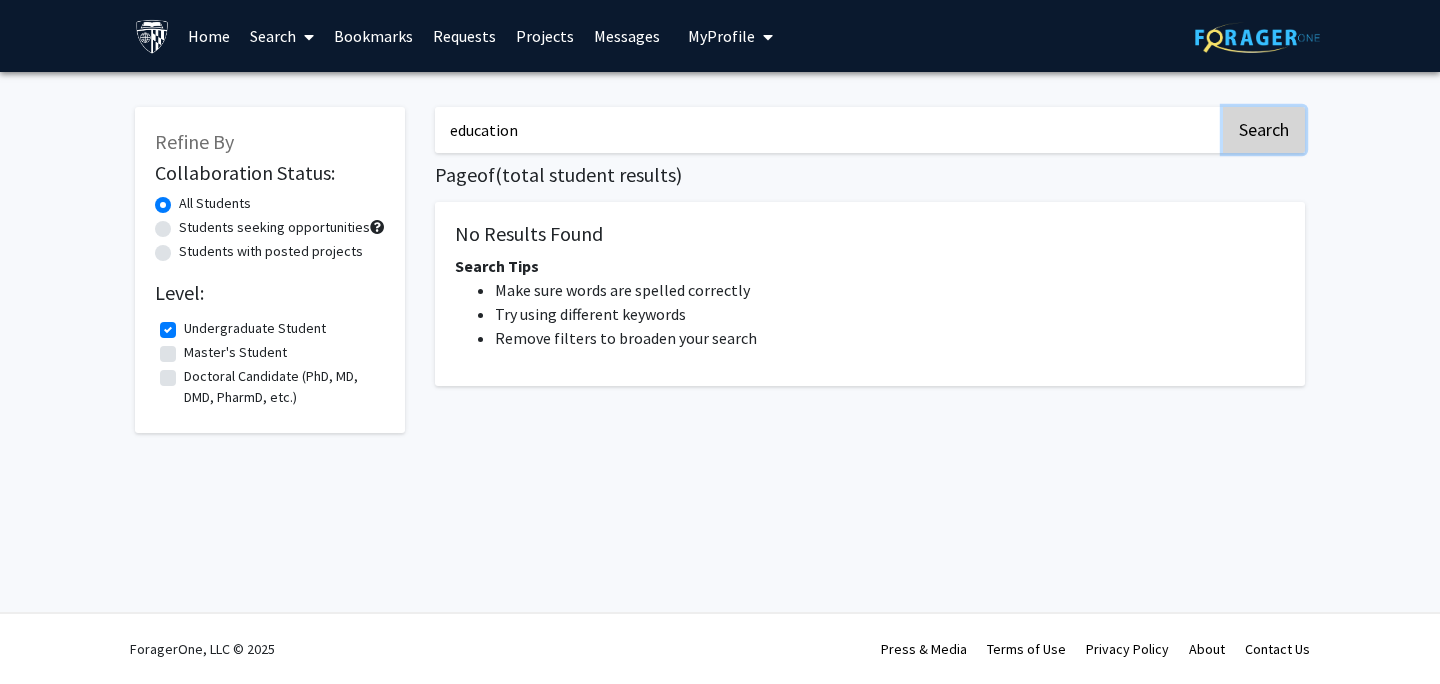 click on "Search" 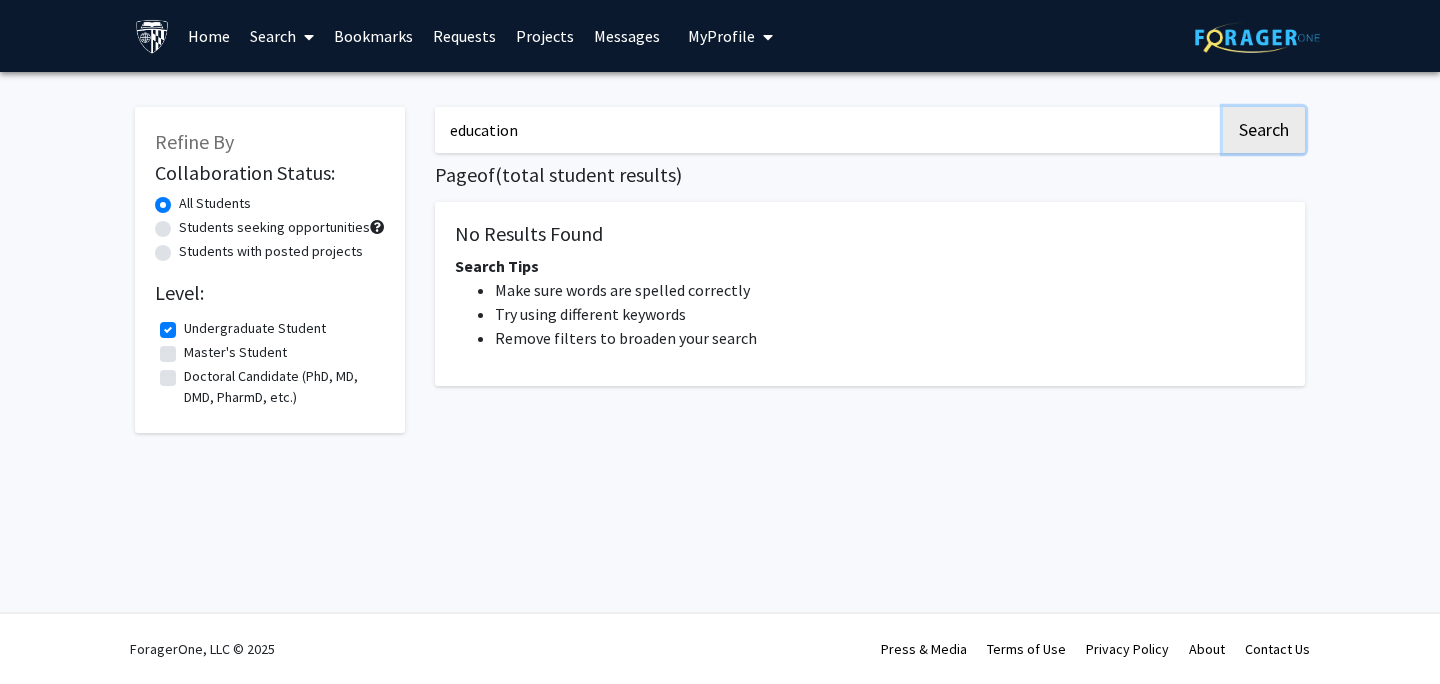 type 